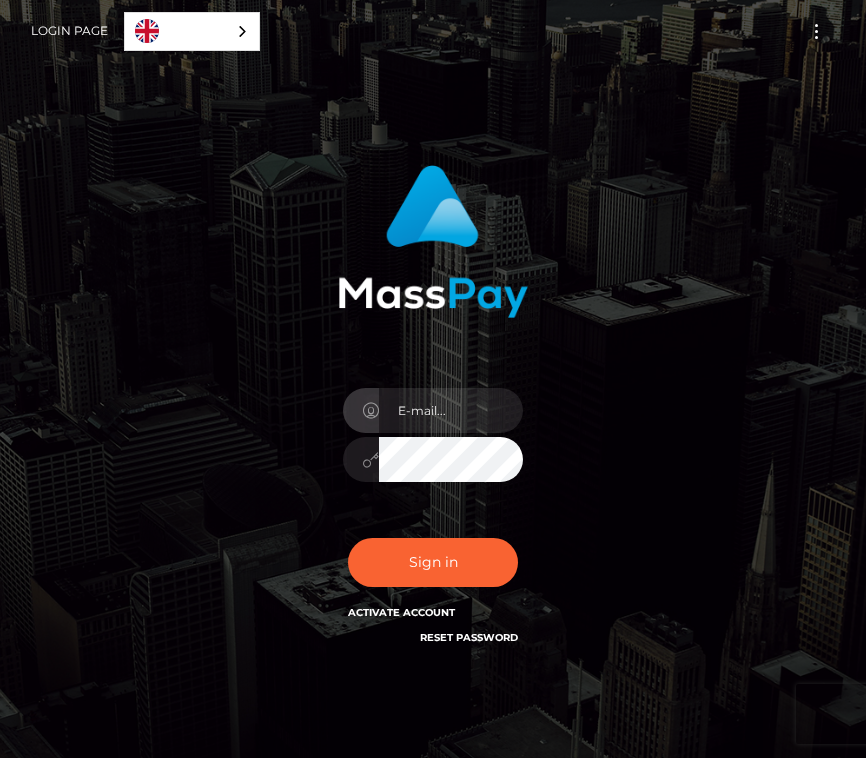 scroll, scrollTop: 0, scrollLeft: 0, axis: both 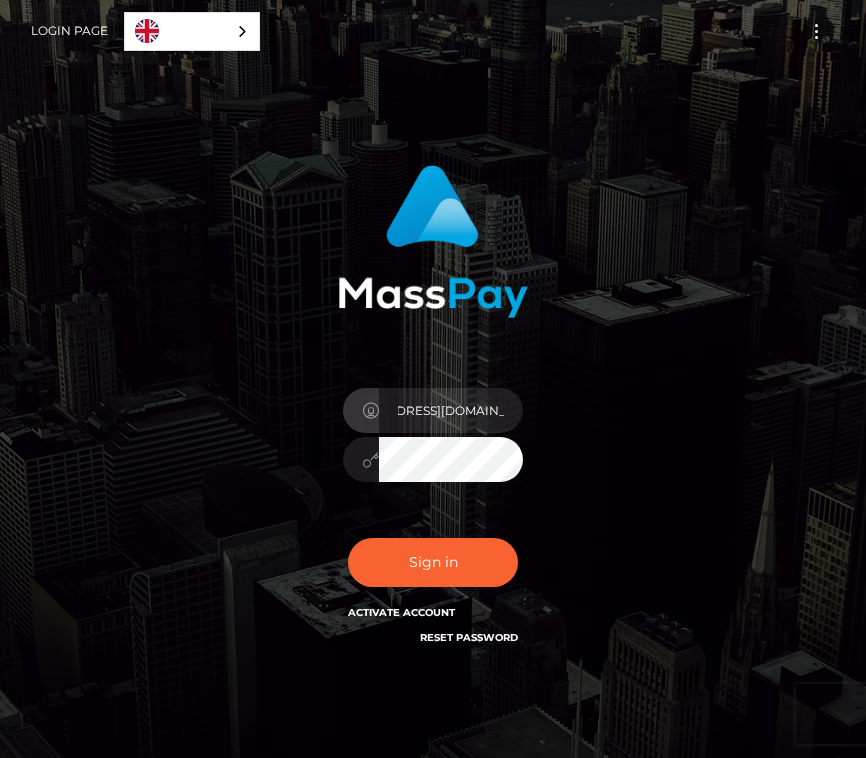 type on "melissakendra03@gmail.com" 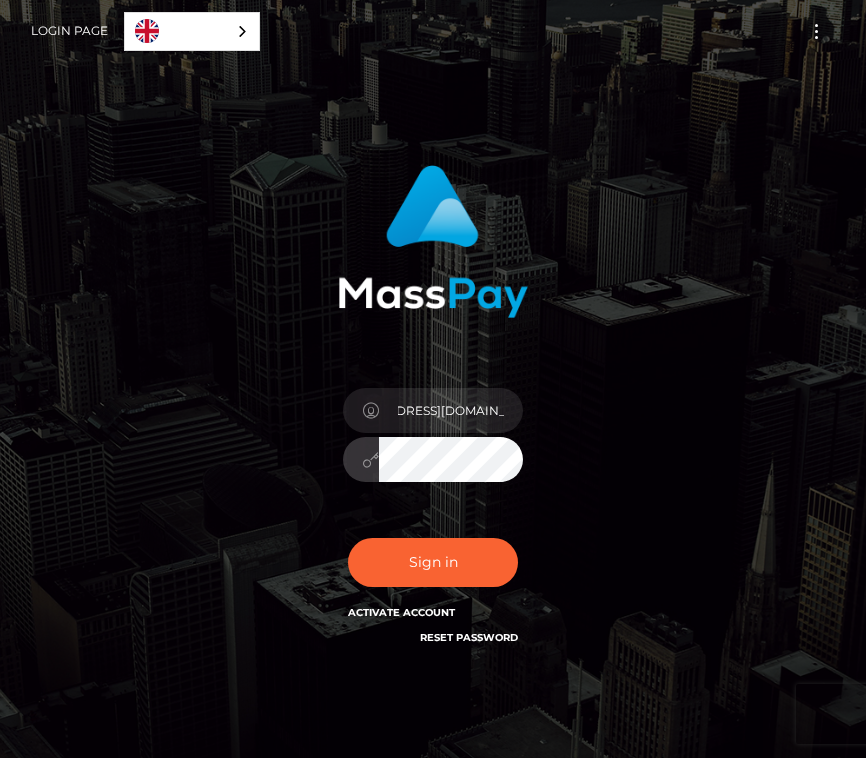 scroll, scrollTop: 0, scrollLeft: 72, axis: horizontal 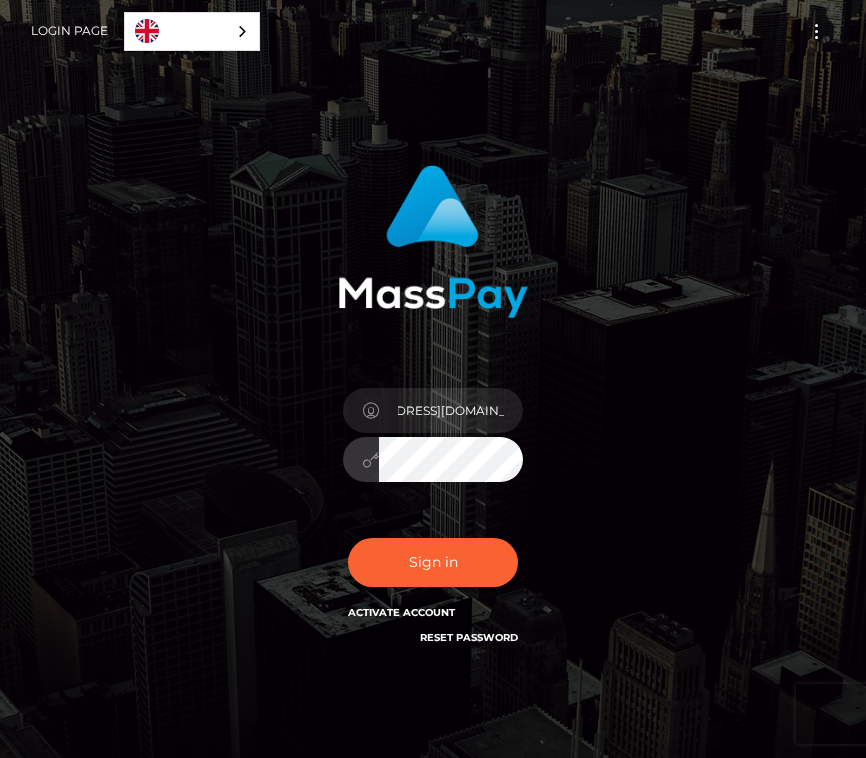 click on "Sign in" at bounding box center (433, 562) 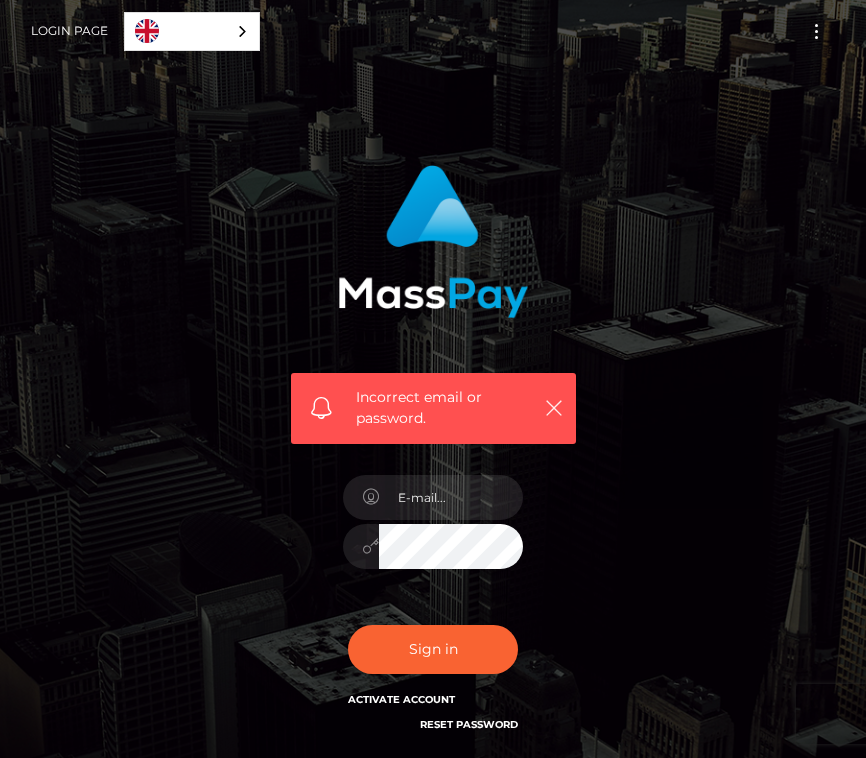 scroll, scrollTop: 0, scrollLeft: 0, axis: both 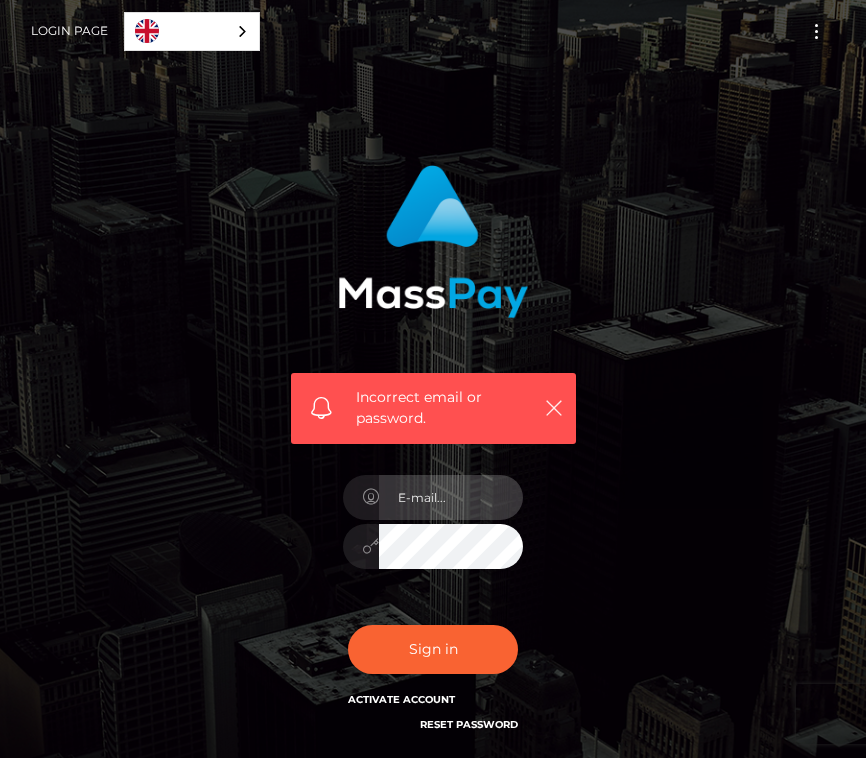 click at bounding box center (451, 497) 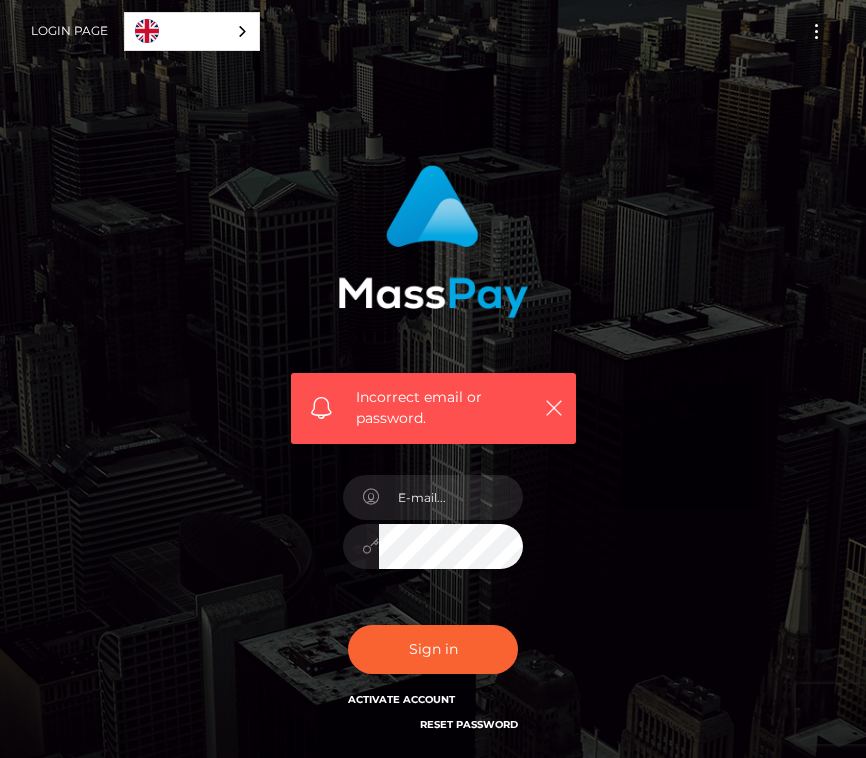 scroll, scrollTop: 0, scrollLeft: 0, axis: both 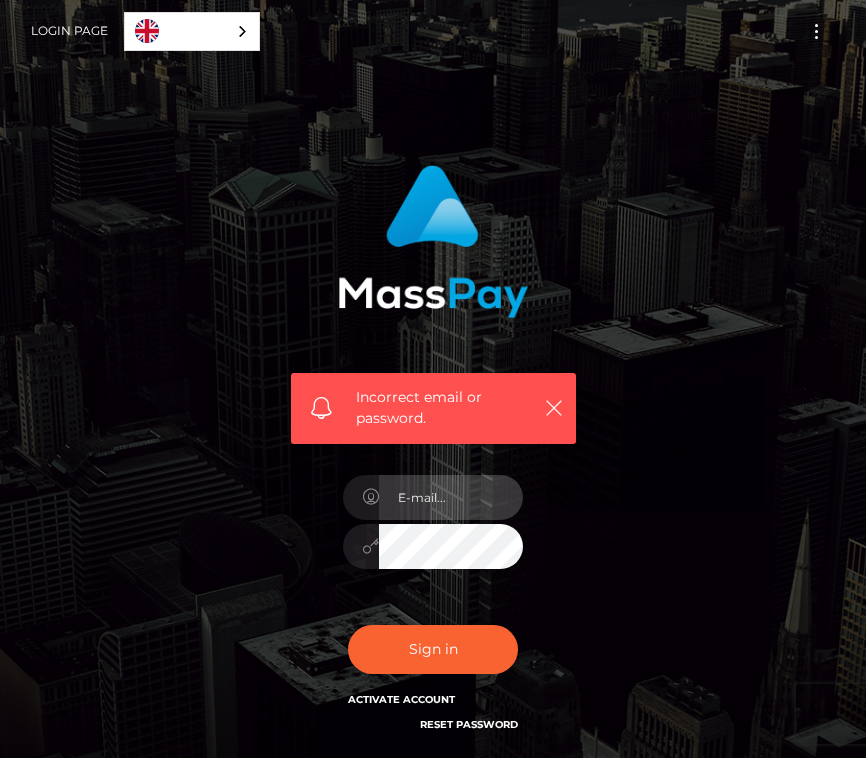 click at bounding box center [451, 497] 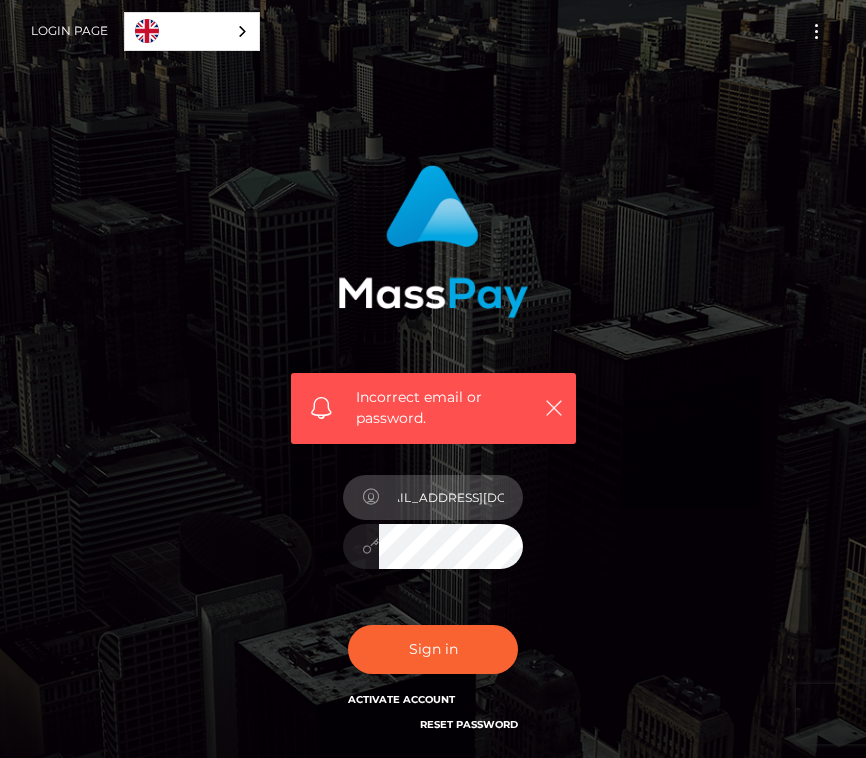 scroll, scrollTop: 0, scrollLeft: 43, axis: horizontal 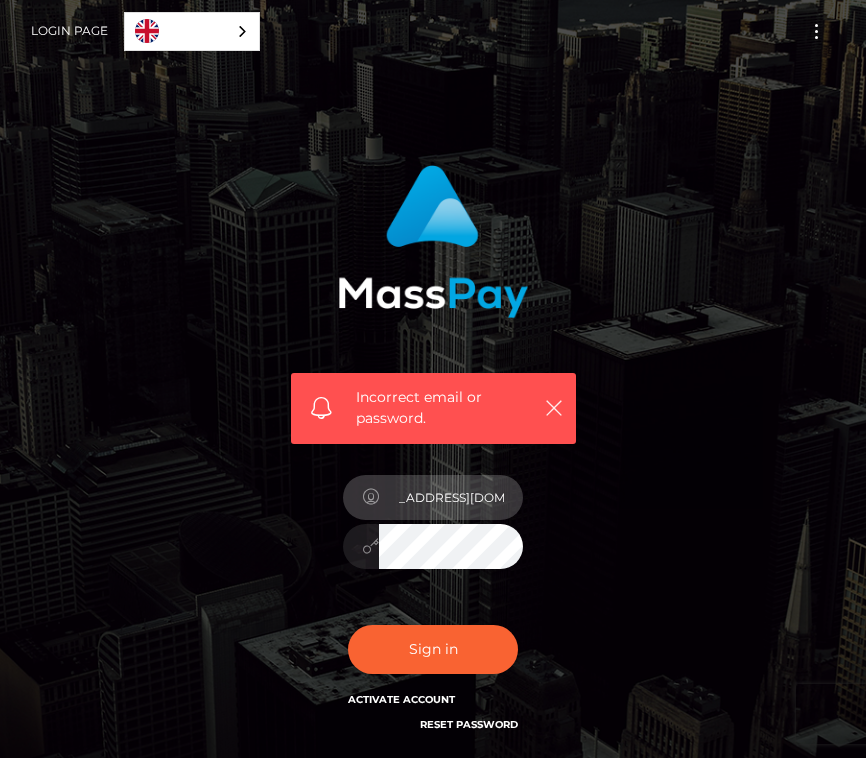type on "[EMAIL_ADDRESS][DOMAIN_NAME]" 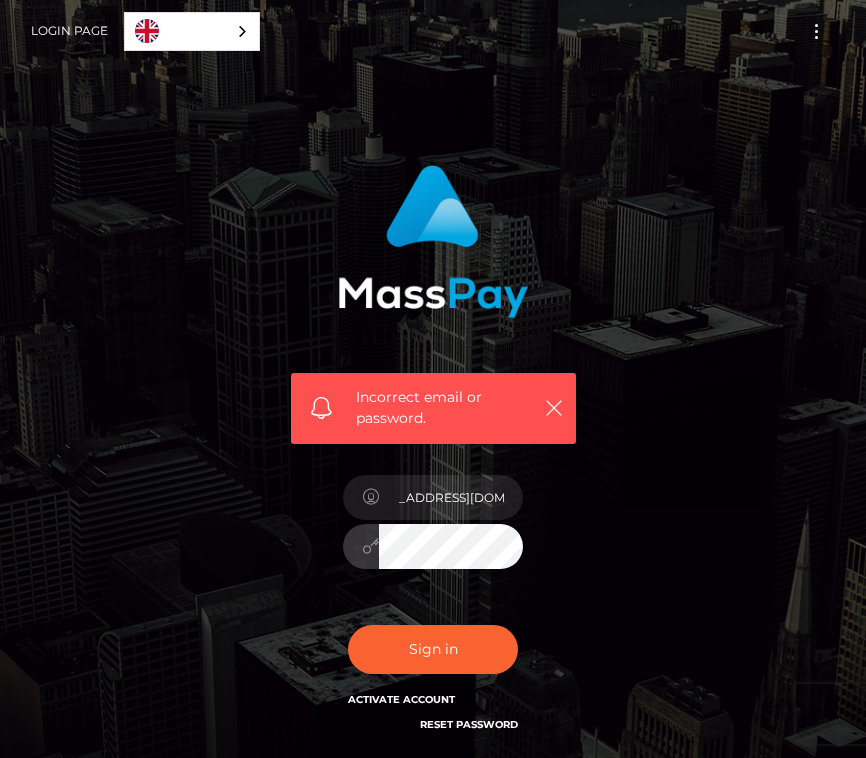 scroll, scrollTop: 0, scrollLeft: 43, axis: horizontal 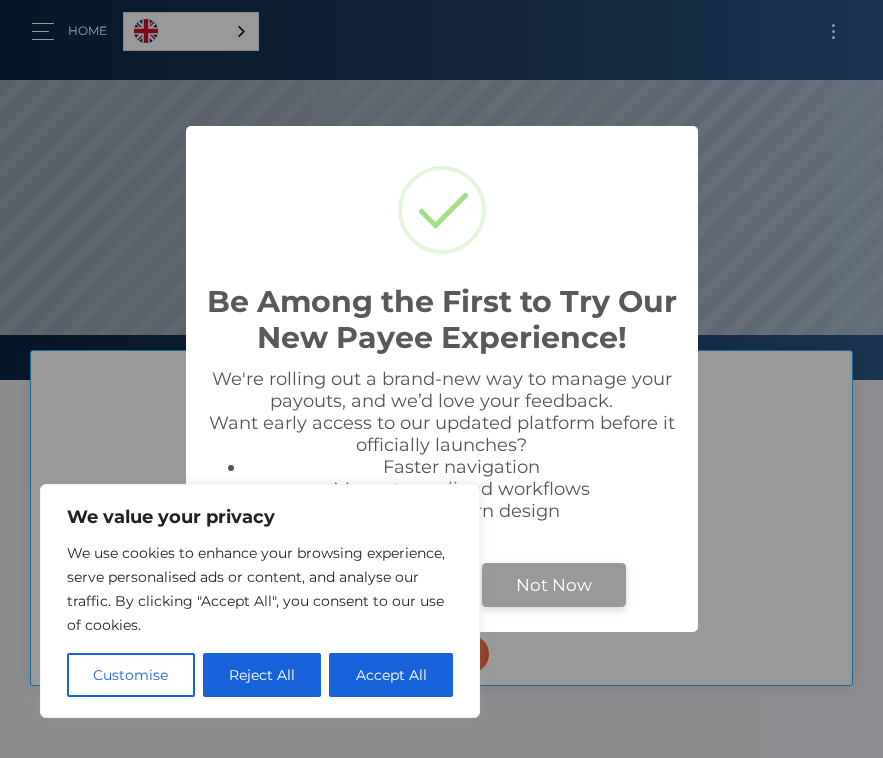 click on "Not Now" at bounding box center (554, 585) 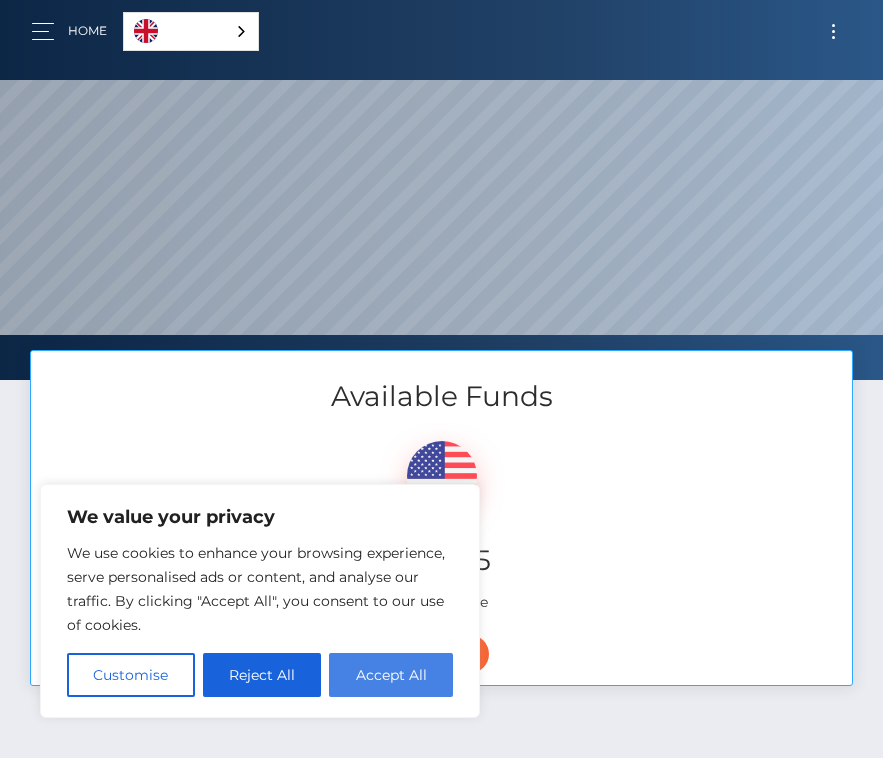 click on "Accept All" at bounding box center [391, 675] 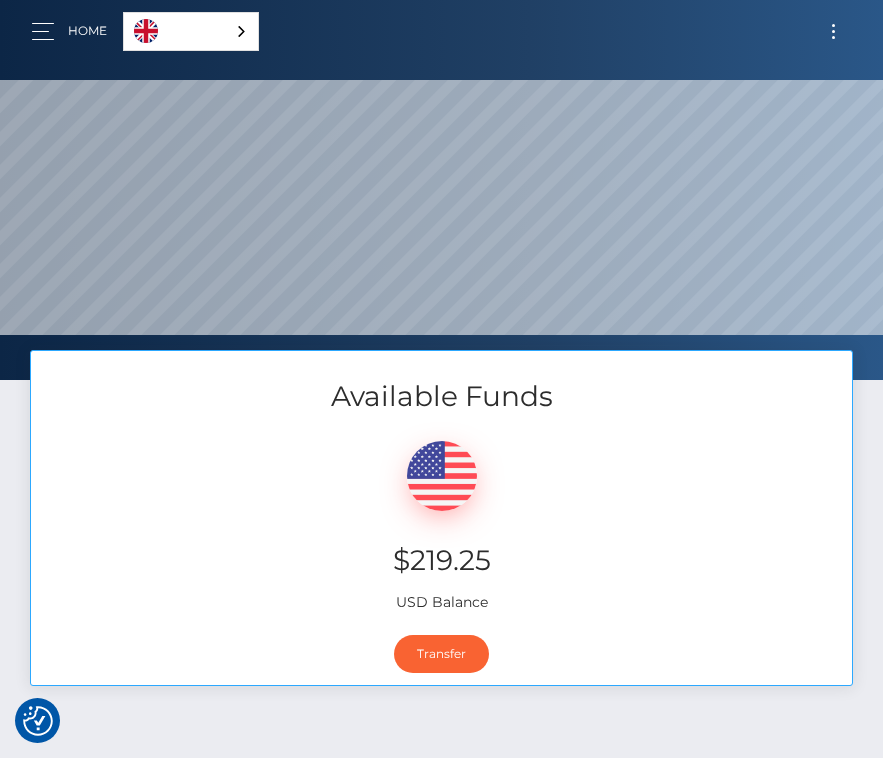 click at bounding box center [833, 31] 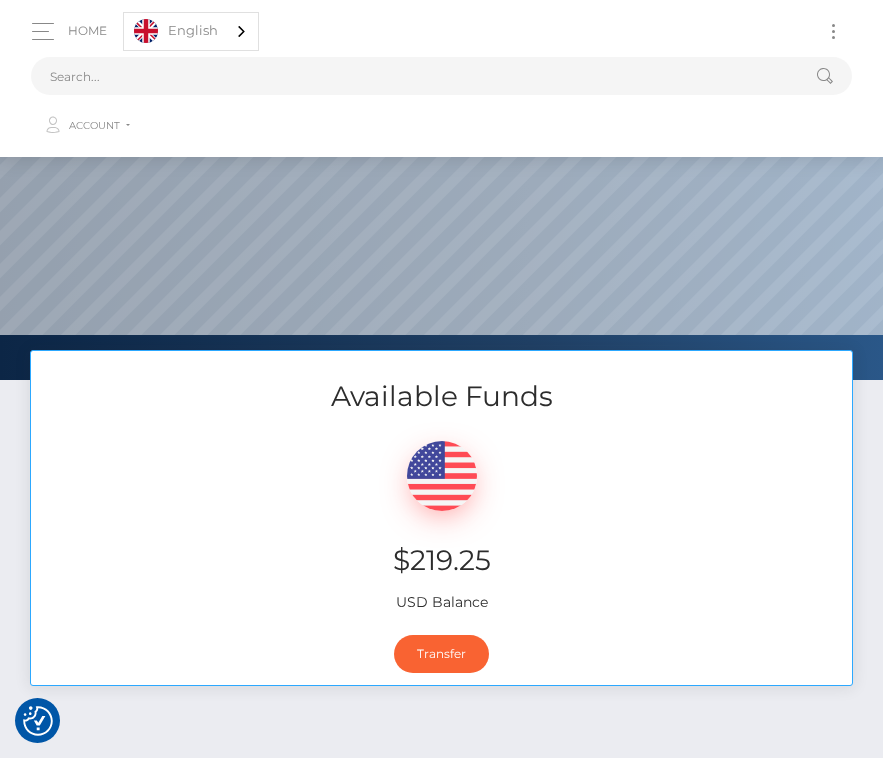 click at bounding box center (441, 471) 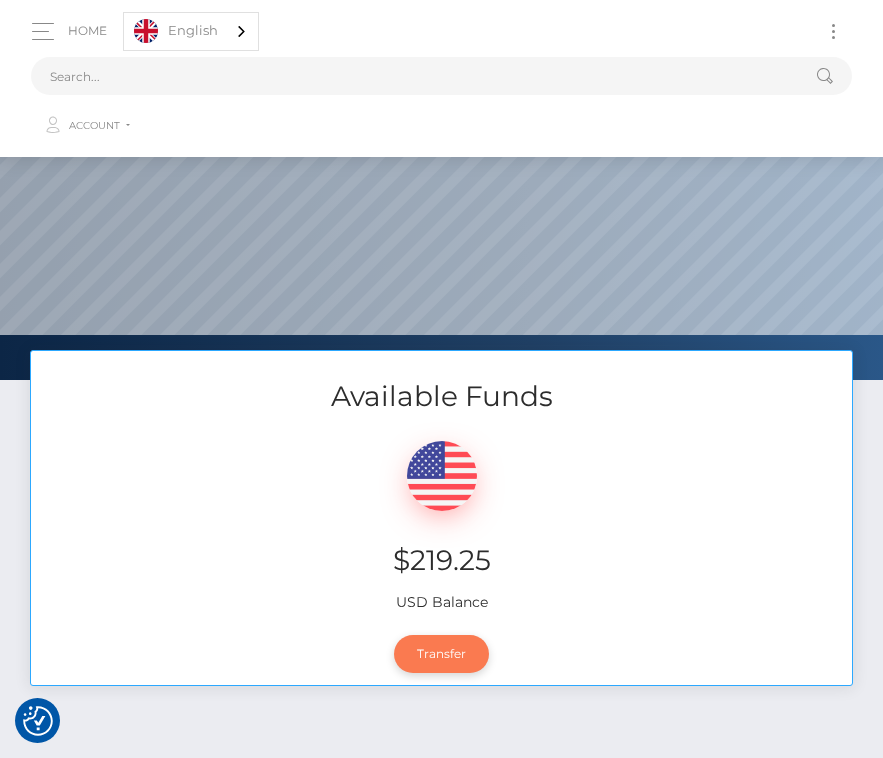 click on "Transfer" at bounding box center (441, 654) 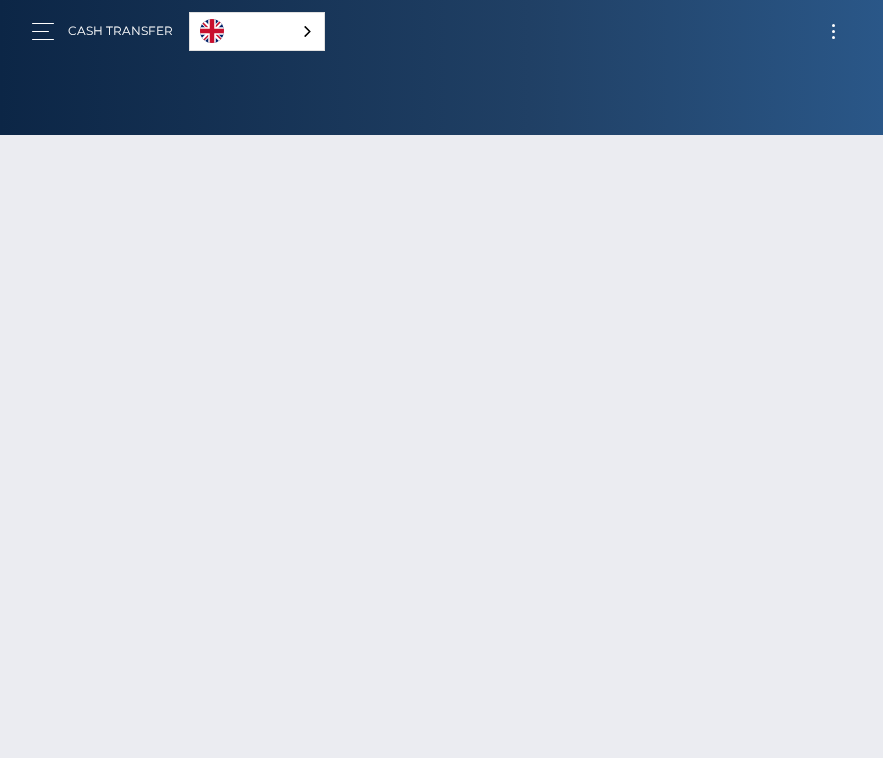 scroll, scrollTop: 0, scrollLeft: 0, axis: both 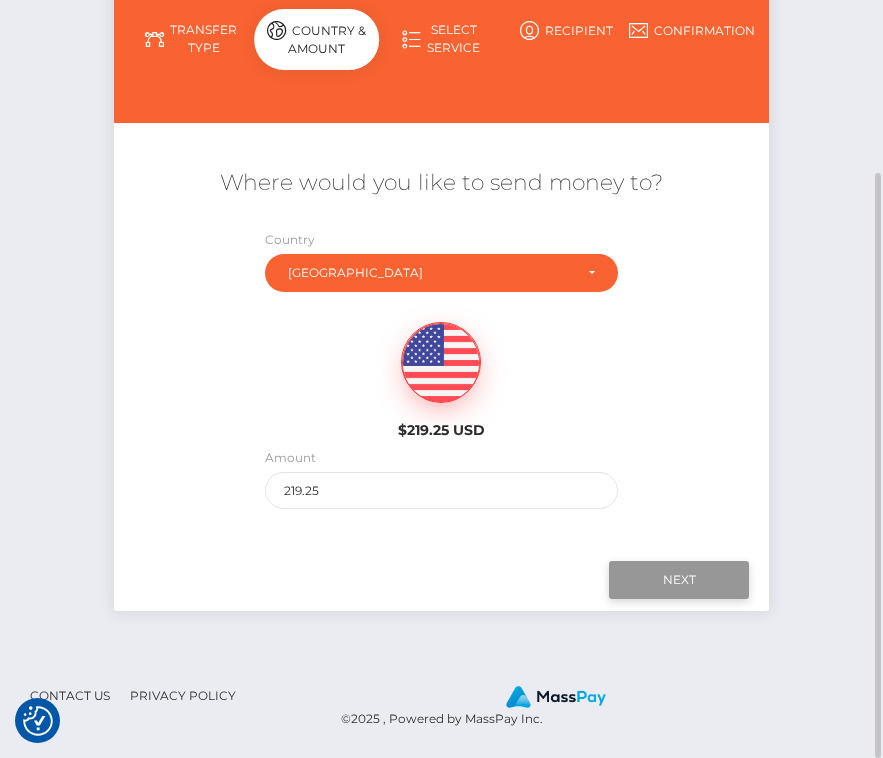 click on "Next" at bounding box center [679, 580] 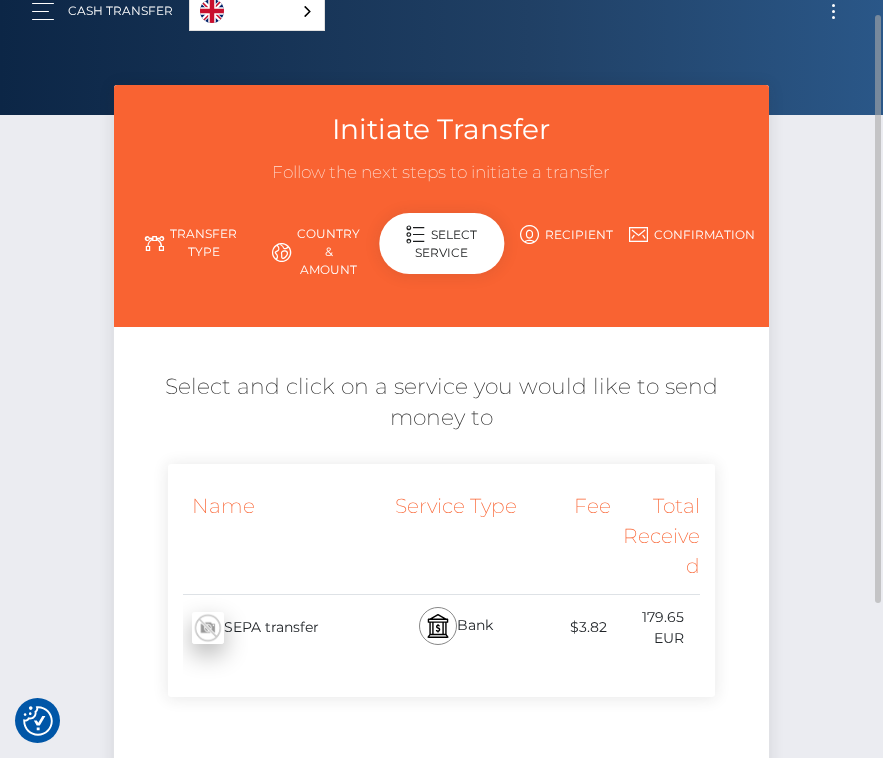 scroll, scrollTop: 0, scrollLeft: 0, axis: both 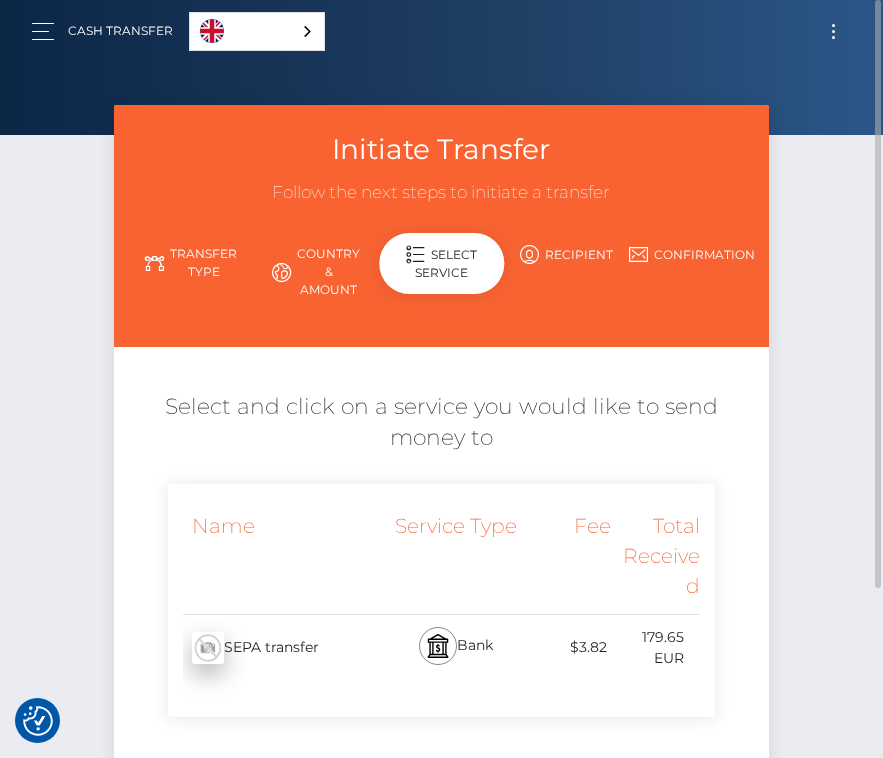 click on "Recipient" at bounding box center (566, 254) 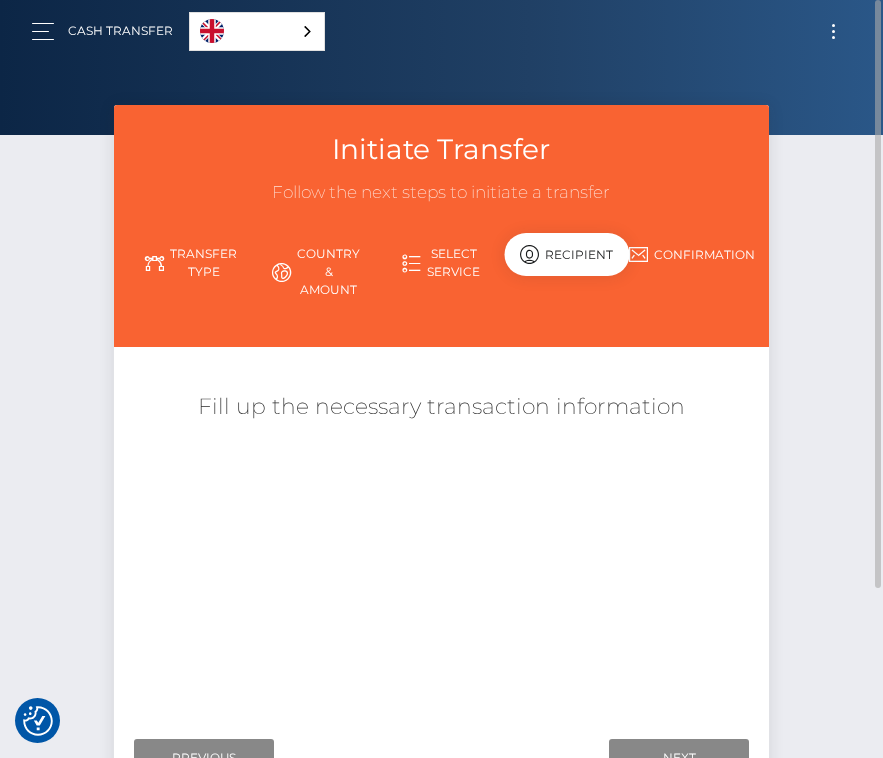 click on "Select Service" at bounding box center [441, 263] 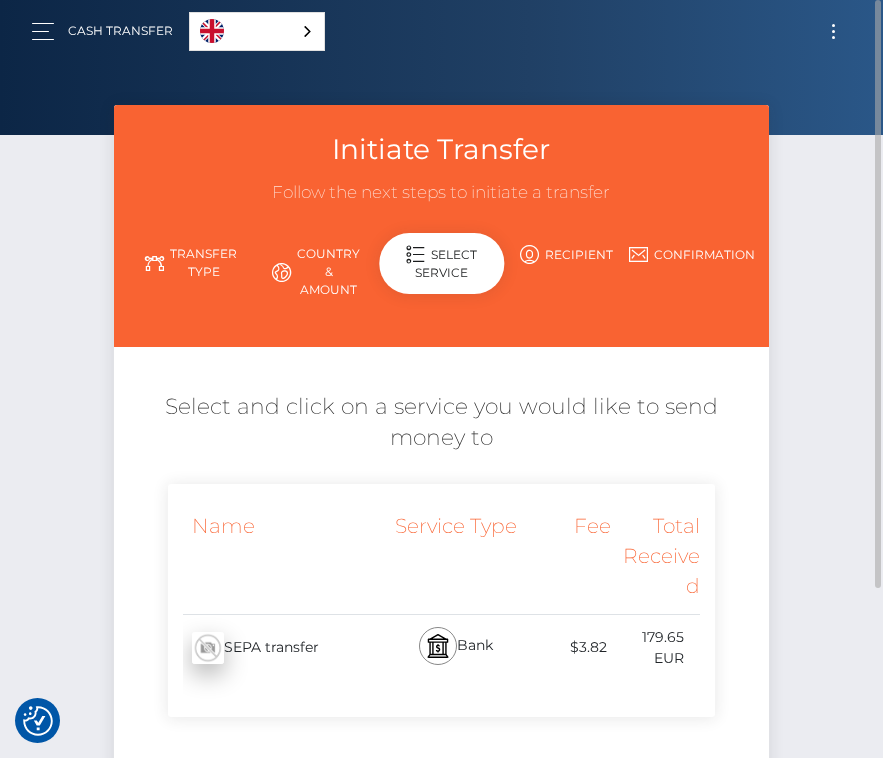 click at bounding box center [281, 272] 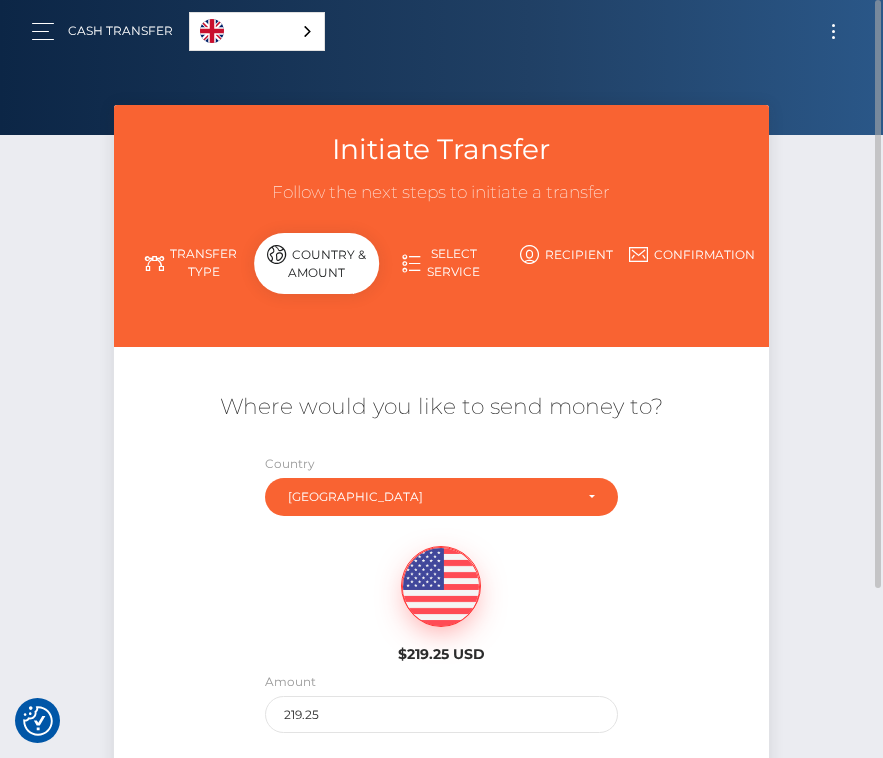 click on "Transfer Type" at bounding box center [191, 263] 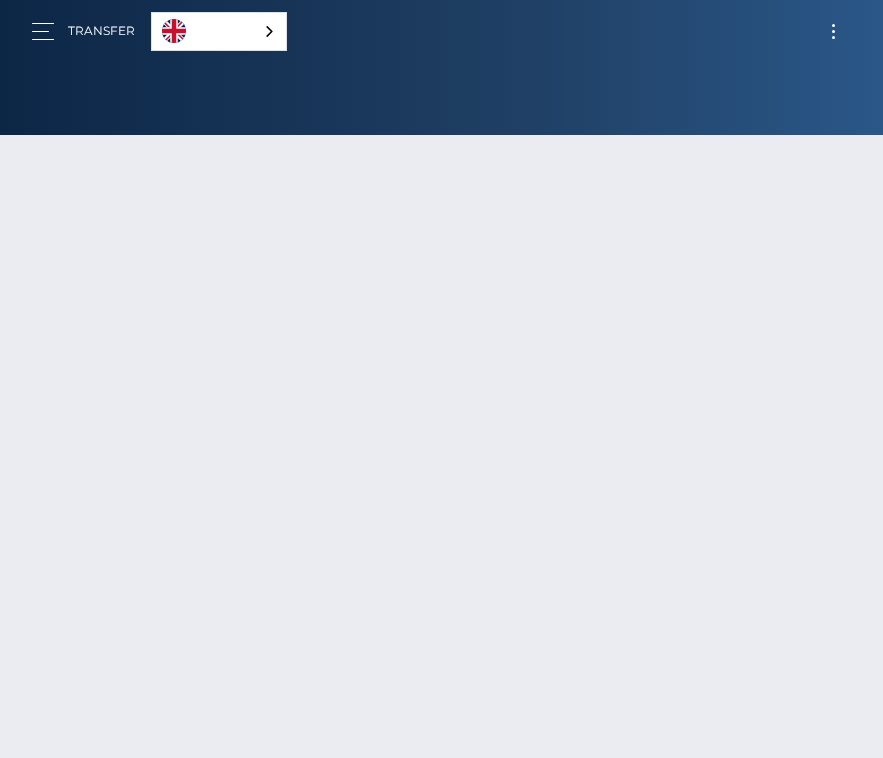 scroll, scrollTop: 0, scrollLeft: 0, axis: both 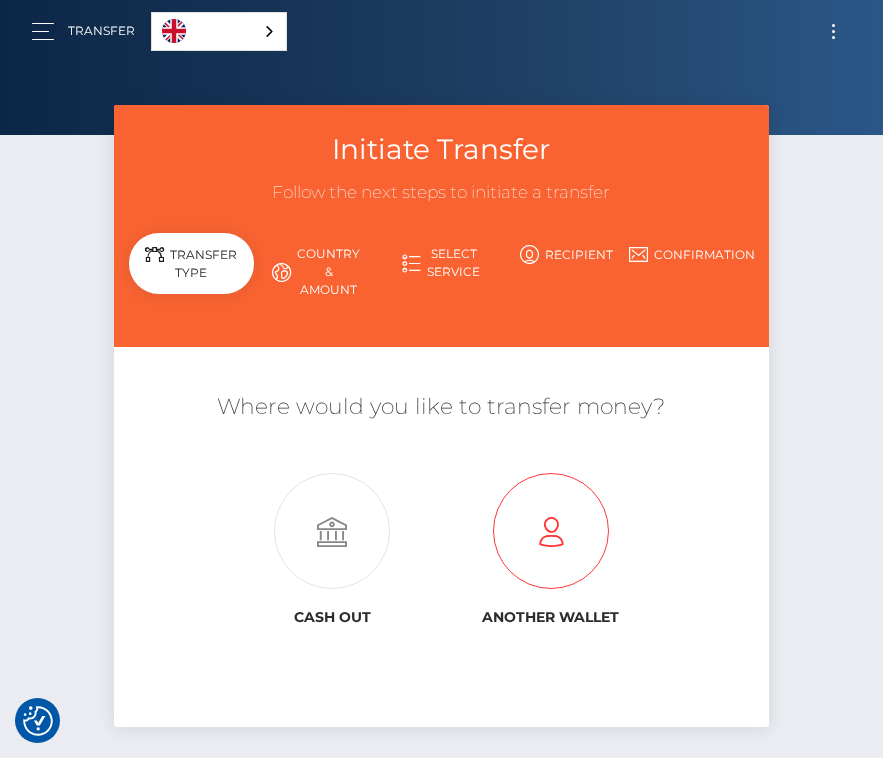 click at bounding box center [550, 532] 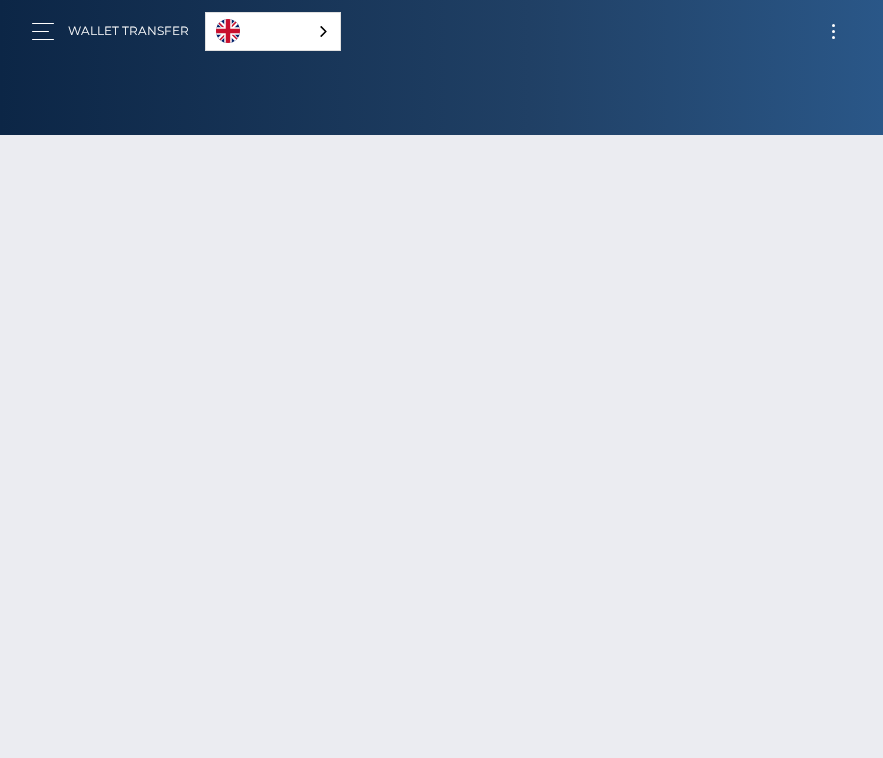 scroll, scrollTop: 0, scrollLeft: 0, axis: both 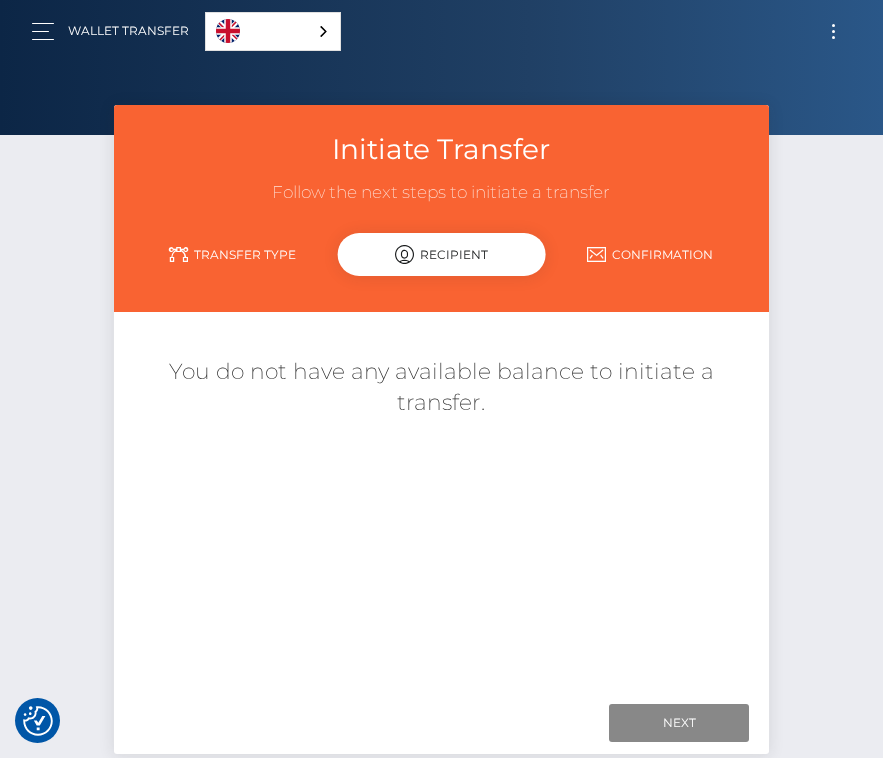 click on "You do not have any available balance to initiate a transfer." at bounding box center [442, 388] 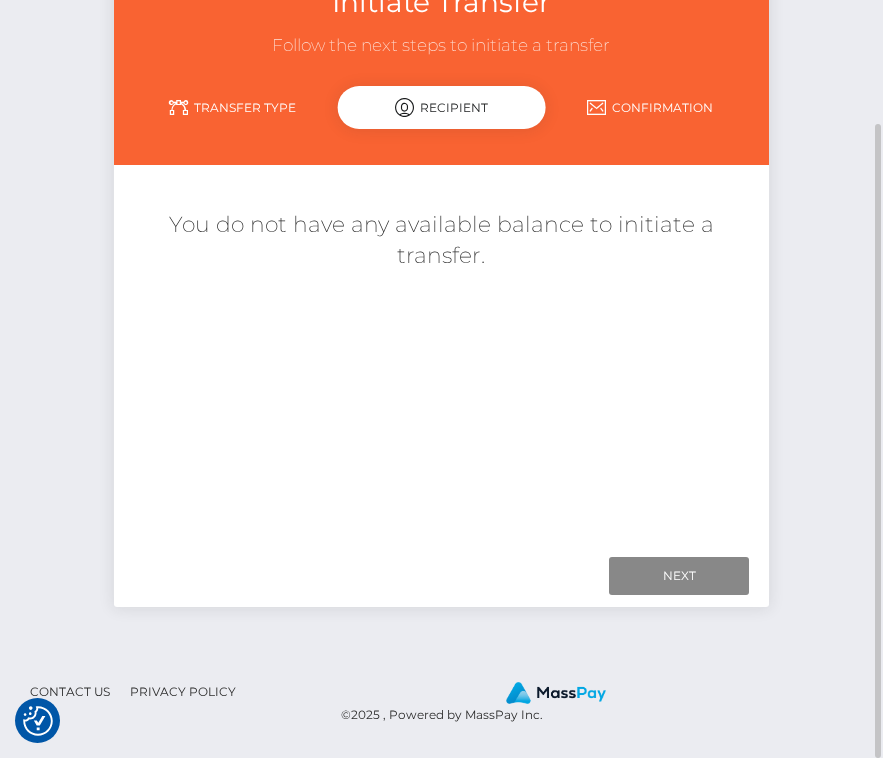 scroll, scrollTop: 0, scrollLeft: 0, axis: both 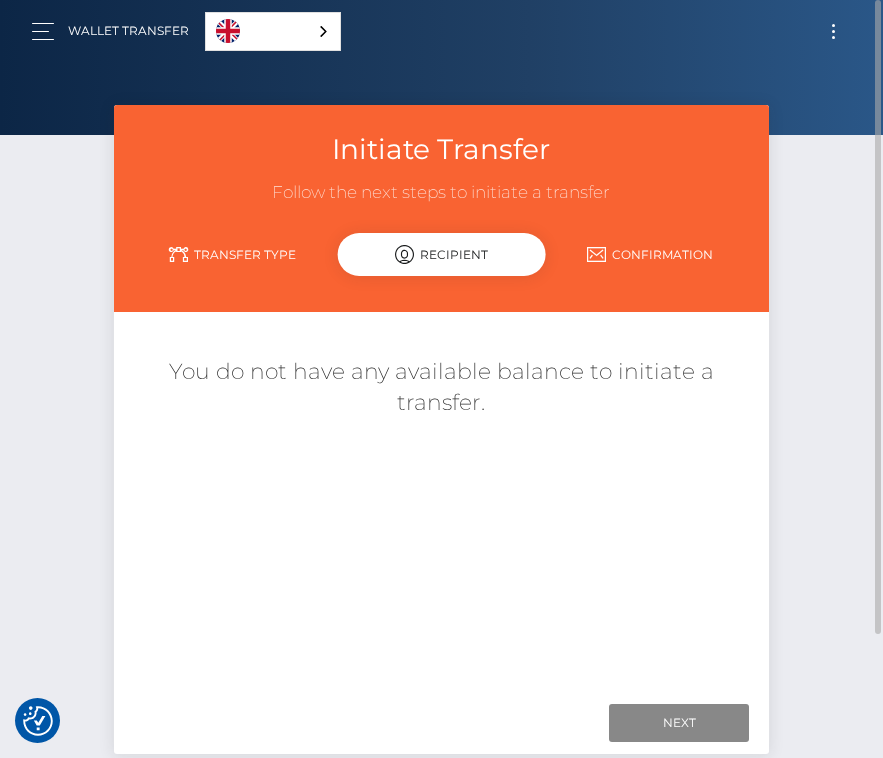 click on "Transfer Type" at bounding box center (233, 254) 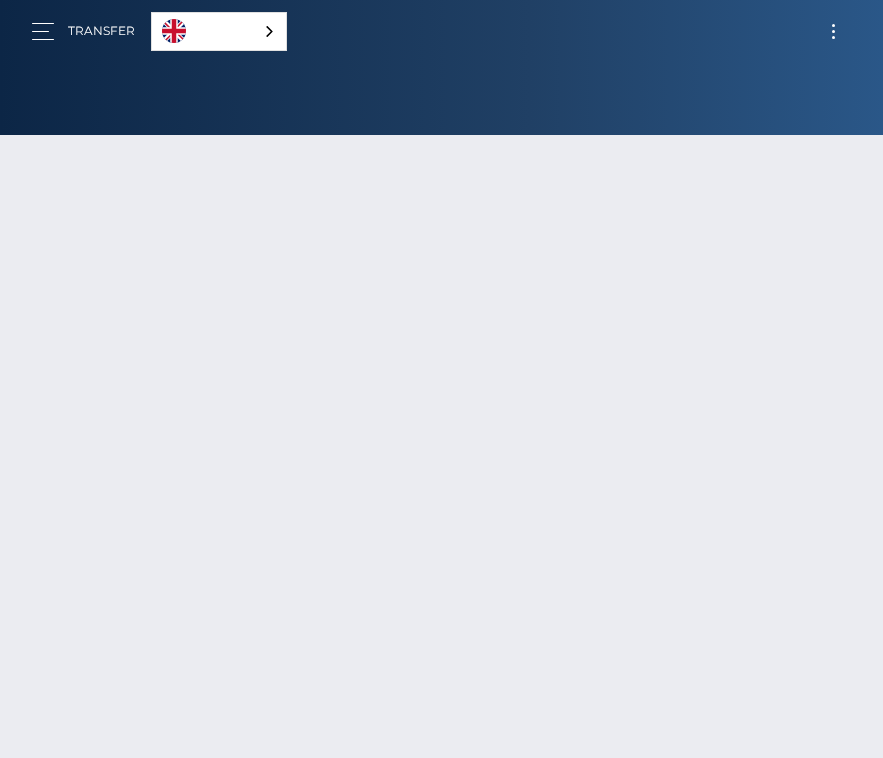 scroll, scrollTop: 0, scrollLeft: 0, axis: both 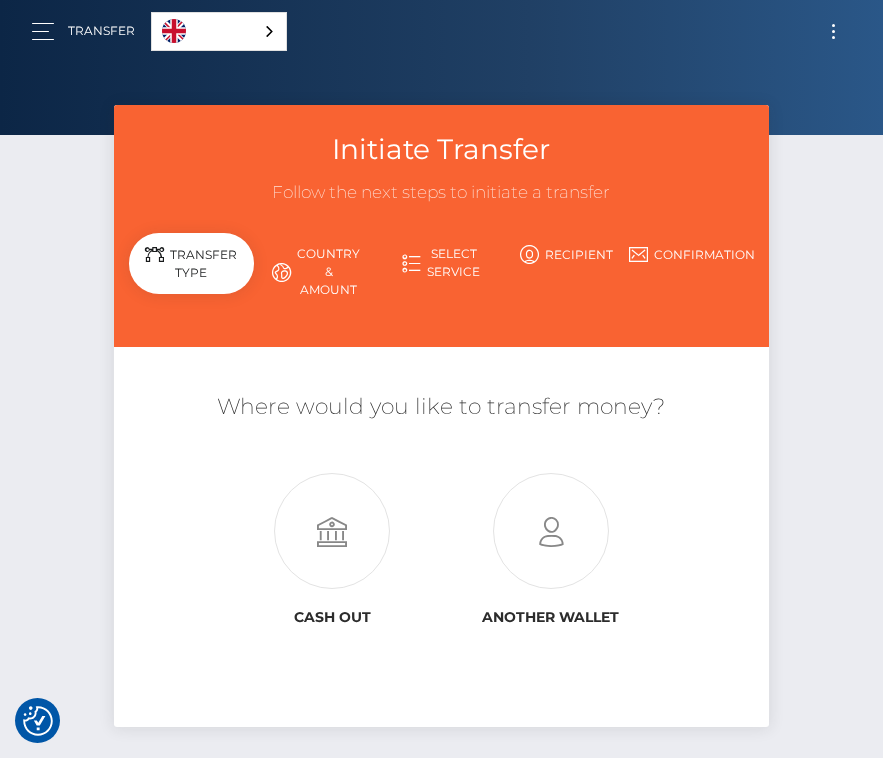 click on "Country & Amount" at bounding box center [316, 272] 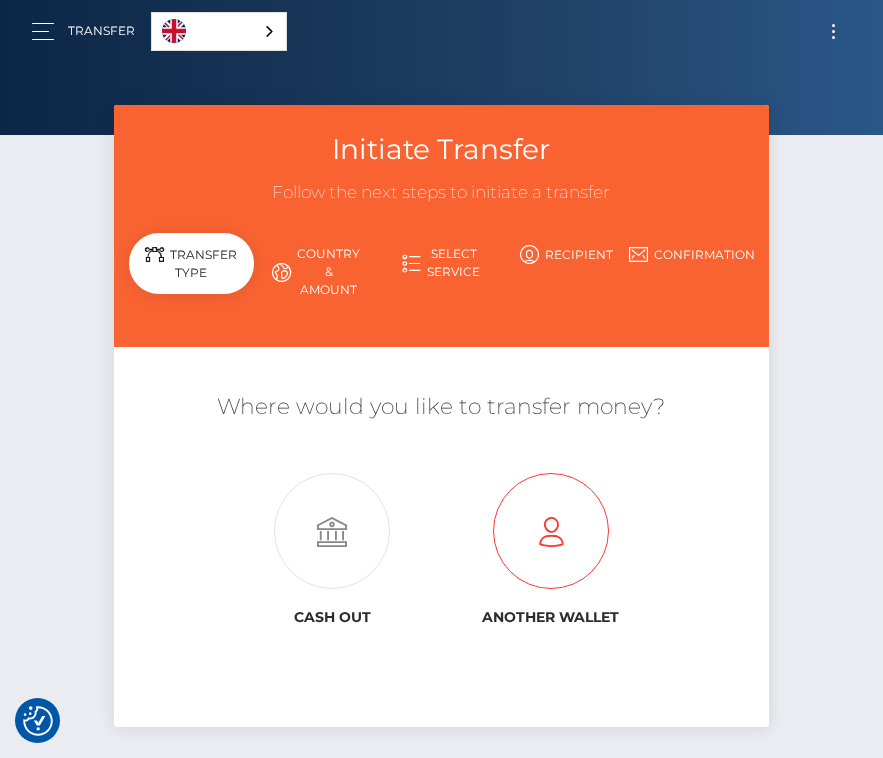 click at bounding box center (550, 532) 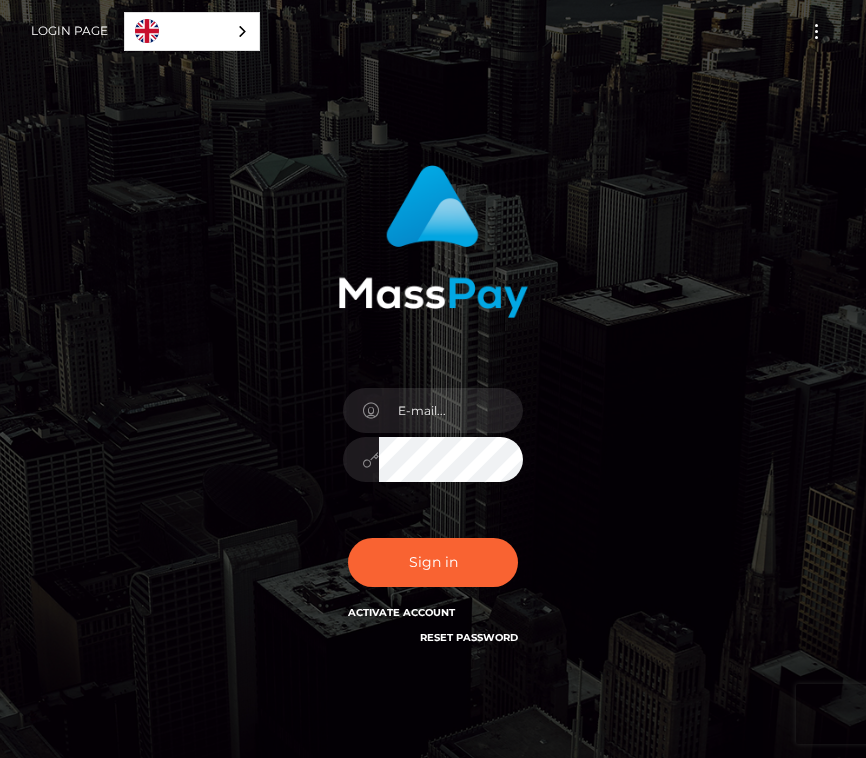 scroll, scrollTop: 0, scrollLeft: 0, axis: both 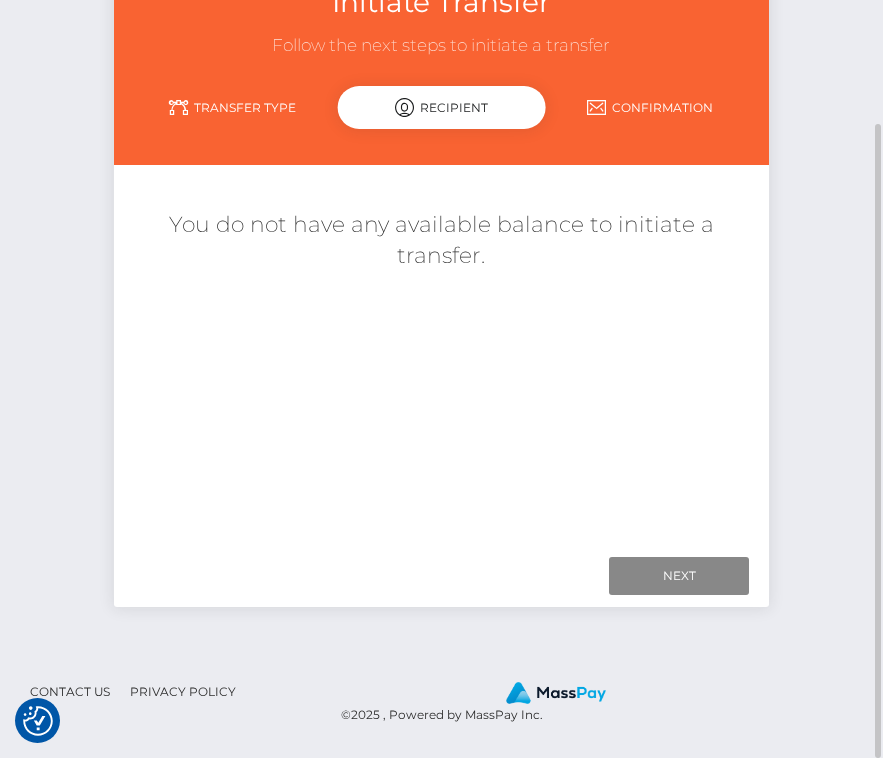 click on "Contact Us" at bounding box center [70, 691] 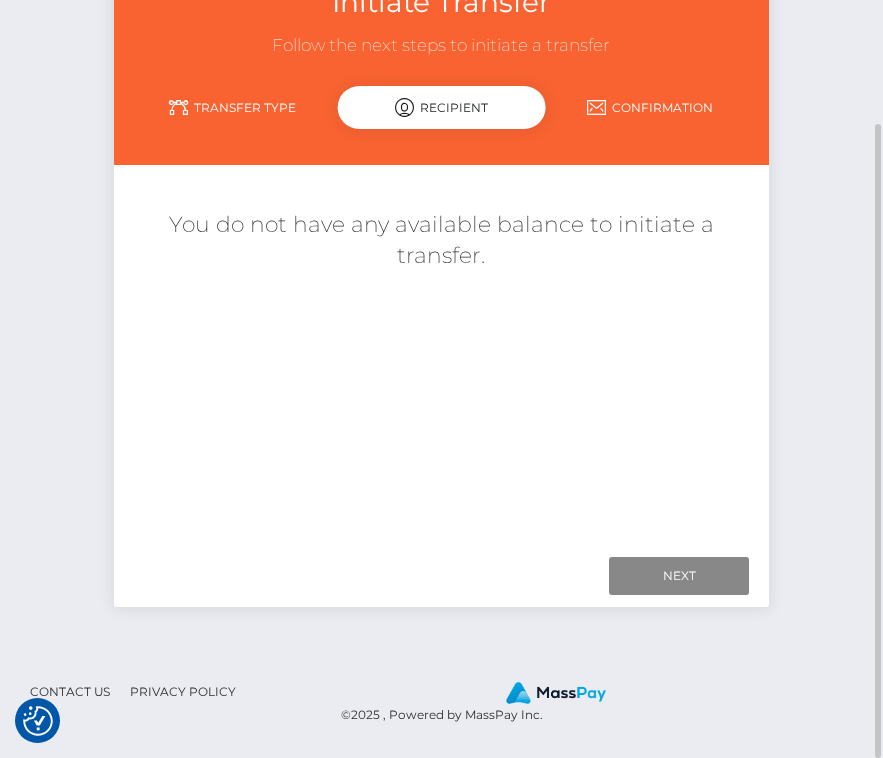 click on "You do not have any available balance to initiate a transfer." at bounding box center (442, 357) 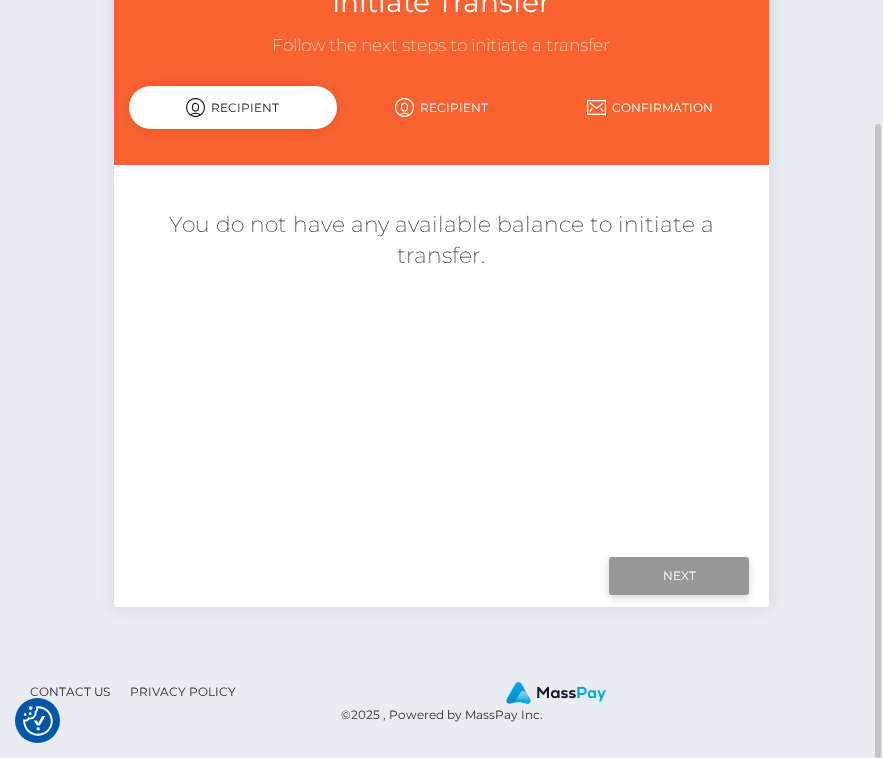 click on "Next" at bounding box center (679, 576) 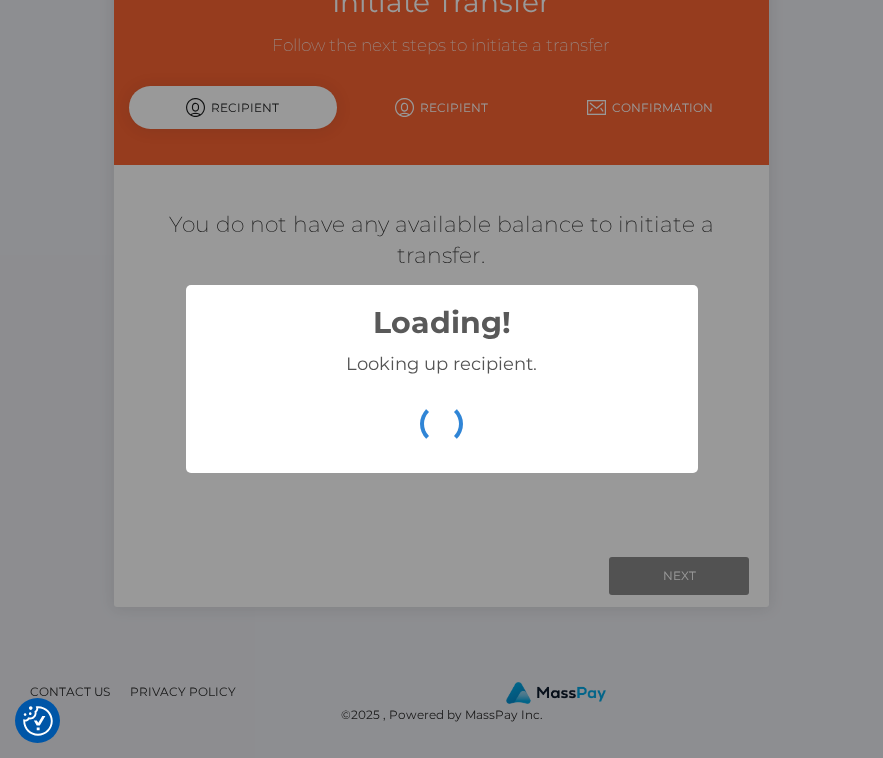 click on "Loading! × Looking up recipient. OK Cancel" at bounding box center [441, 379] 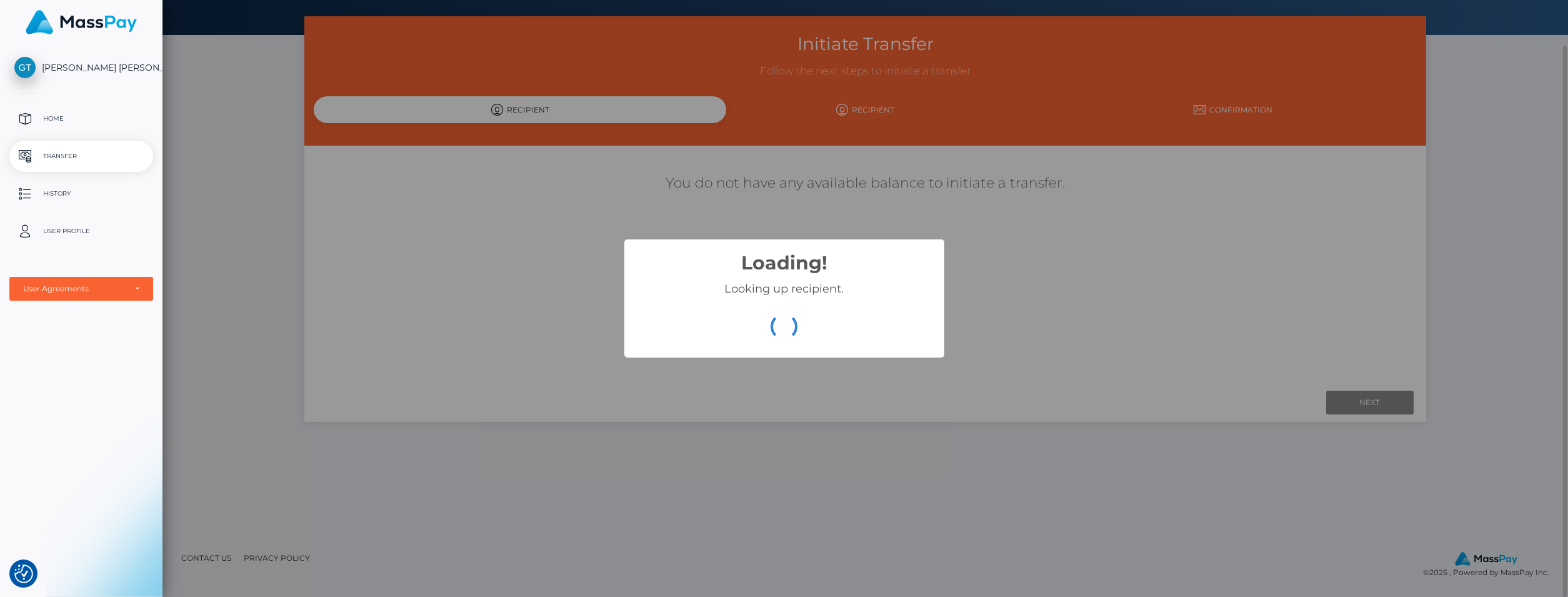 scroll, scrollTop: 49, scrollLeft: 0, axis: vertical 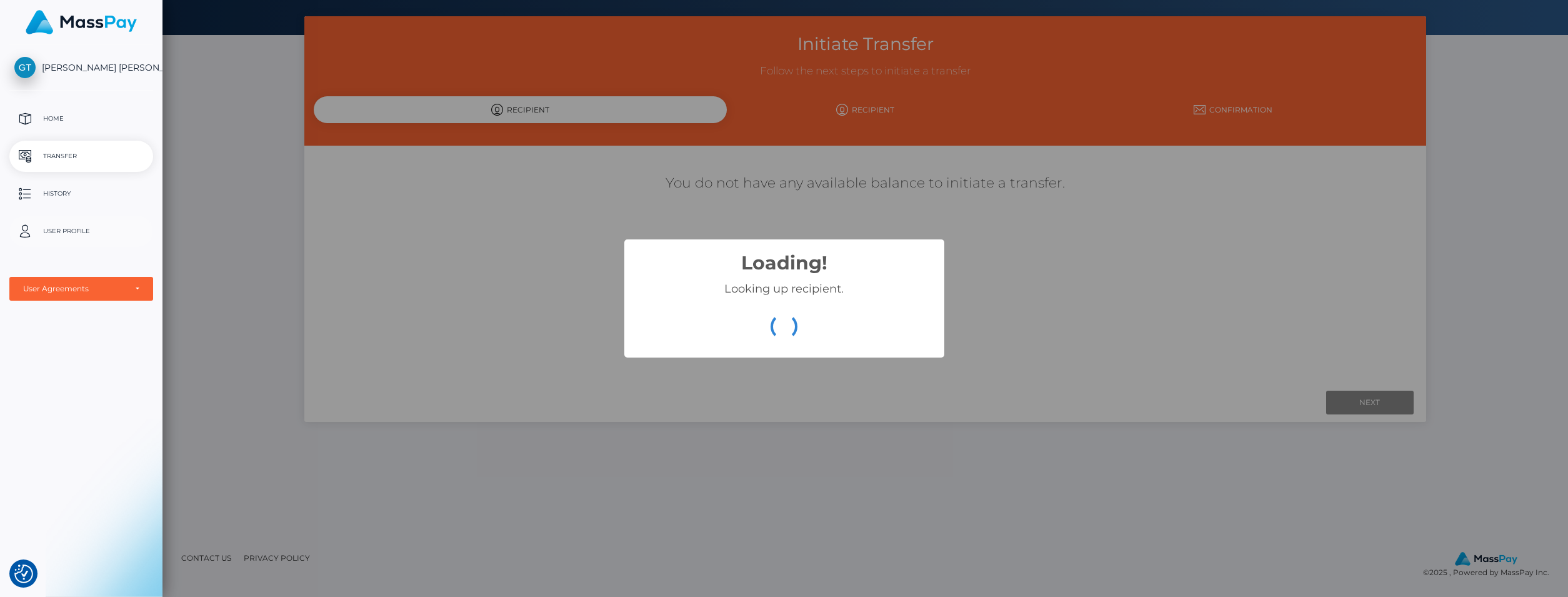 click on "User Profile" at bounding box center (81, 231) 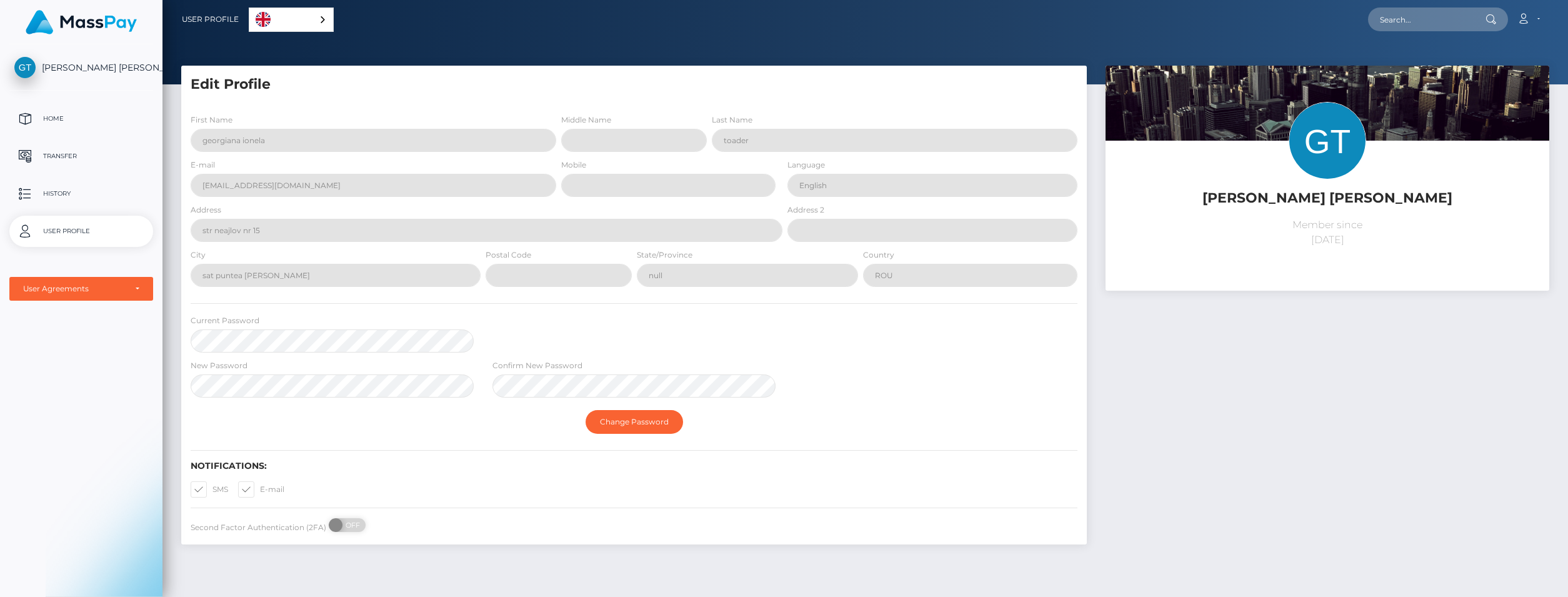 scroll, scrollTop: 0, scrollLeft: 0, axis: both 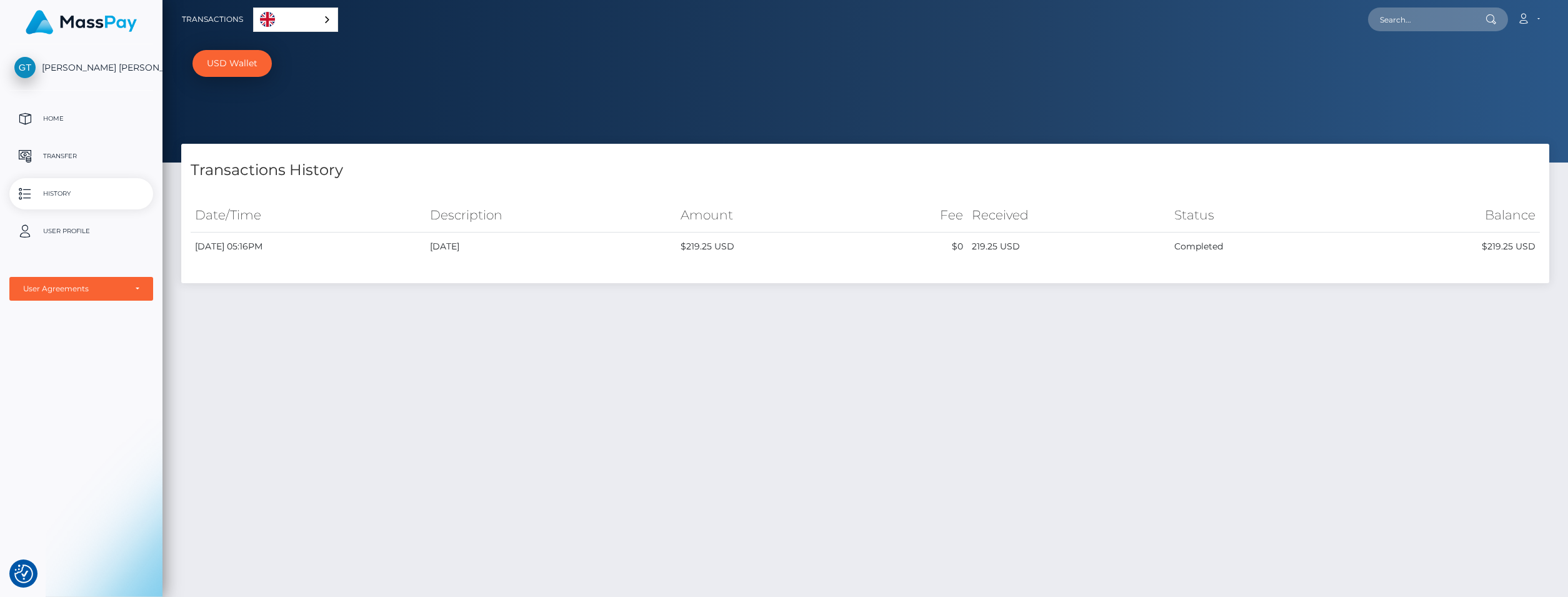 click on "[PERSON_NAME] [PERSON_NAME]" at bounding box center (81, 68) 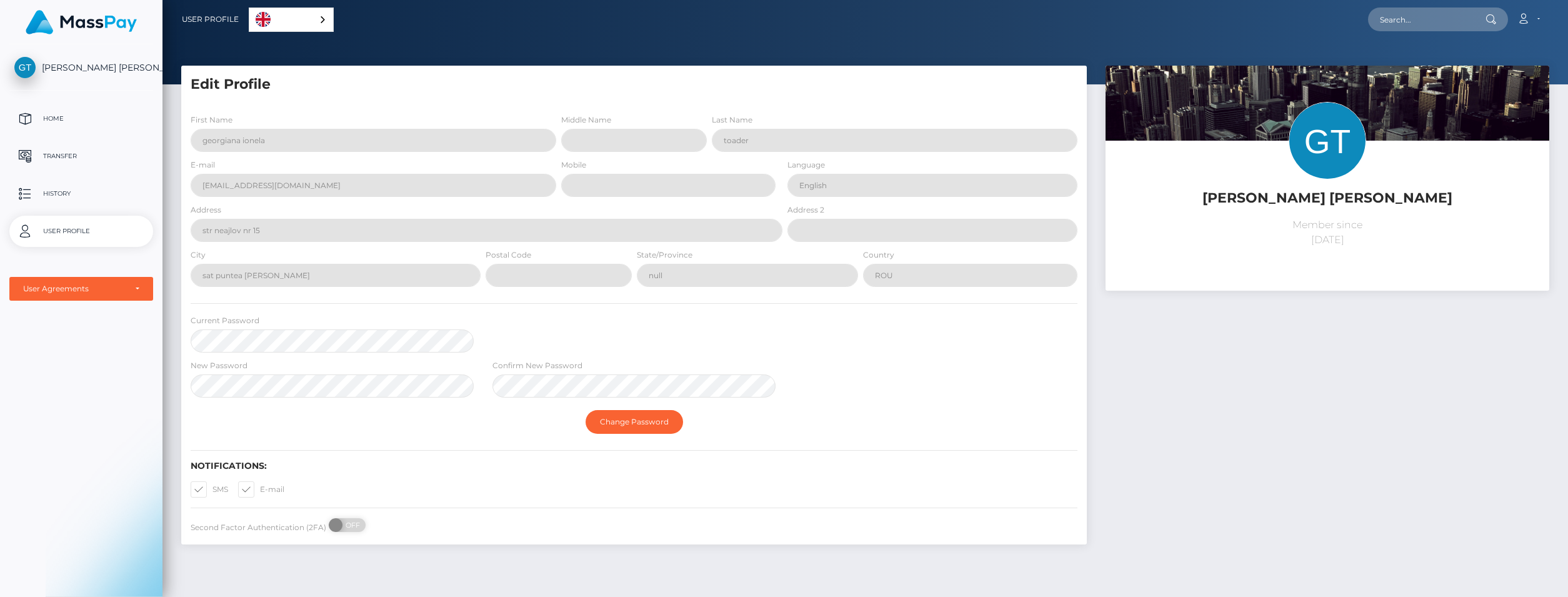 scroll, scrollTop: 0, scrollLeft: 0, axis: both 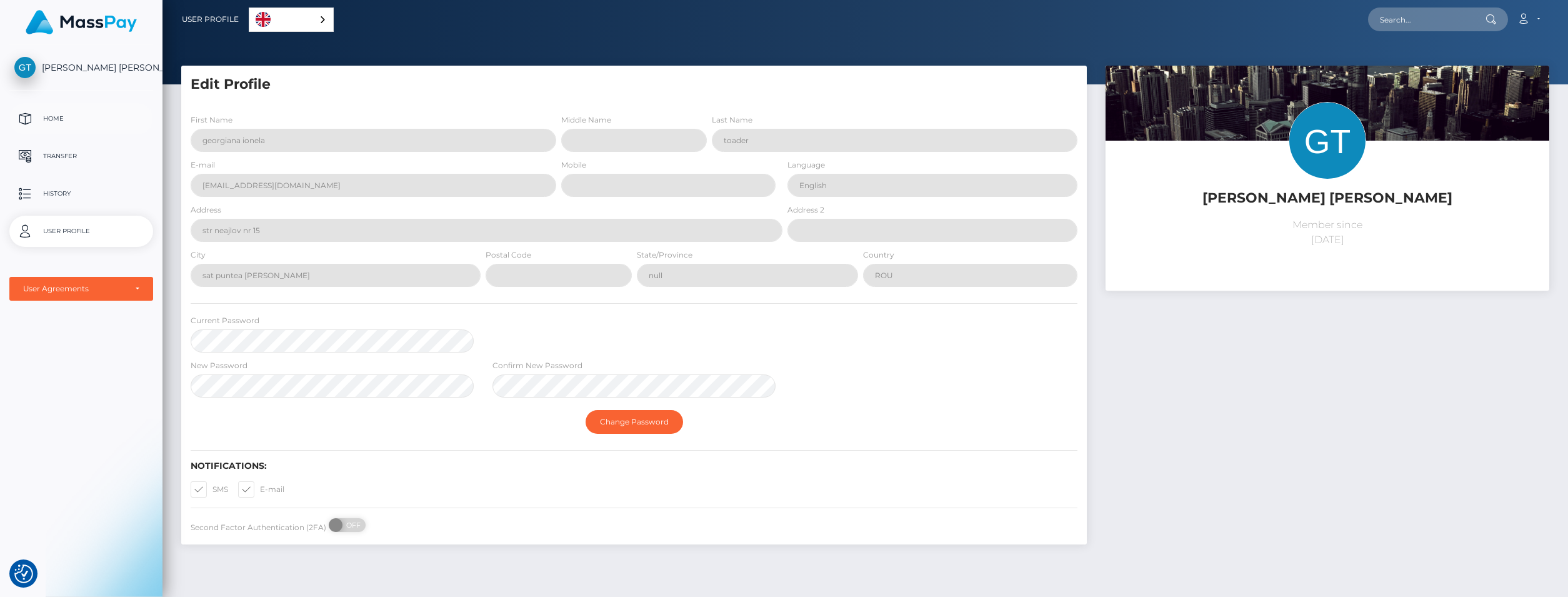 click on "Home" at bounding box center [81, 119] 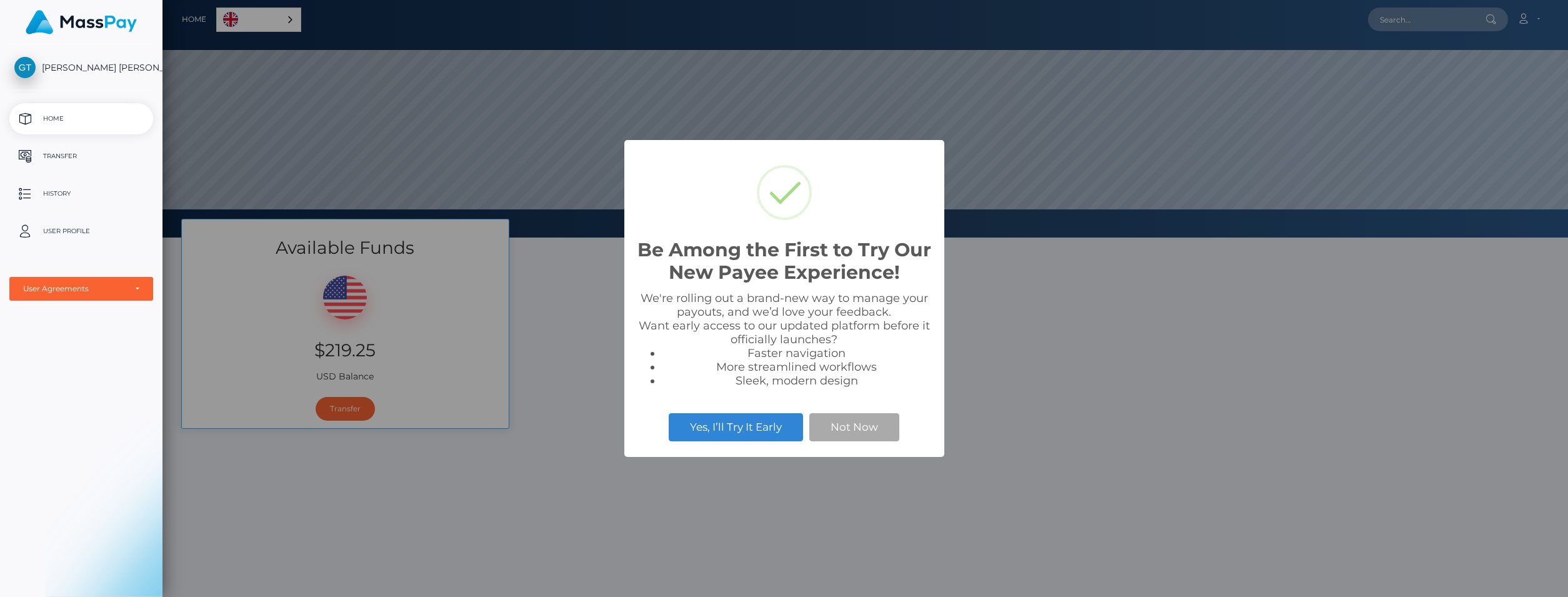 scroll, scrollTop: 0, scrollLeft: 0, axis: both 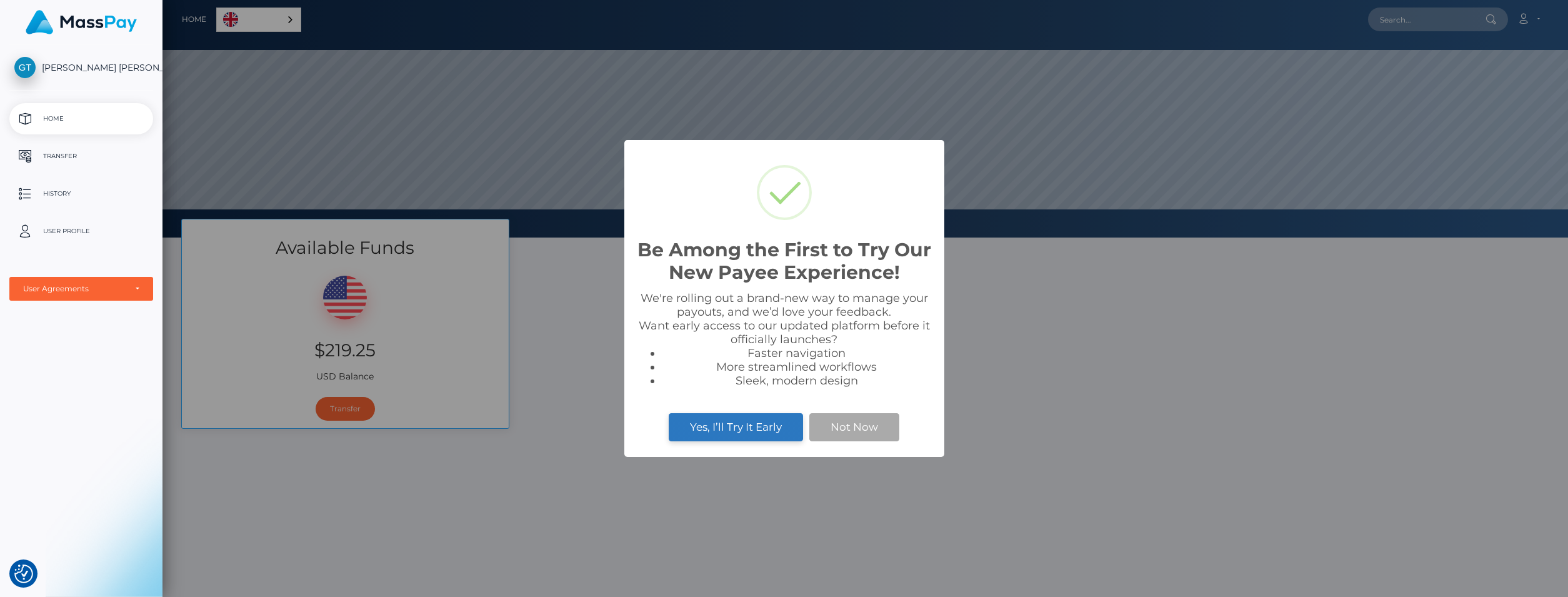 click on "Yes, I’ll Try It Early" at bounding box center (736, 427) 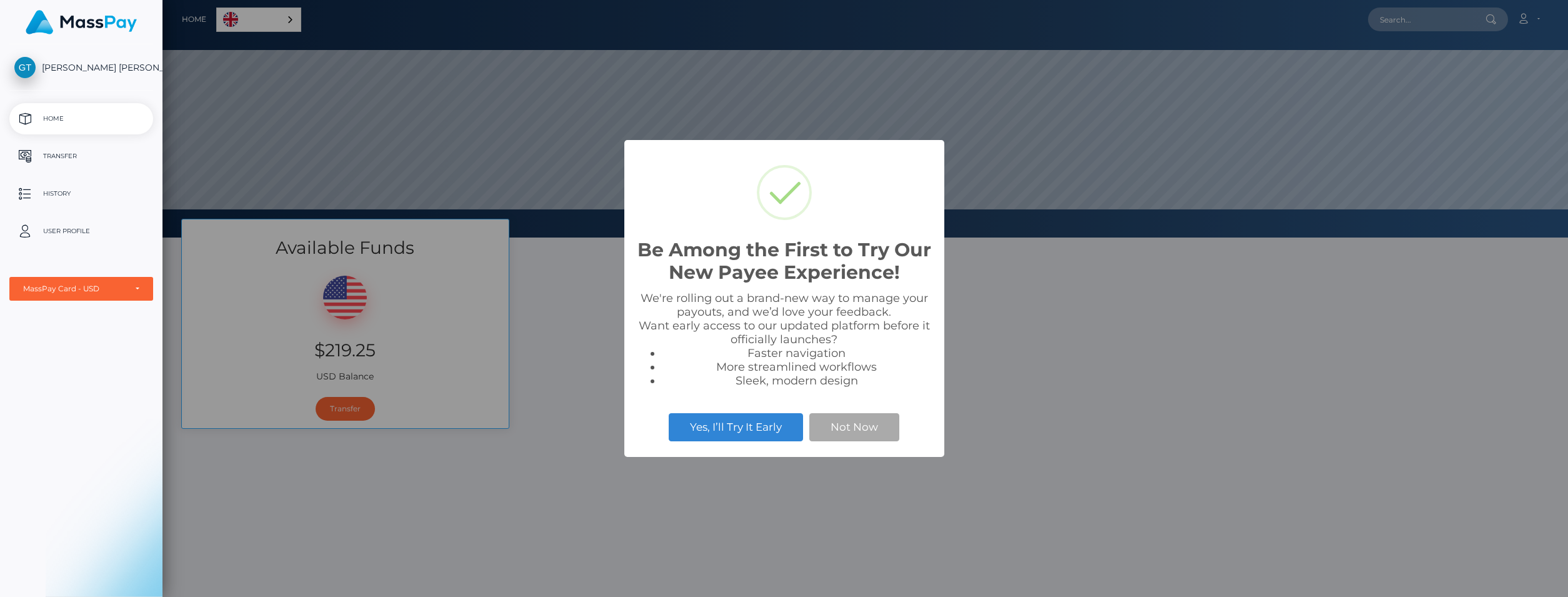 select on "1" 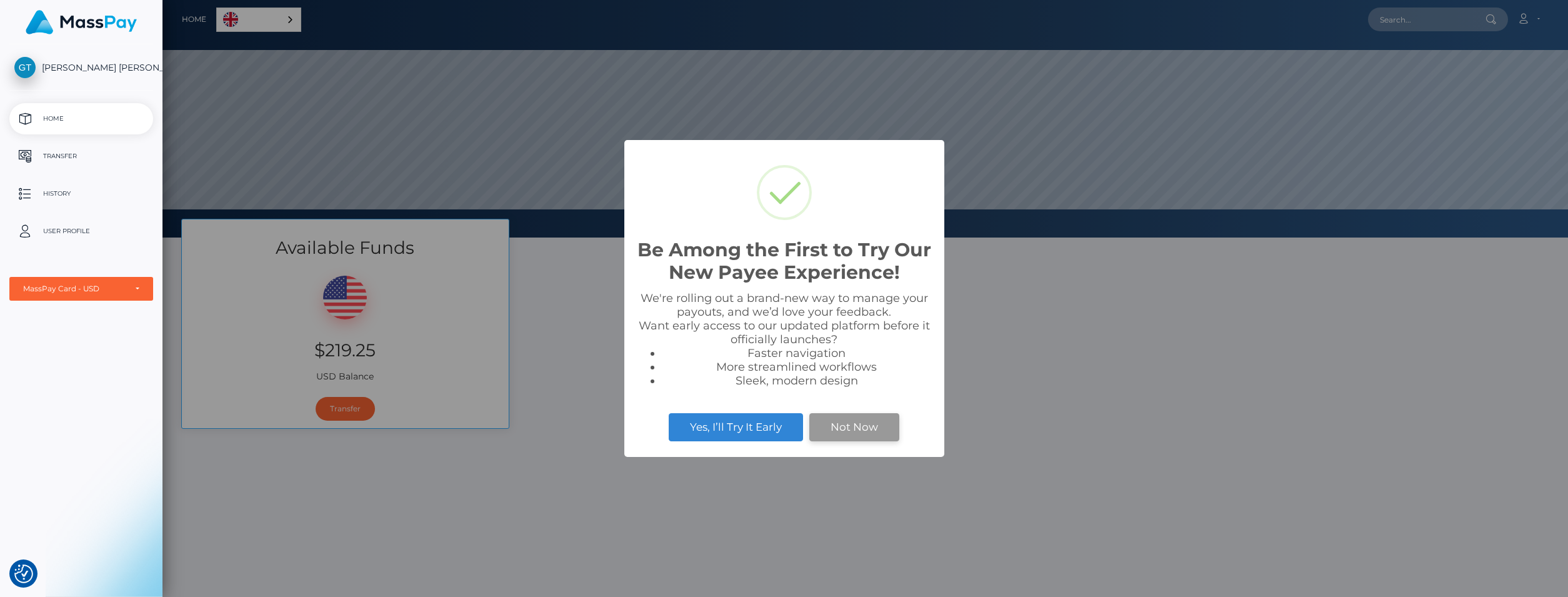click on "Not Now" at bounding box center (854, 427) 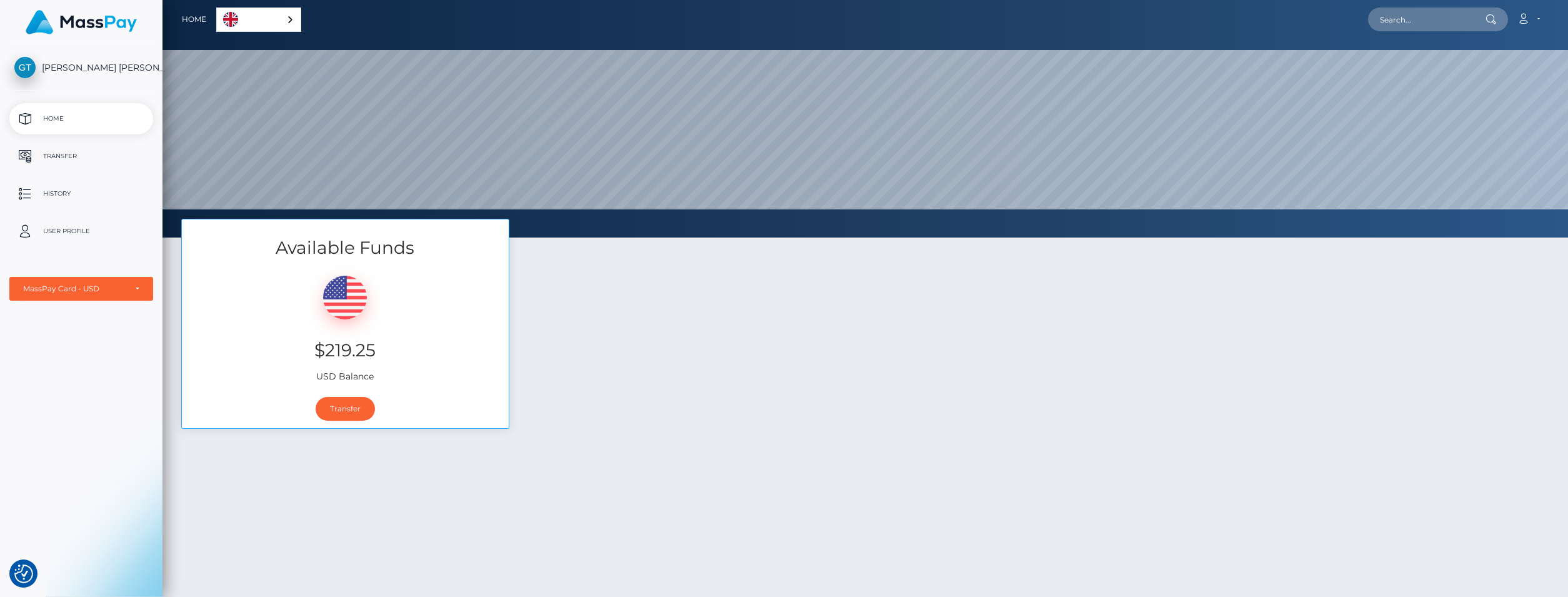 click on "Home
English Español 中文 (简体) Português (Brasil)
Account
Logout" at bounding box center (865, 19) 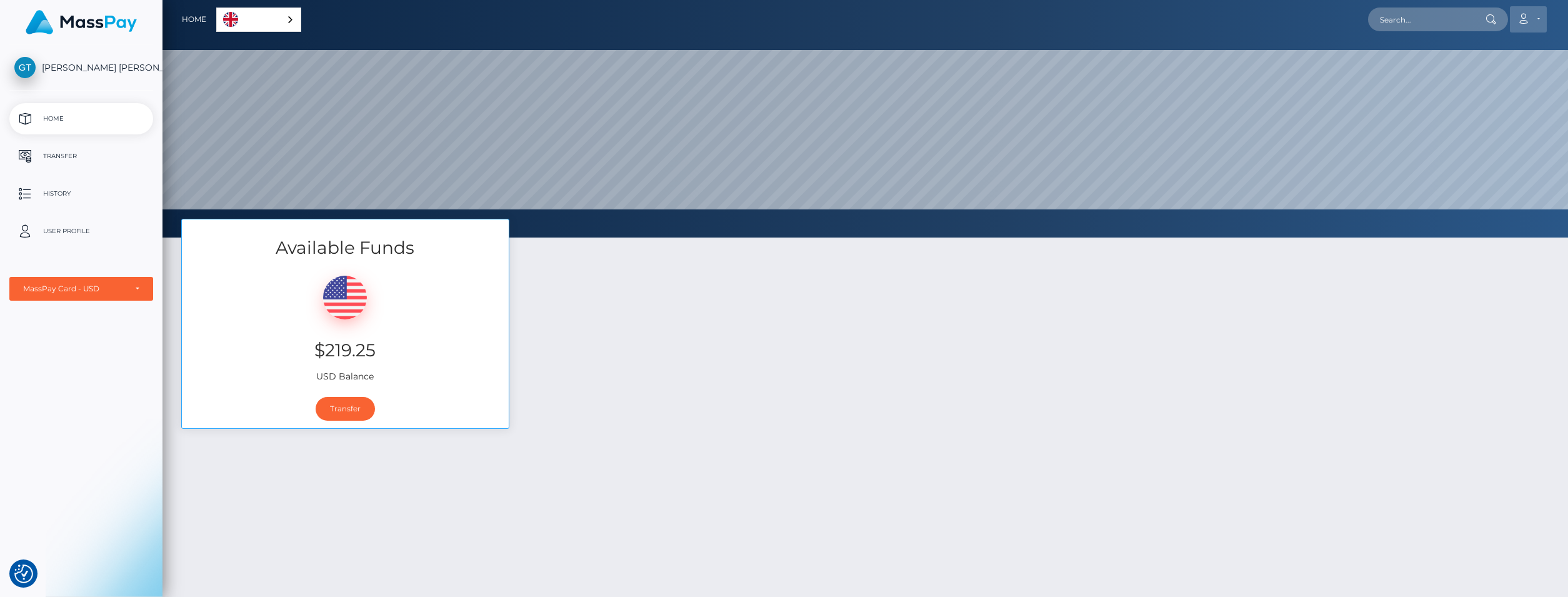 click on "Account" at bounding box center (1528, 19) 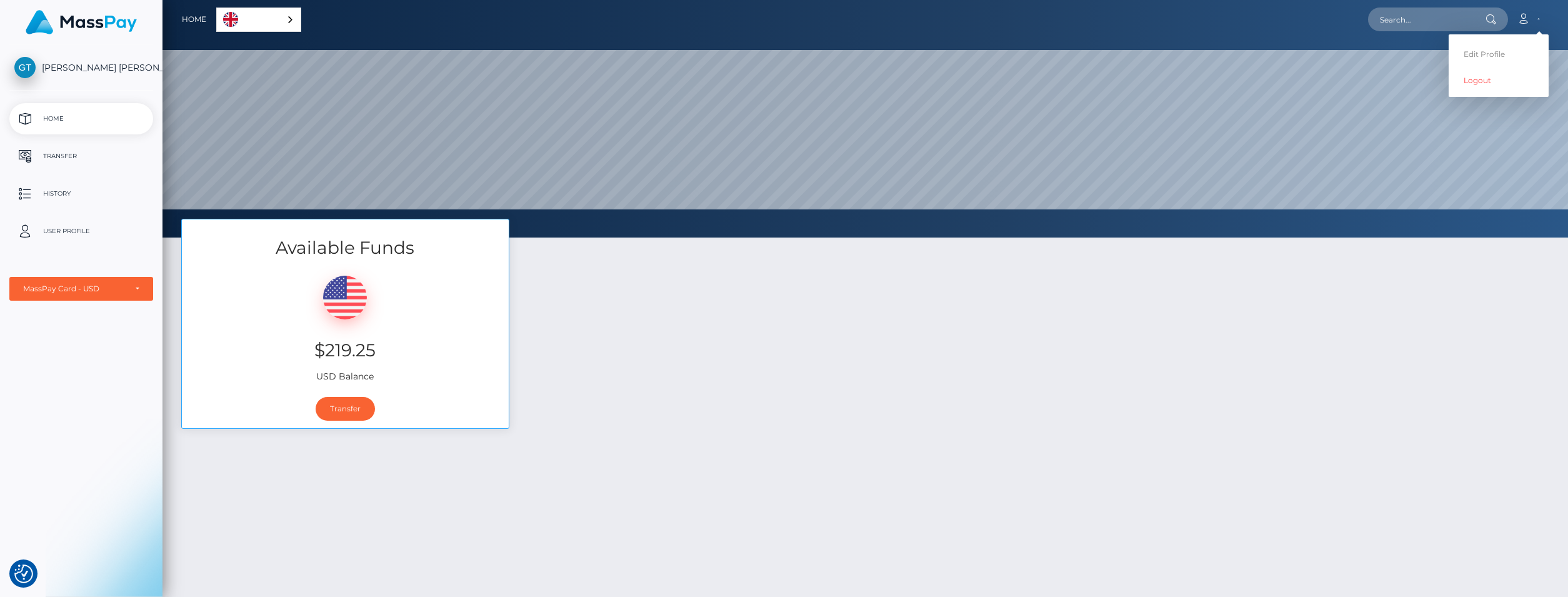 click on "Available Funds
$219.25
USD Balance
Transfer" at bounding box center [865, 479] 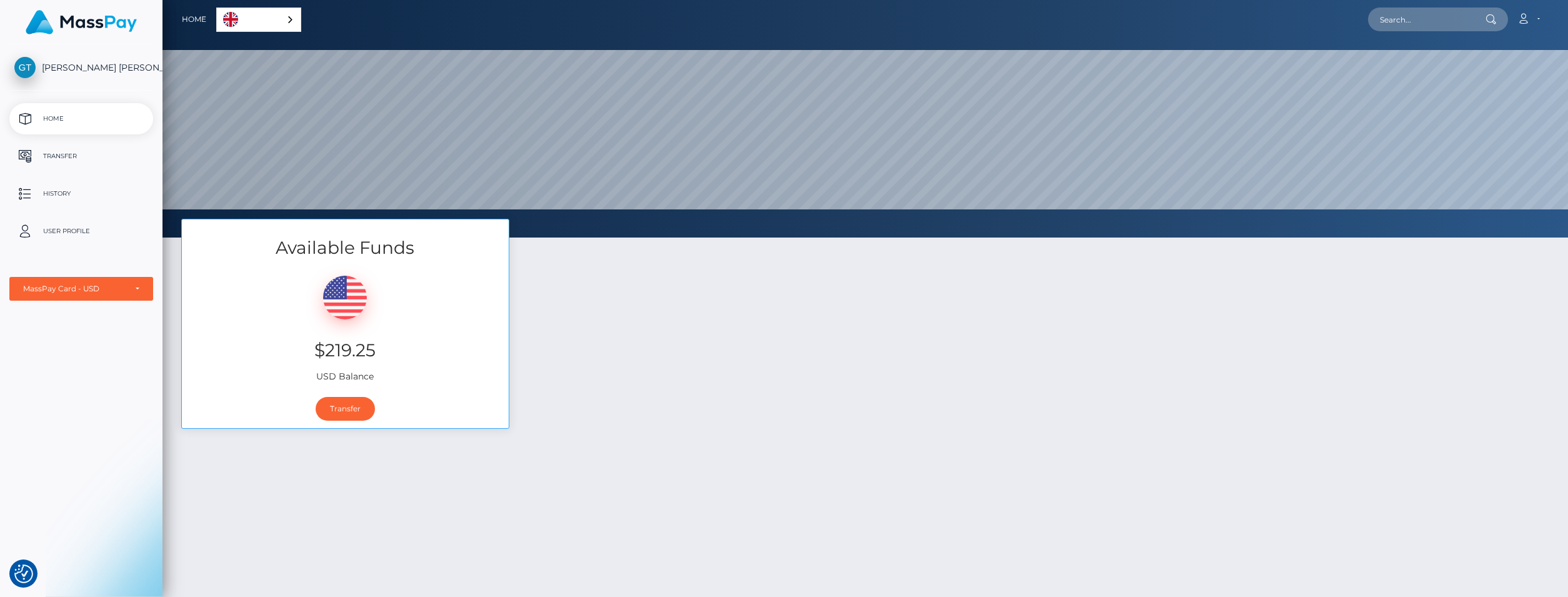 scroll, scrollTop: 203, scrollLeft: 0, axis: vertical 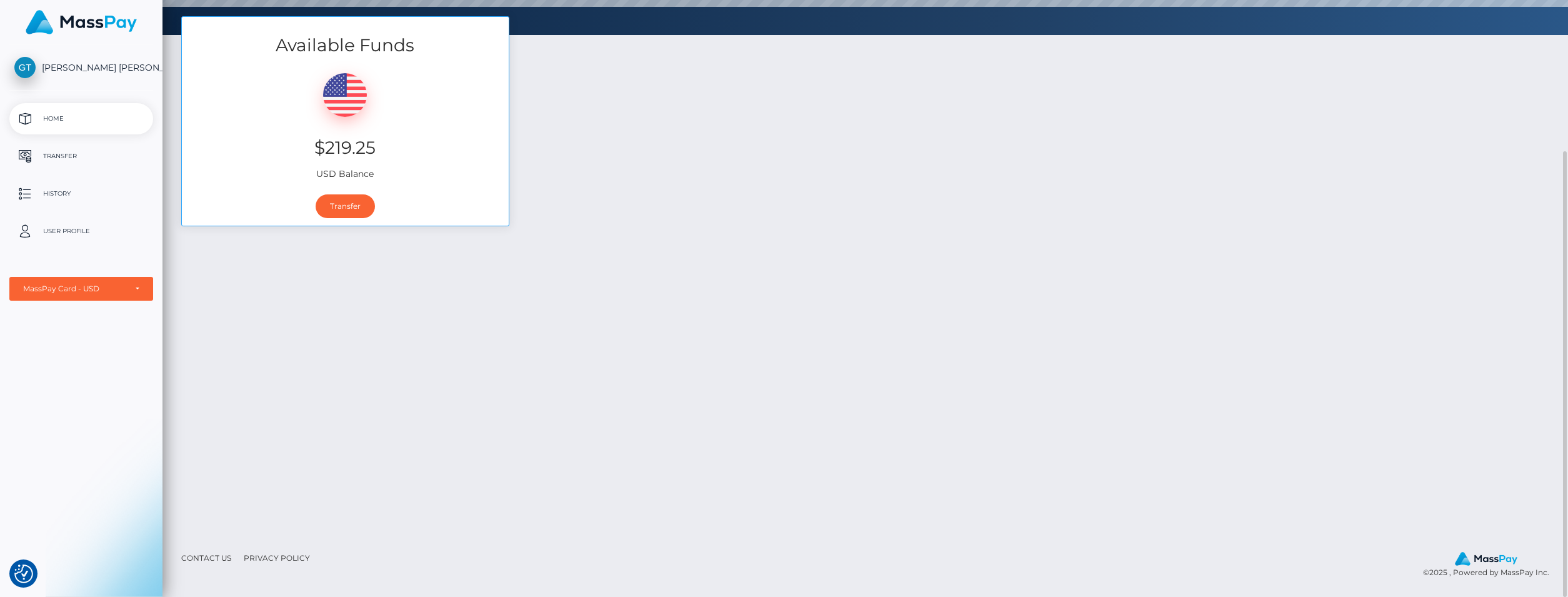 click on "Contact Us" at bounding box center (206, 558) 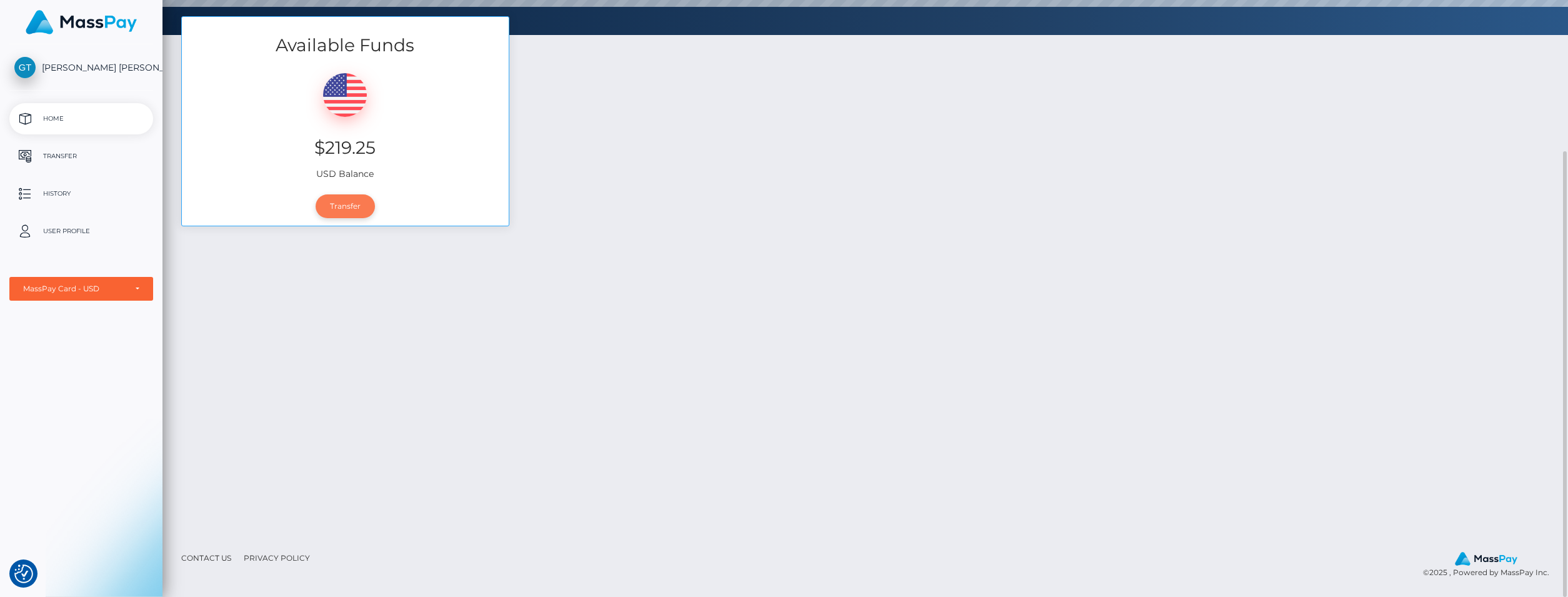 click on "Transfer" at bounding box center (345, 206) 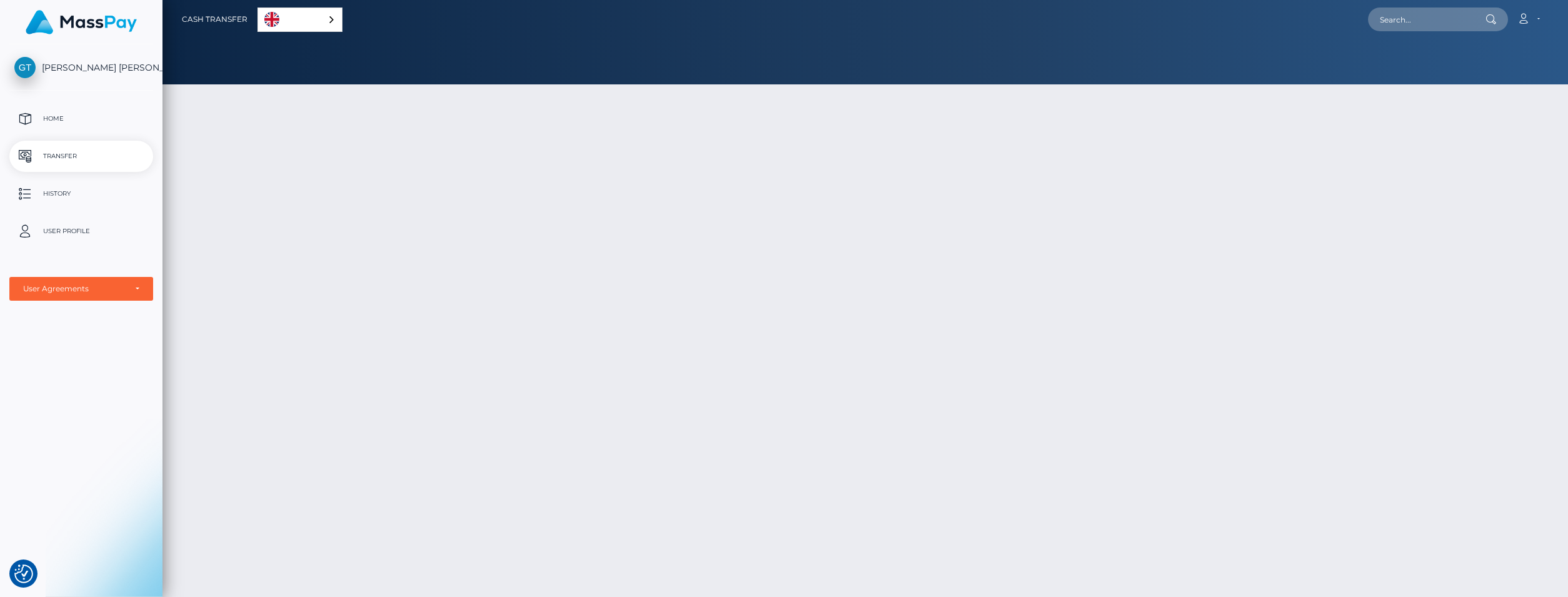scroll, scrollTop: 0, scrollLeft: 0, axis: both 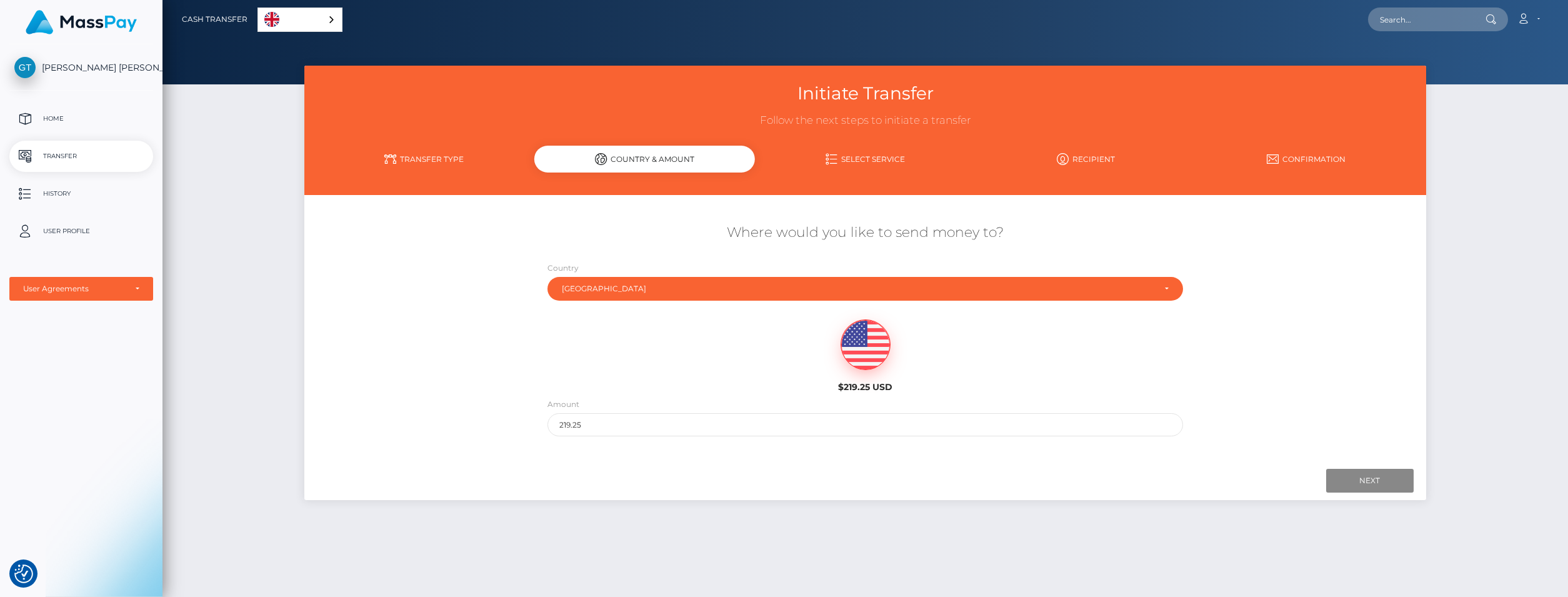 click on "Transfer Type" at bounding box center (424, 159) 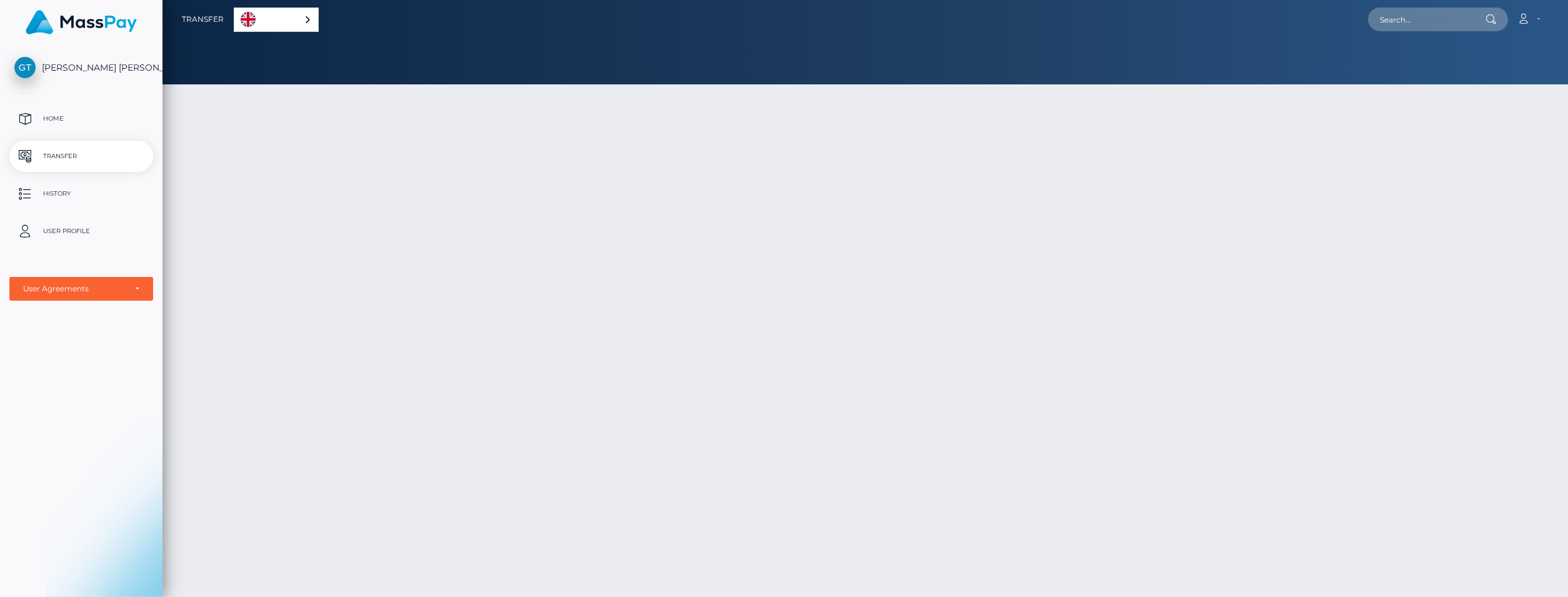 scroll, scrollTop: 0, scrollLeft: 0, axis: both 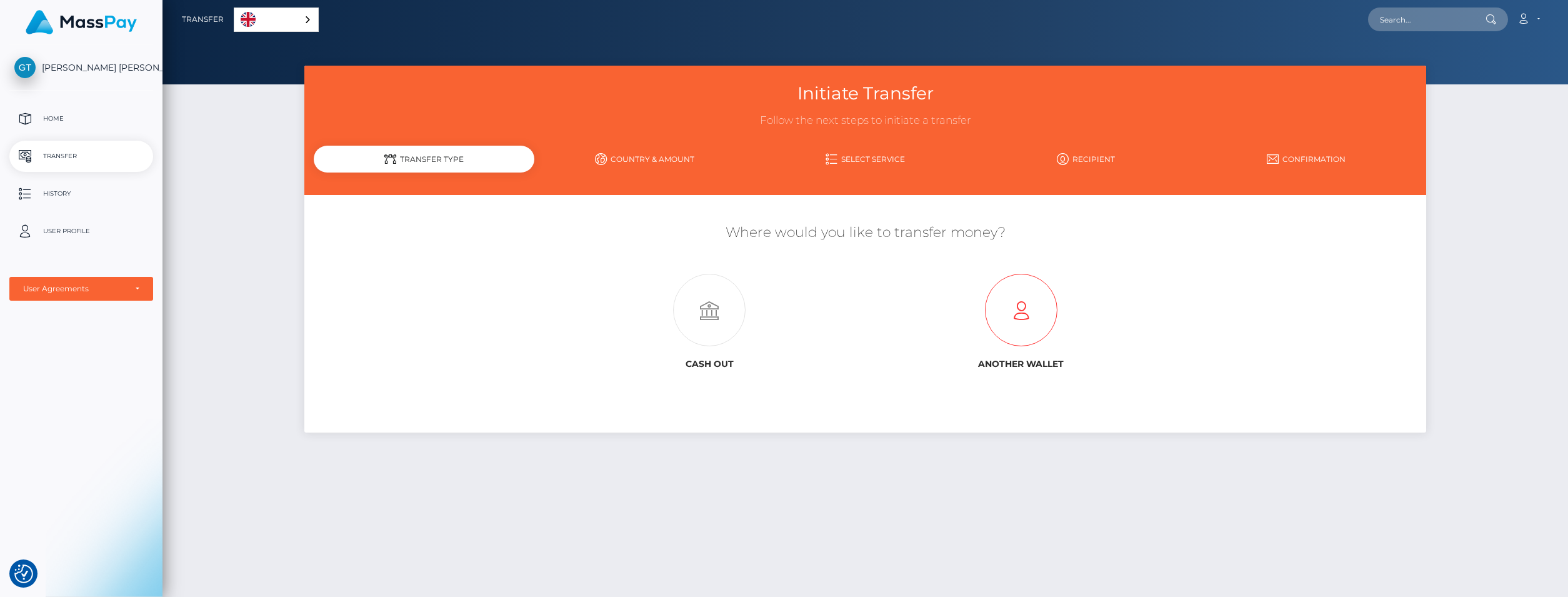click at bounding box center [1021, 311] 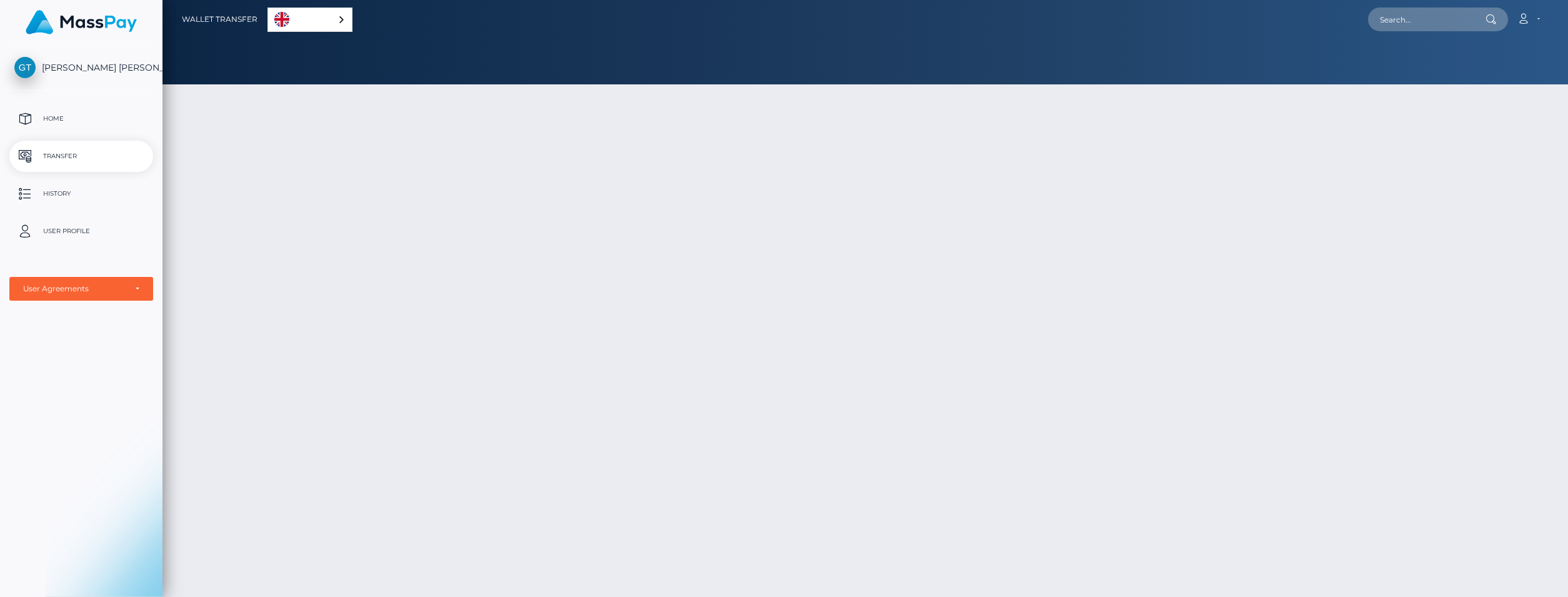 scroll, scrollTop: 0, scrollLeft: 0, axis: both 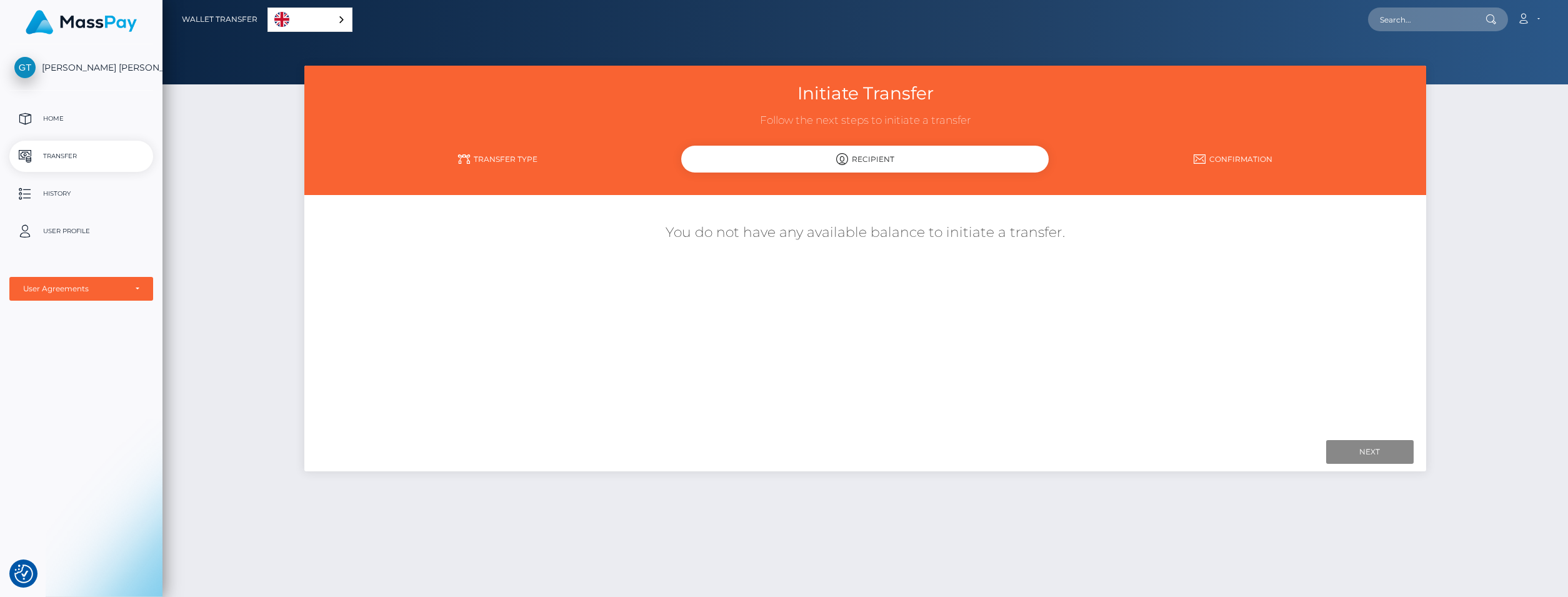 click on "You do not have any available balance to initiate a transfer." at bounding box center (865, 233) 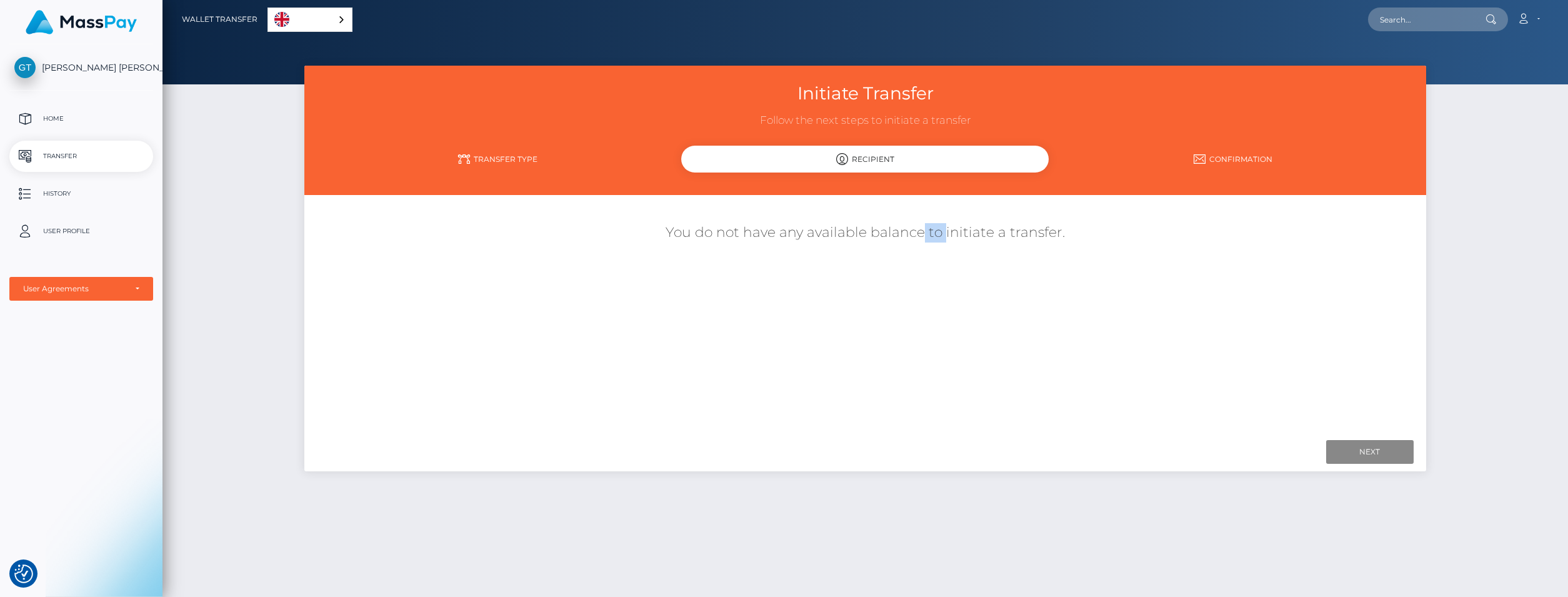drag, startPoint x: 930, startPoint y: 241, endPoint x: 948, endPoint y: 243, distance: 18.11077 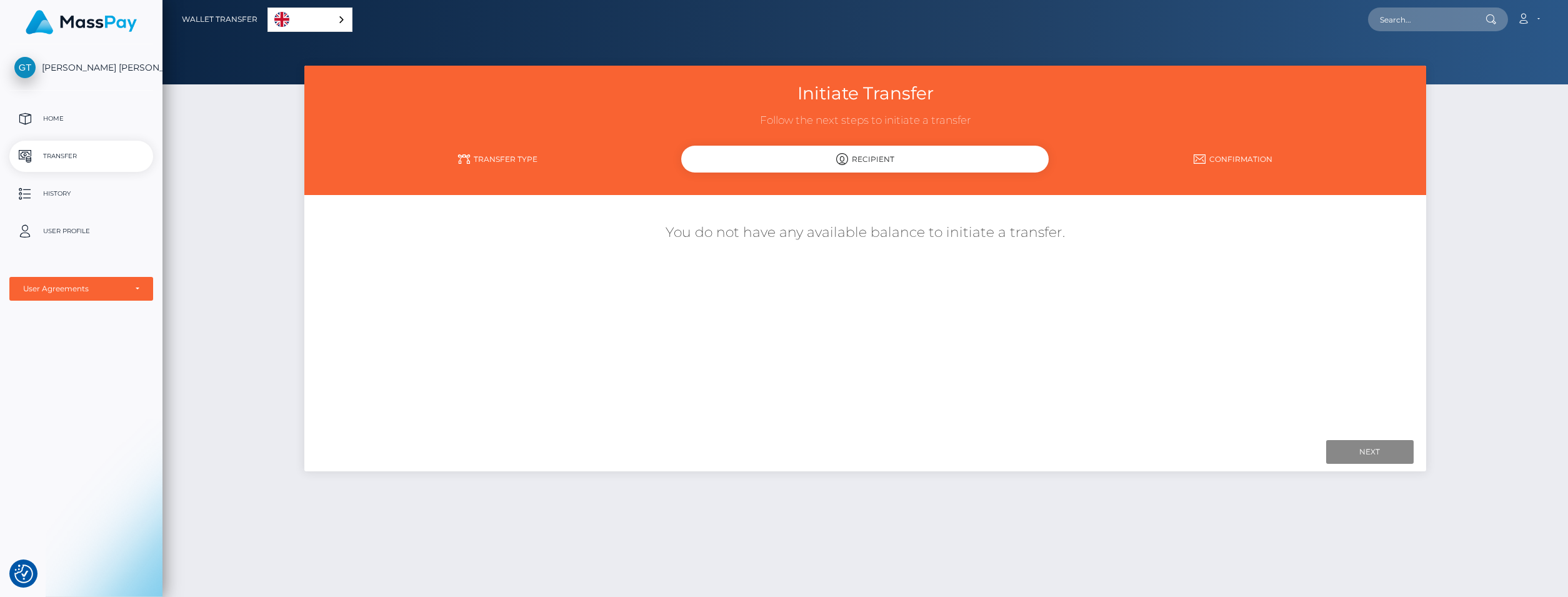 click on "You do not have any available balance to initiate a transfer." at bounding box center [865, 233] 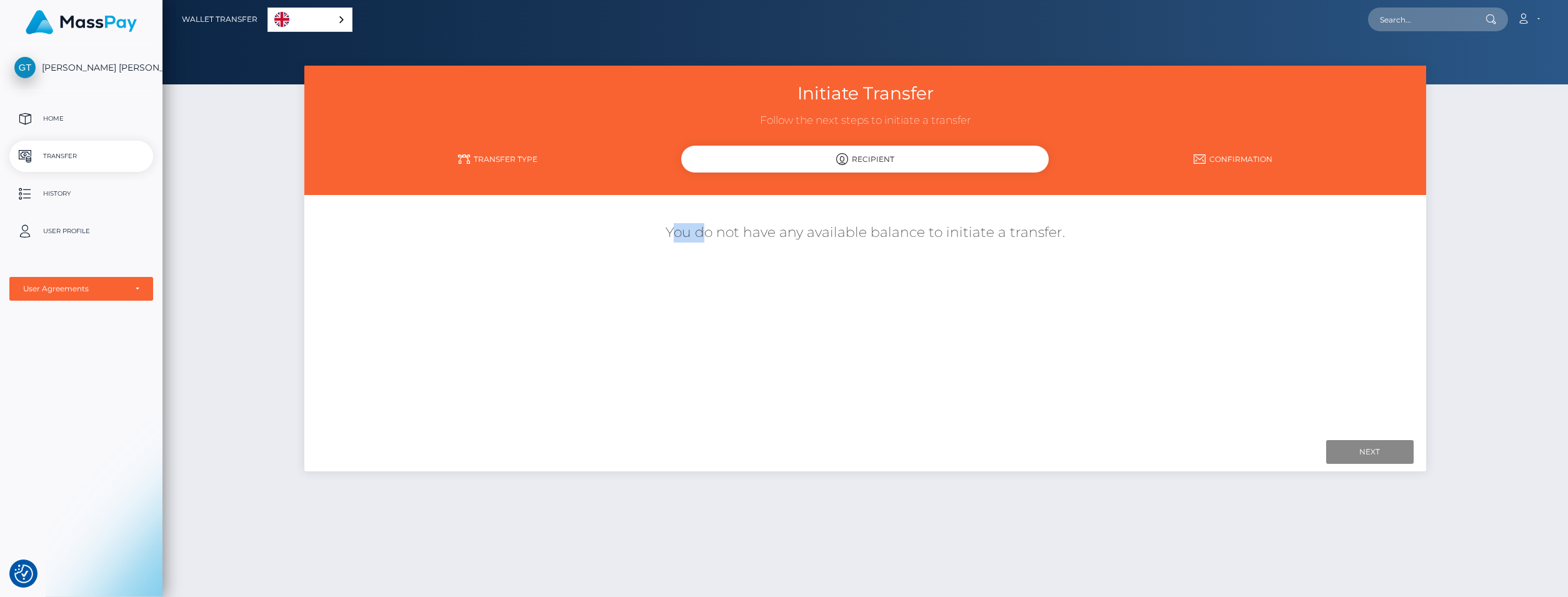 click on "You do not have any available balance to initiate a transfer." at bounding box center (865, 239) 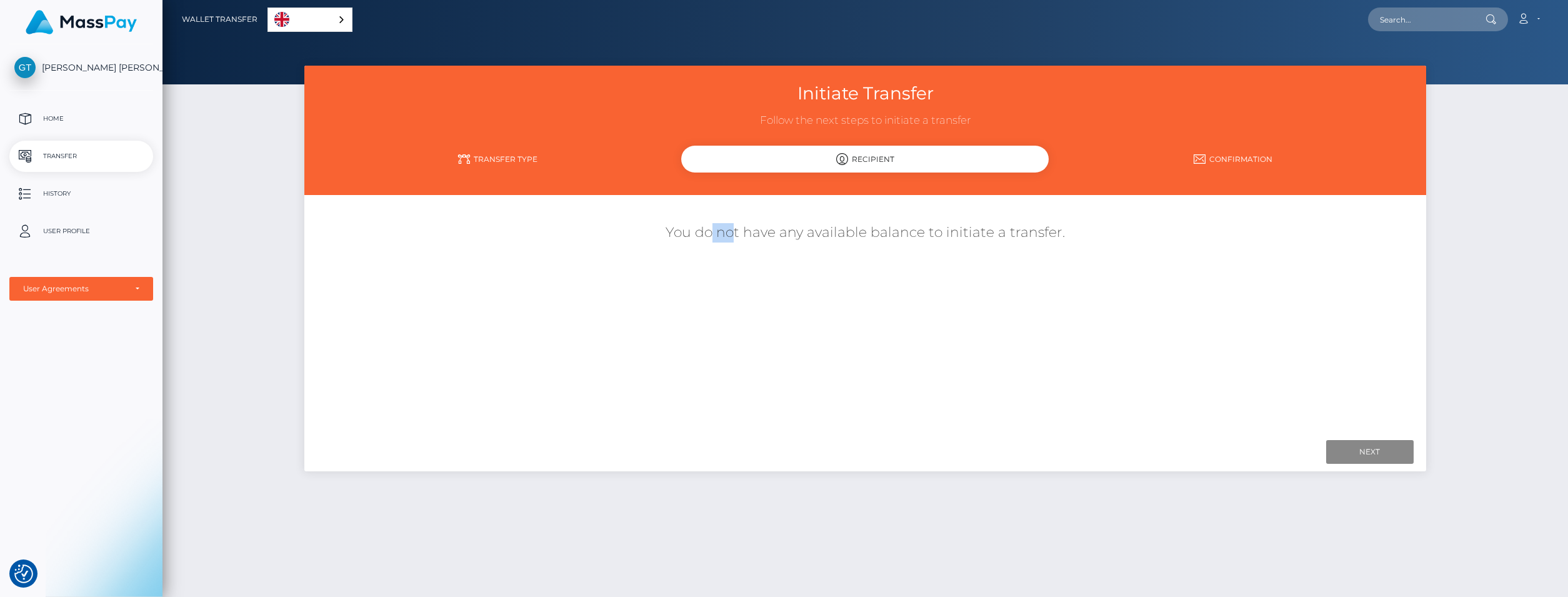 click on "You do not have any available balance to initiate a transfer." at bounding box center (865, 239) 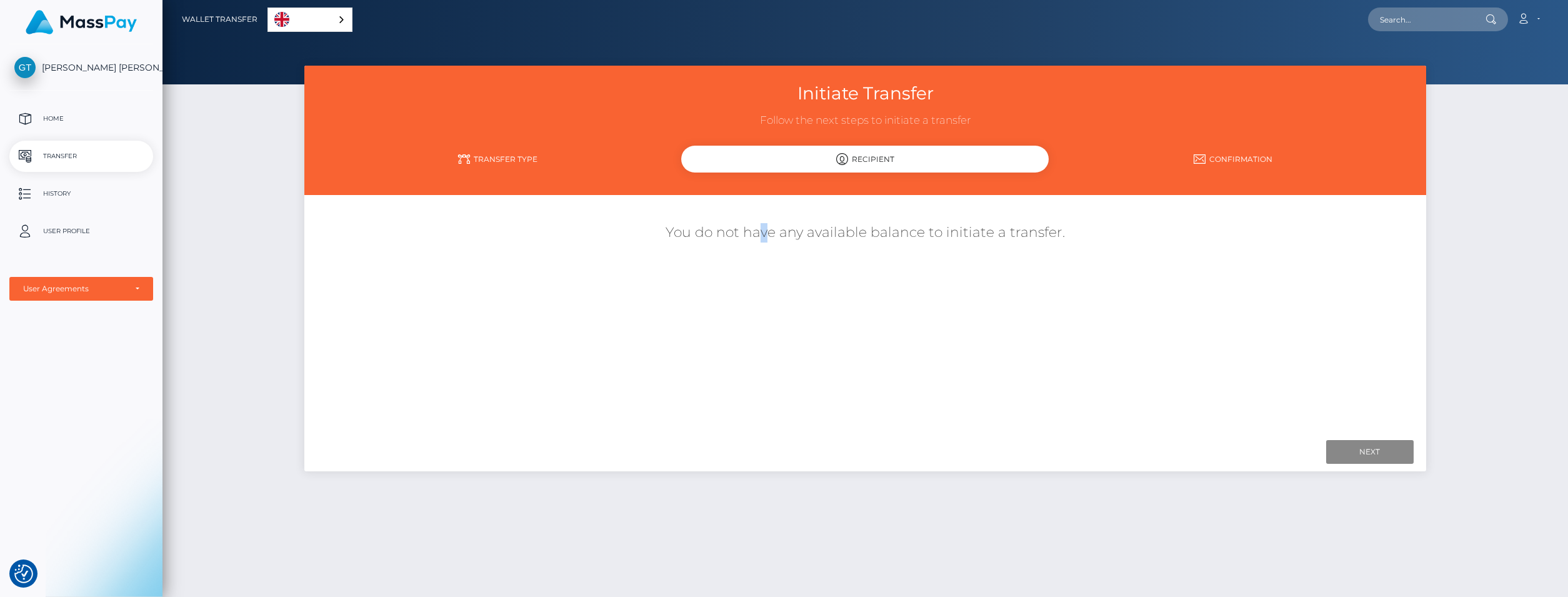 click on "You do not have any available balance to initiate a transfer." at bounding box center (865, 233) 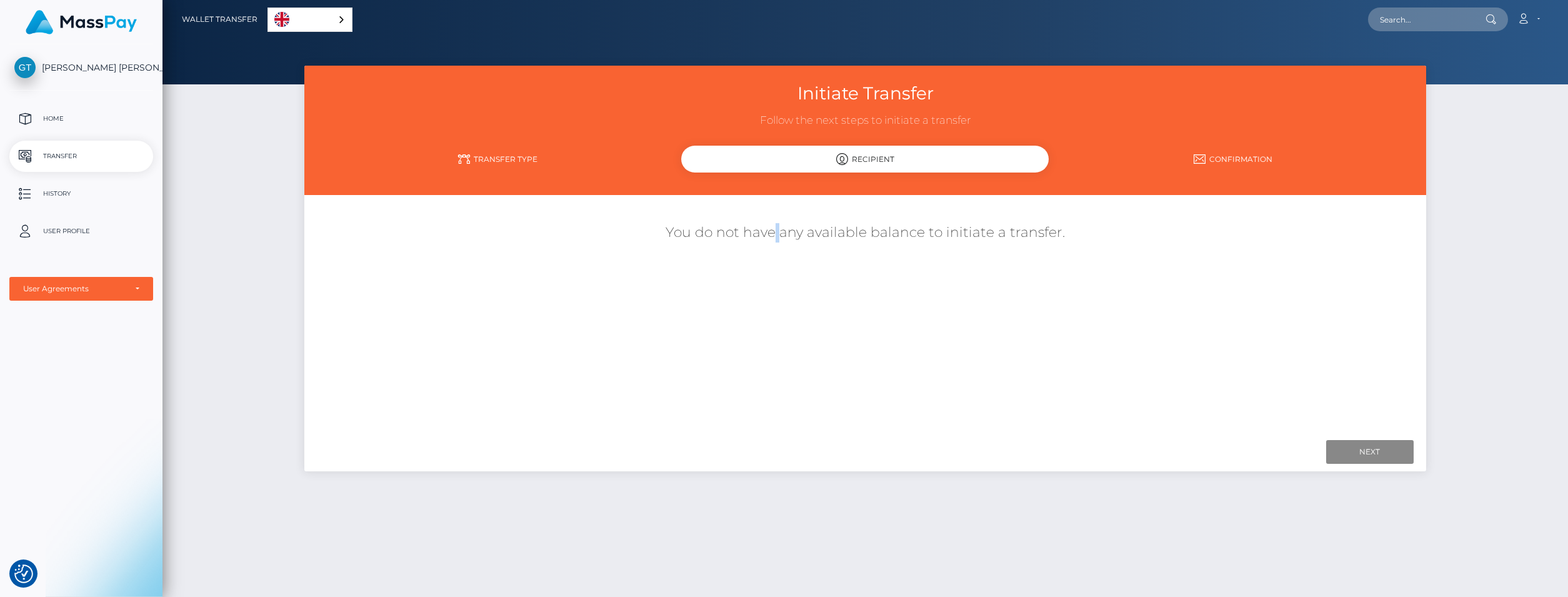 click on "You do not have any available balance to initiate a transfer." at bounding box center (865, 233) 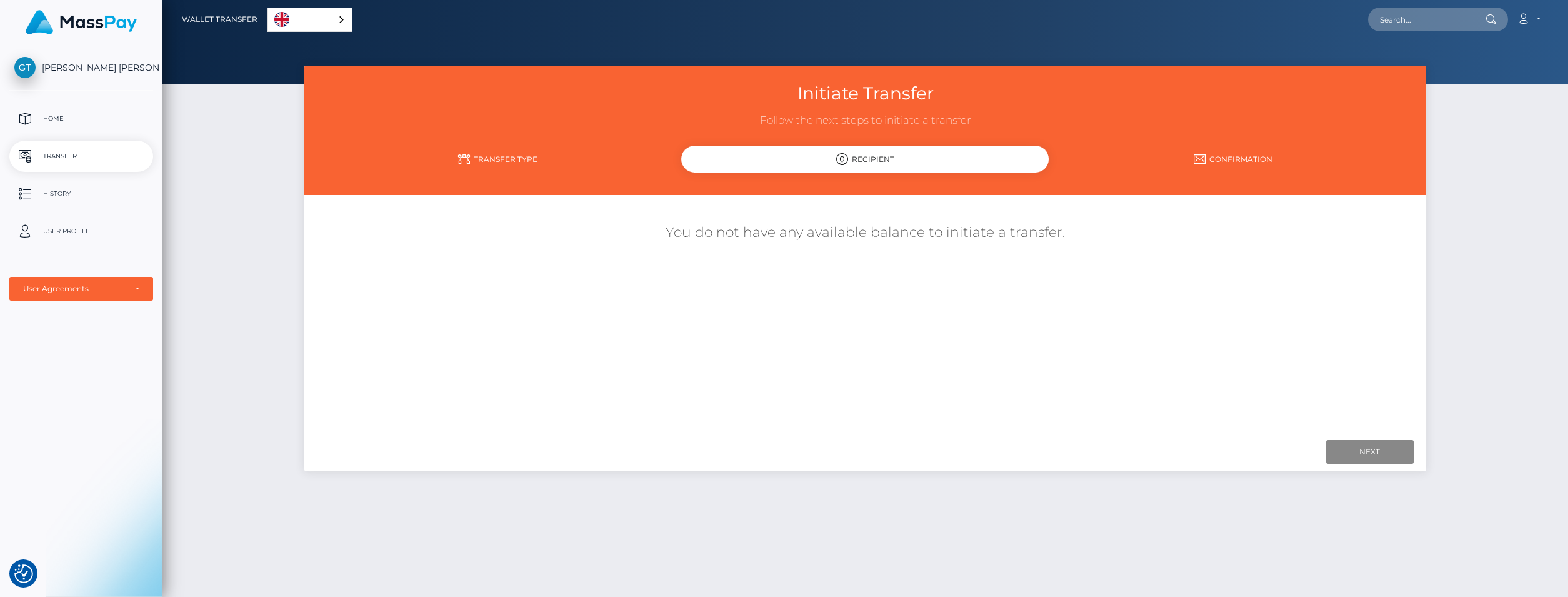 click on "You do not have any available balance to initiate a transfer." at bounding box center (865, 233) 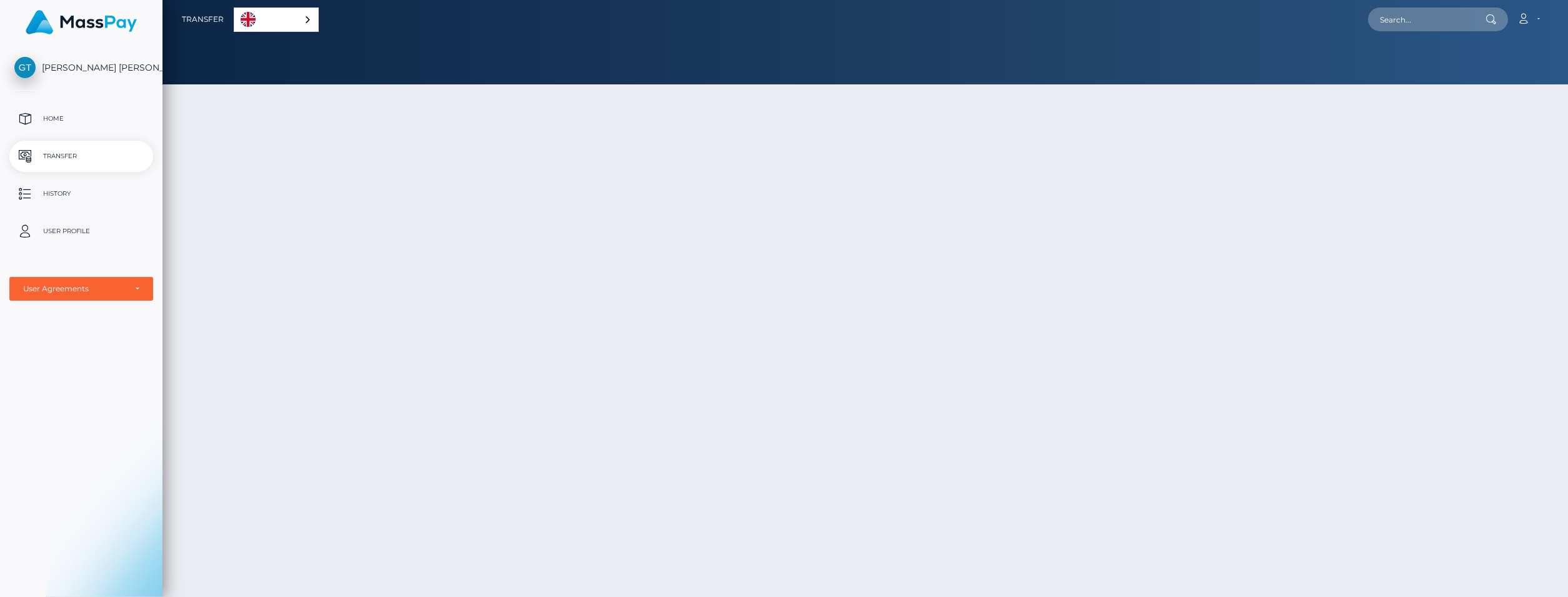 scroll, scrollTop: 0, scrollLeft: 0, axis: both 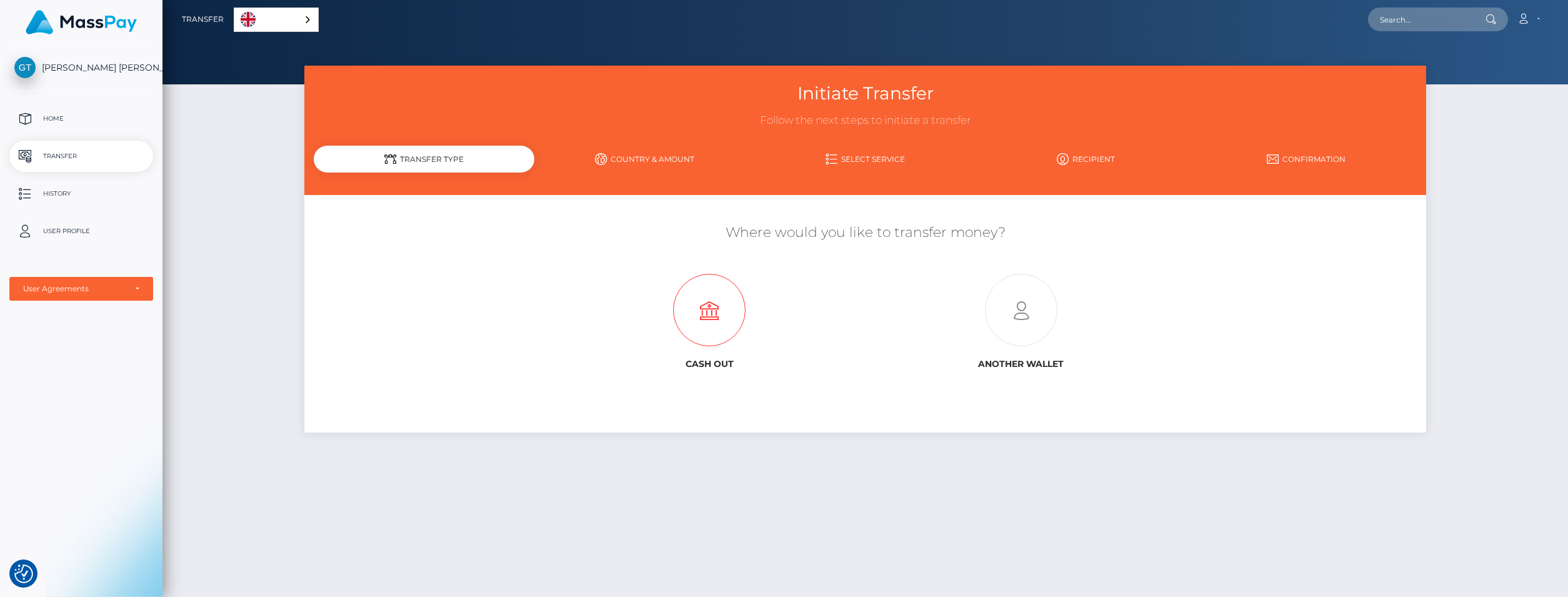 click at bounding box center [709, 311] 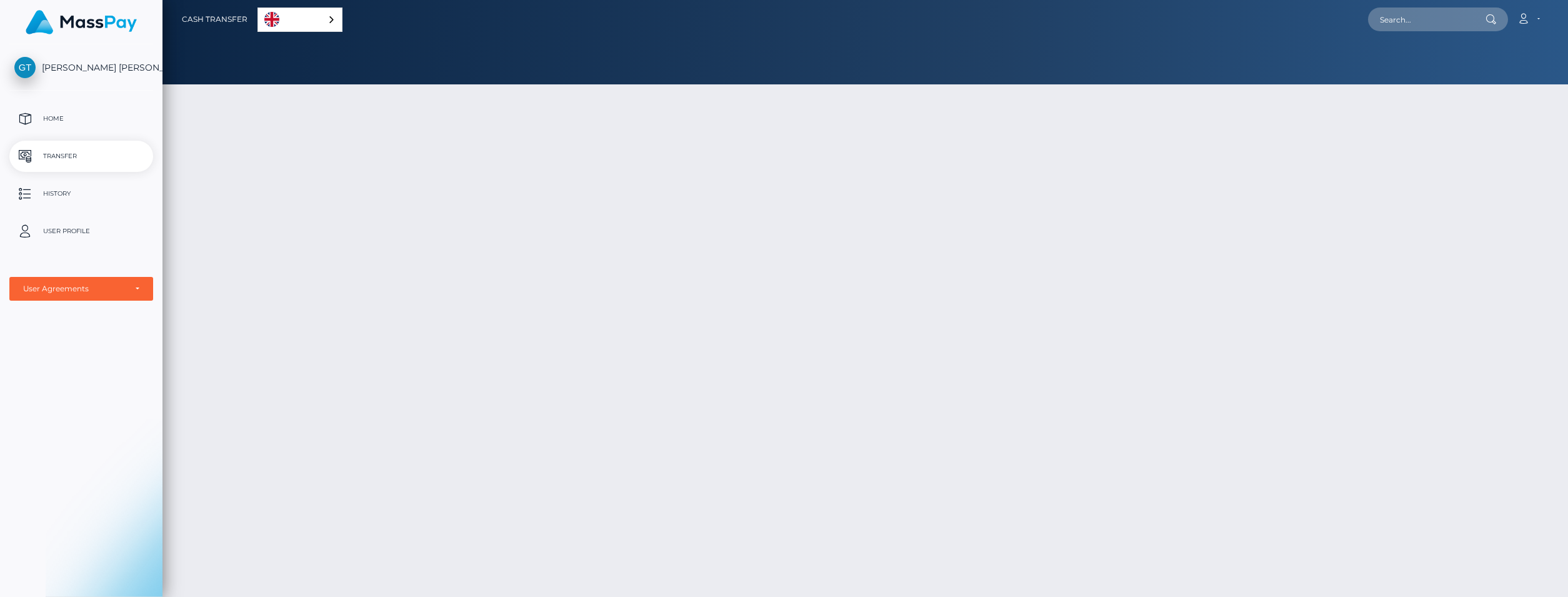 scroll, scrollTop: 0, scrollLeft: 0, axis: both 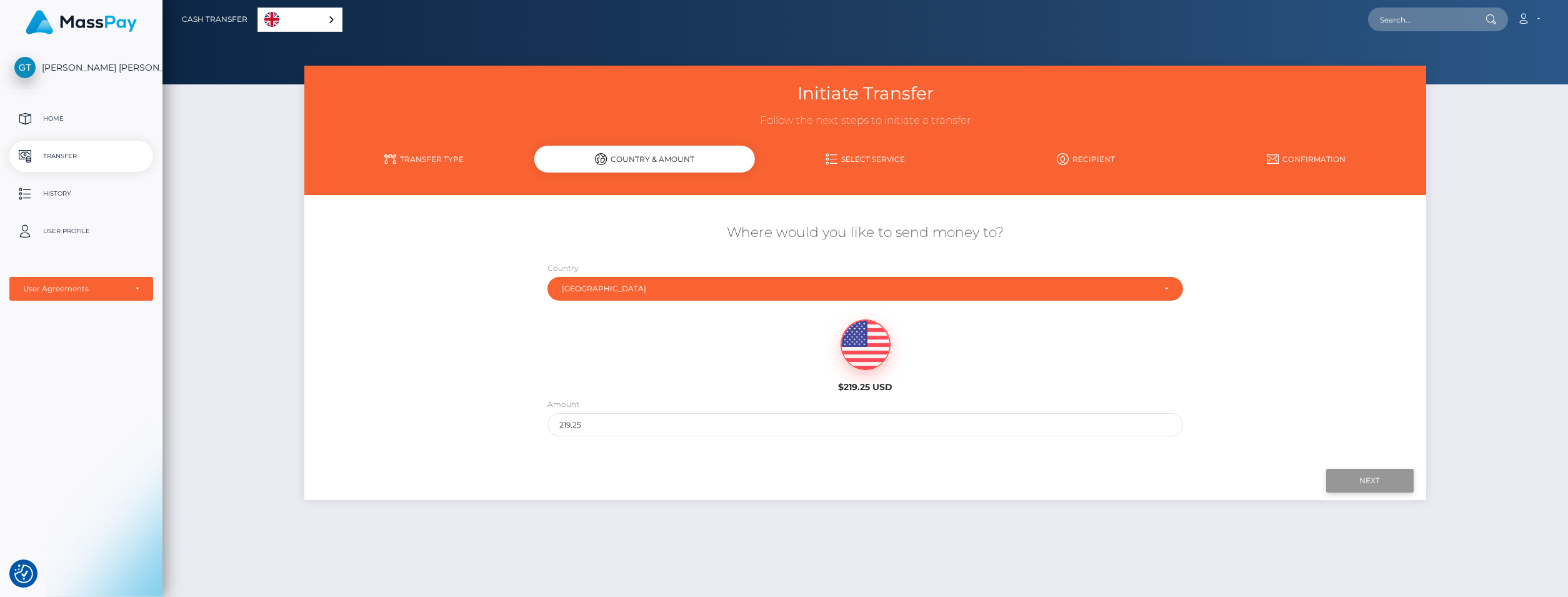 click on "Next" at bounding box center [1370, 481] 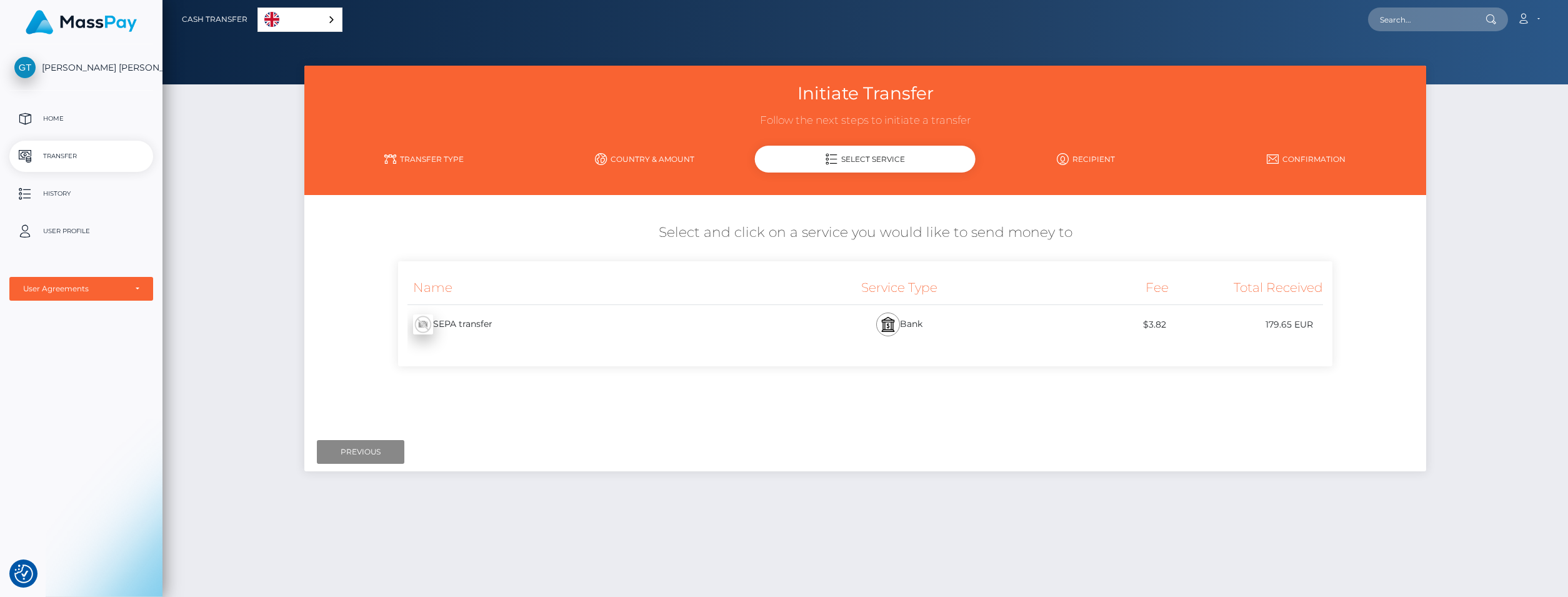 drag, startPoint x: 611, startPoint y: 354, endPoint x: 623, endPoint y: 353, distance: 12.04159 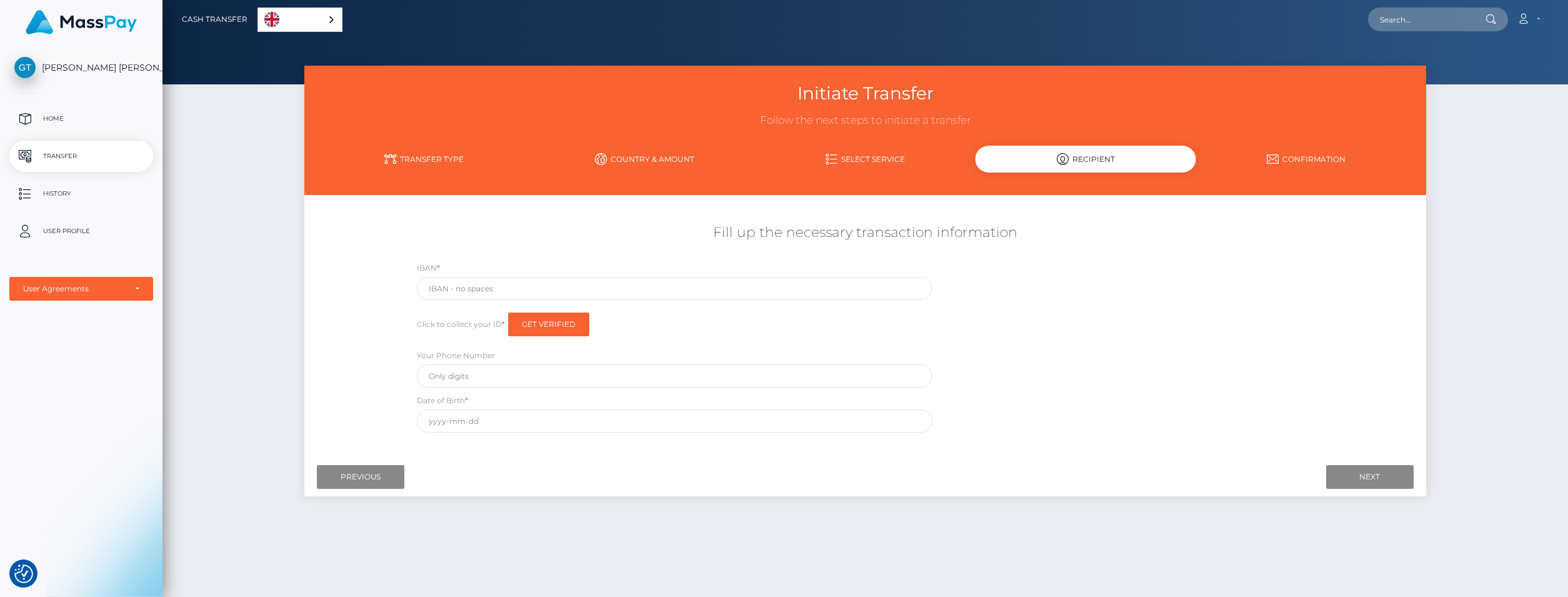click on "Transfer Type" at bounding box center (424, 159) 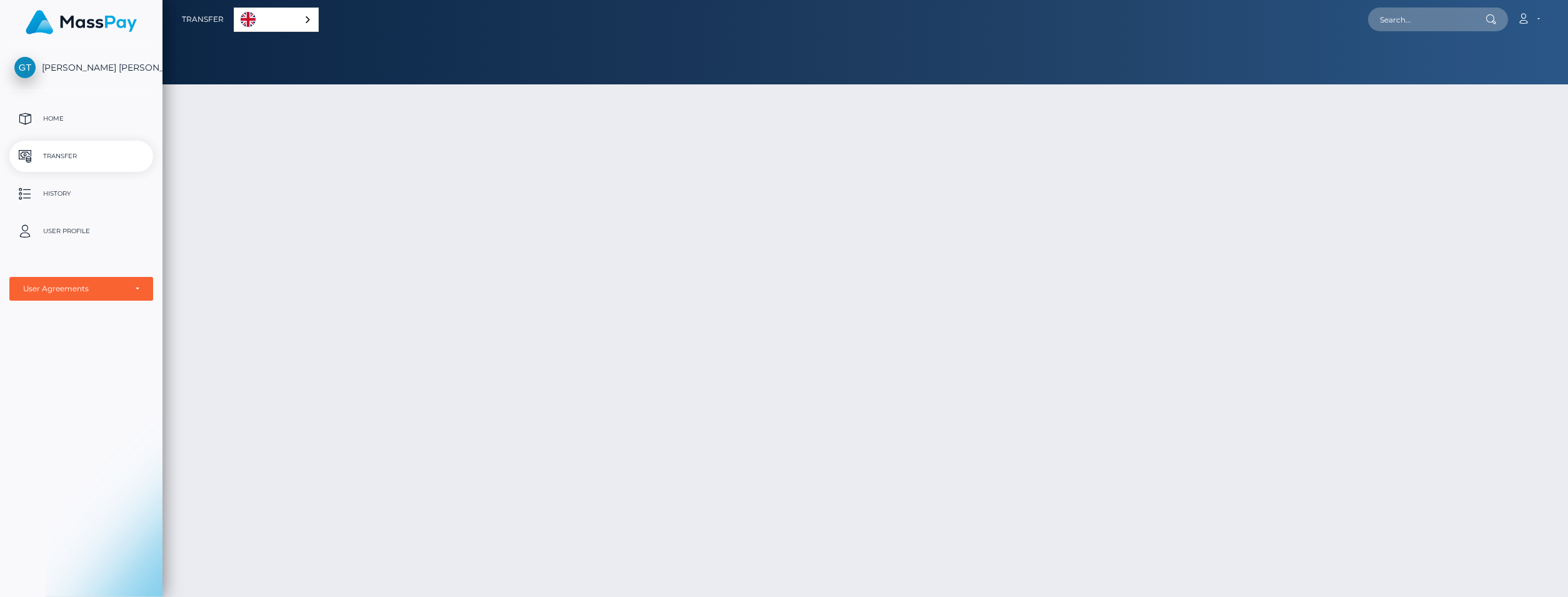 scroll, scrollTop: 0, scrollLeft: 0, axis: both 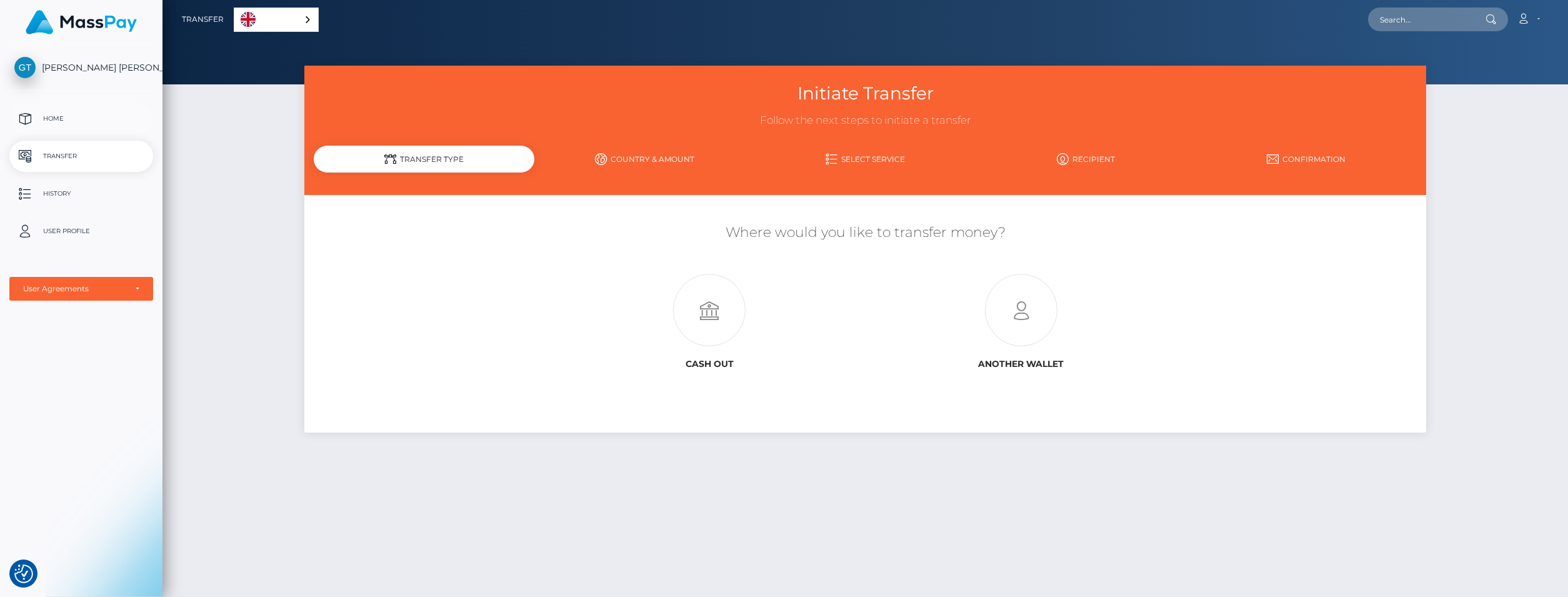 click on "Home" at bounding box center [81, 119] 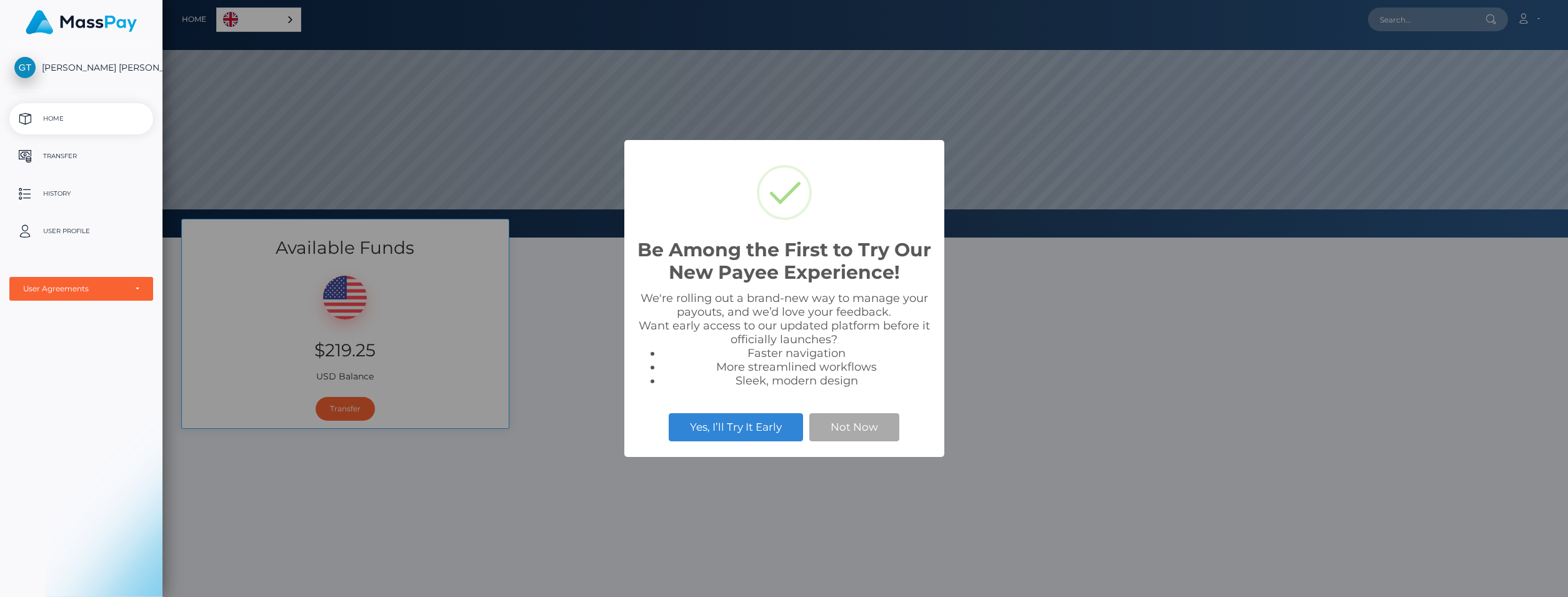 scroll, scrollTop: 0, scrollLeft: 0, axis: both 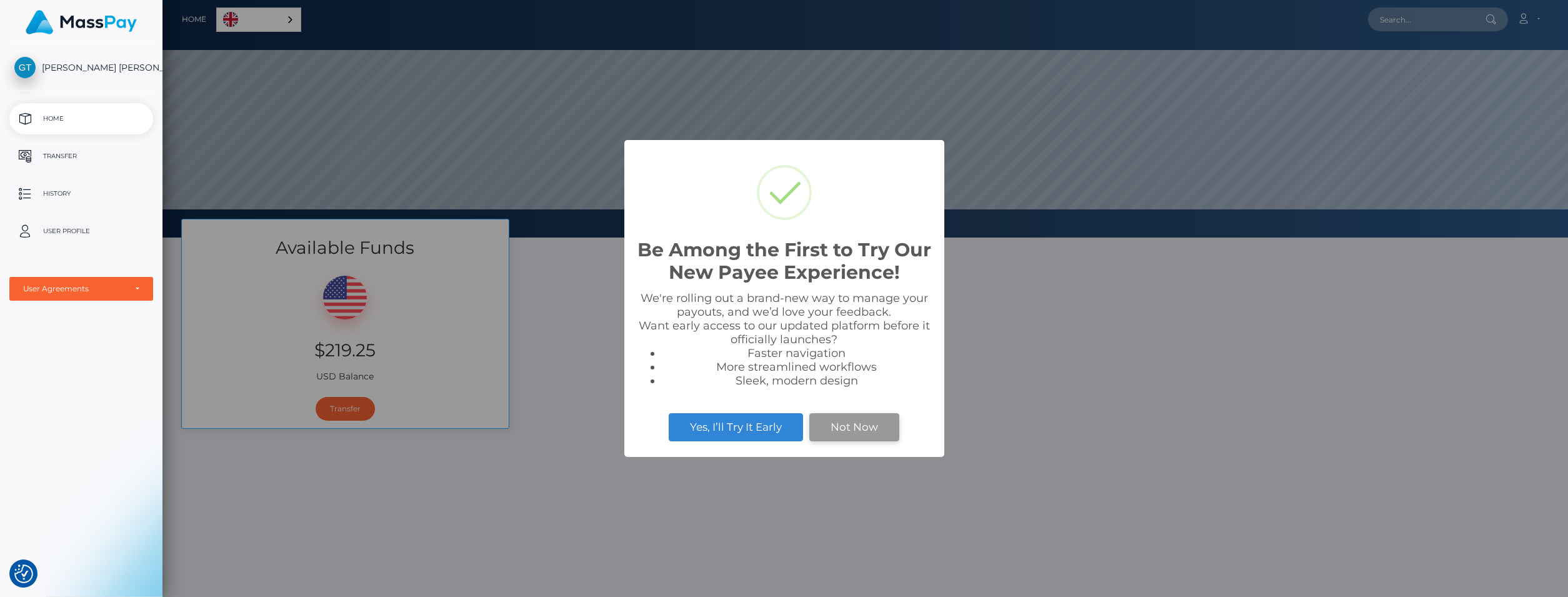 click on "Not Now" at bounding box center (854, 427) 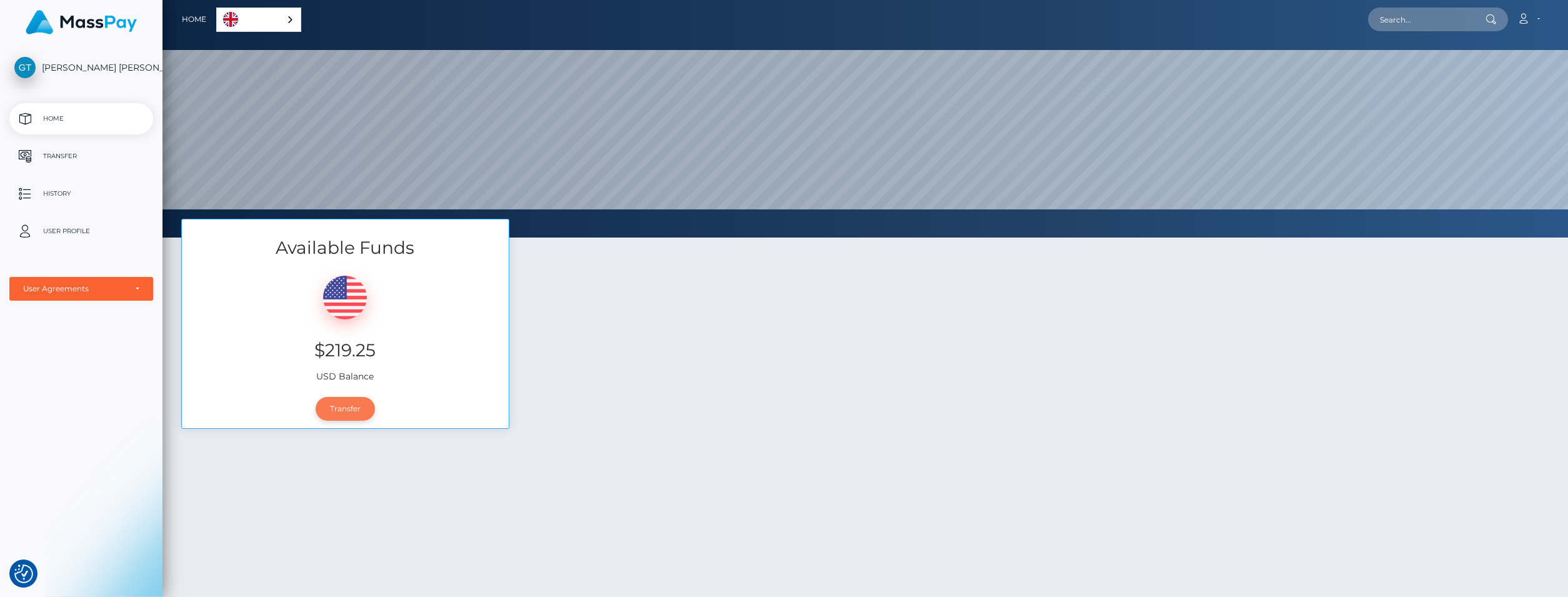 click on "Transfer" at bounding box center [345, 409] 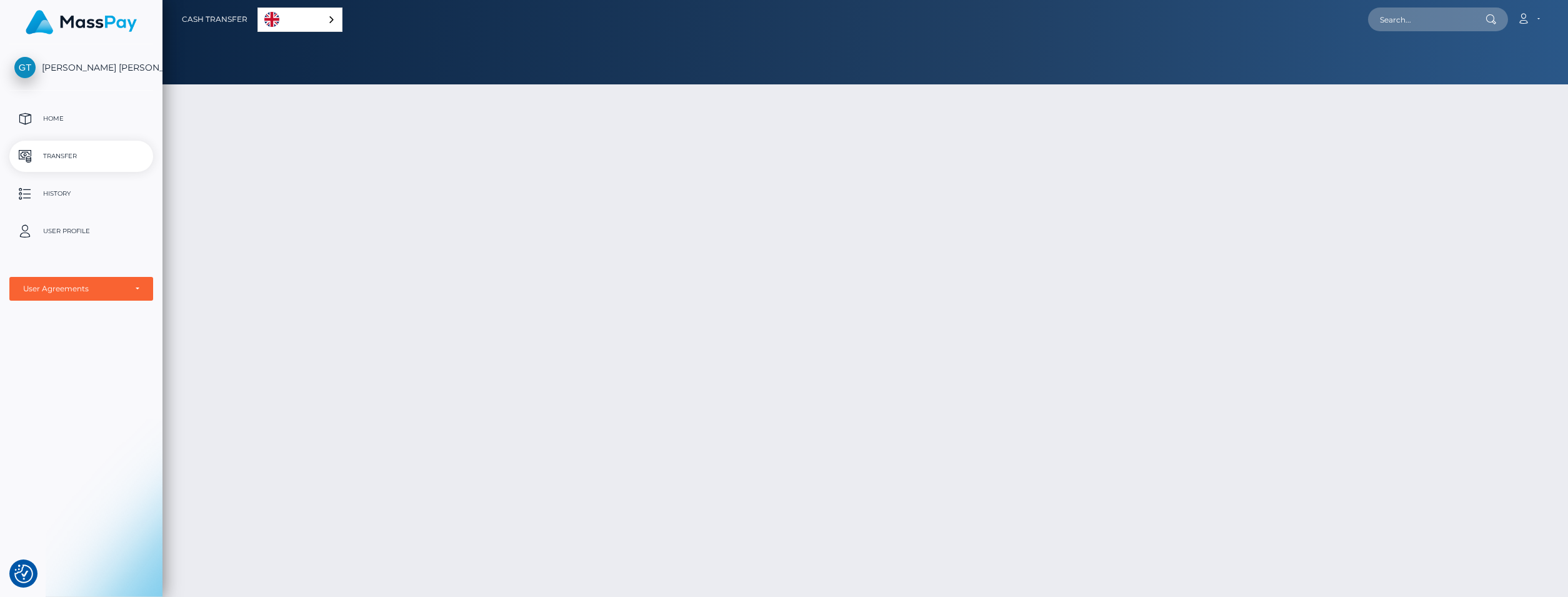 scroll, scrollTop: 0, scrollLeft: 0, axis: both 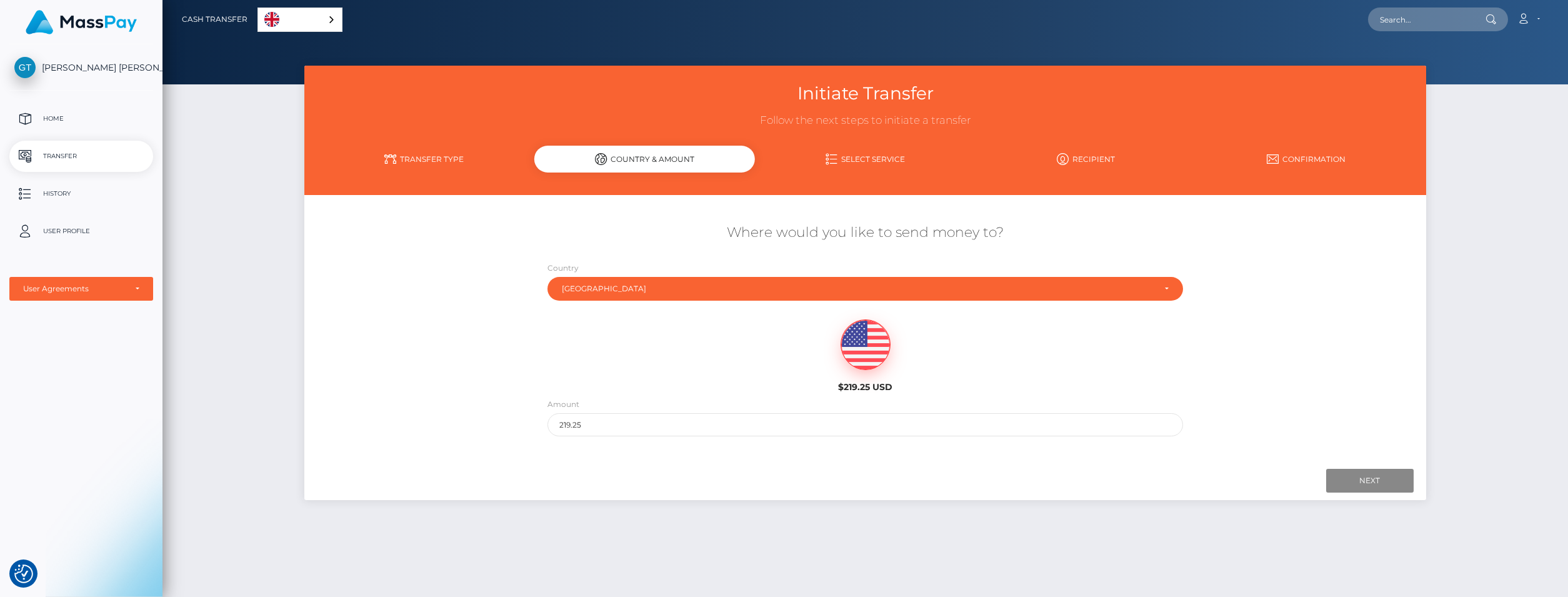 click on "Transfer Type" at bounding box center [424, 159] 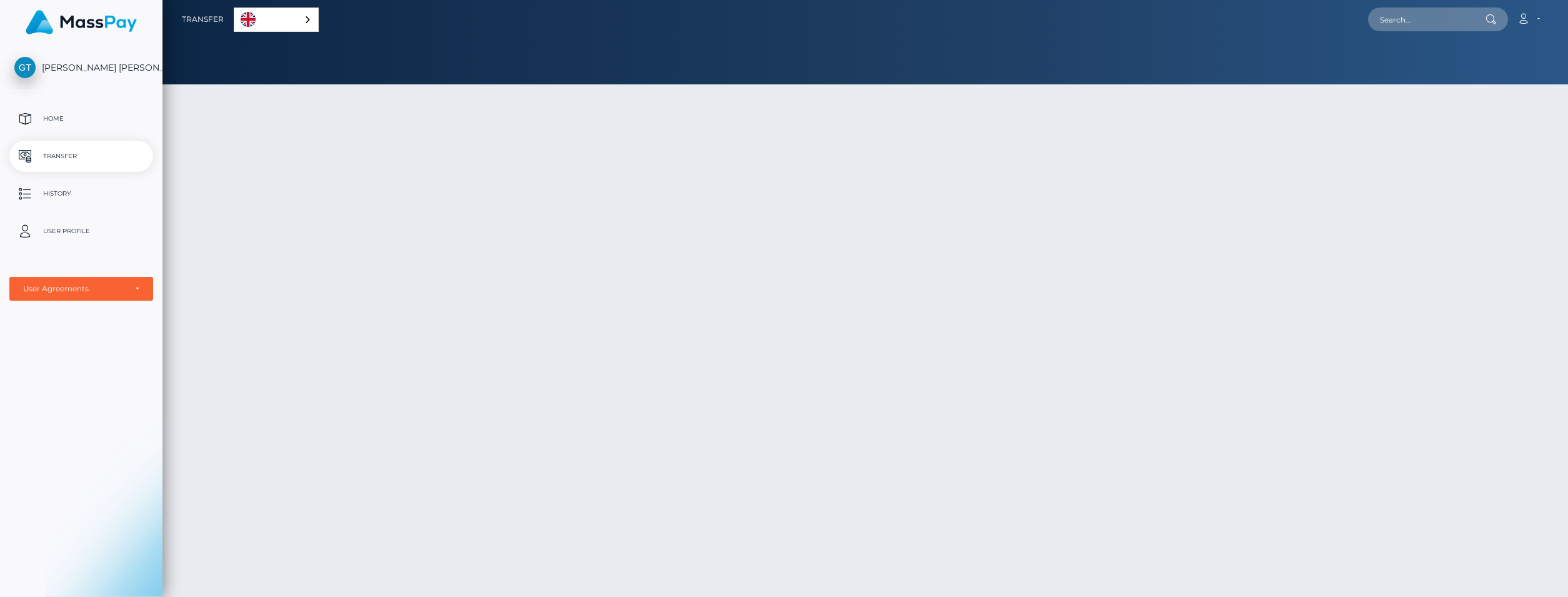 scroll, scrollTop: 0, scrollLeft: 0, axis: both 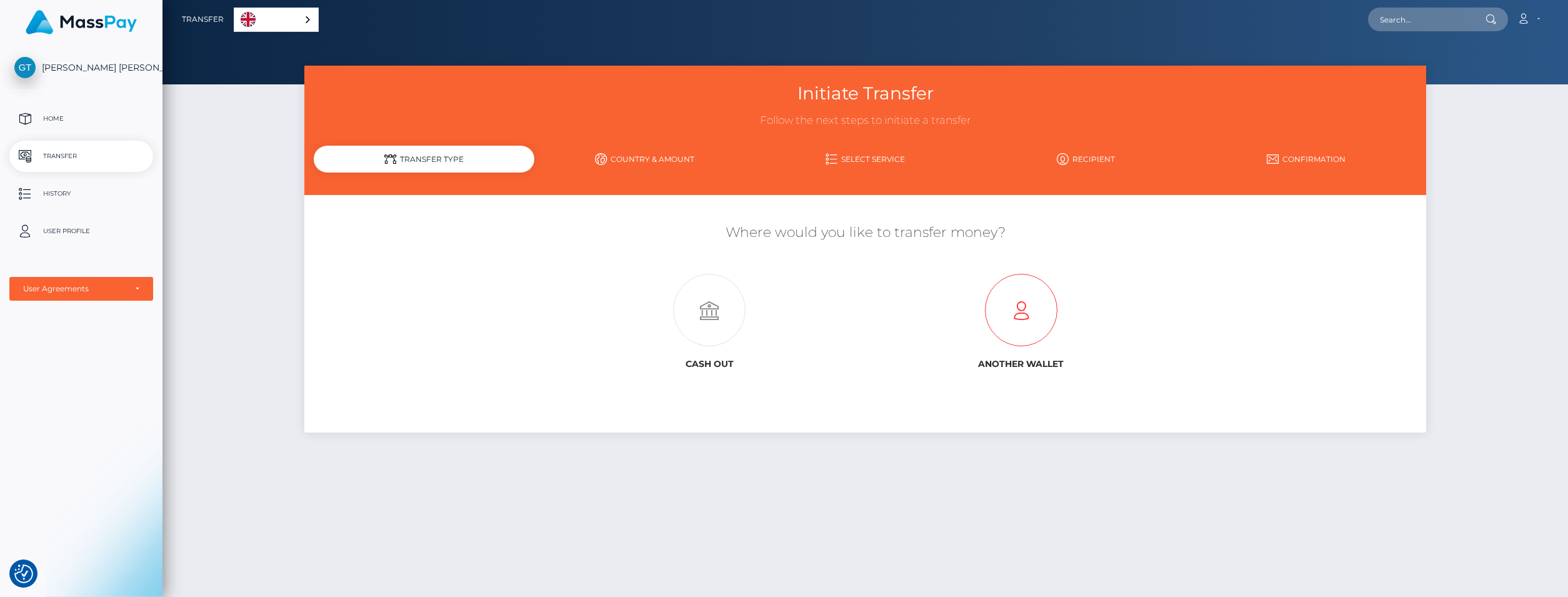 click at bounding box center [1021, 311] 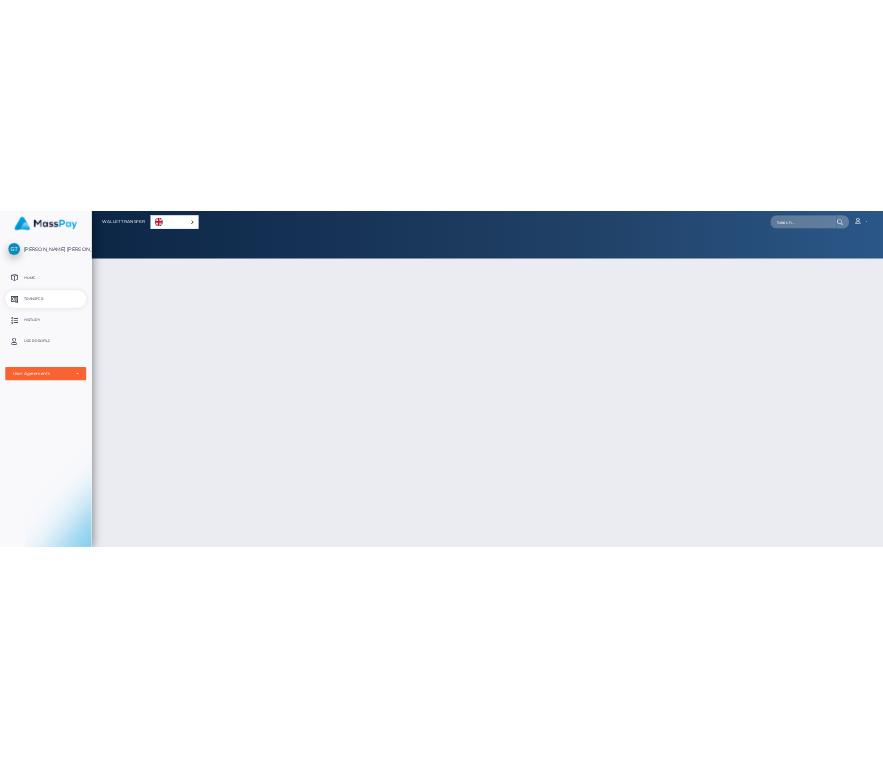 scroll, scrollTop: 0, scrollLeft: 0, axis: both 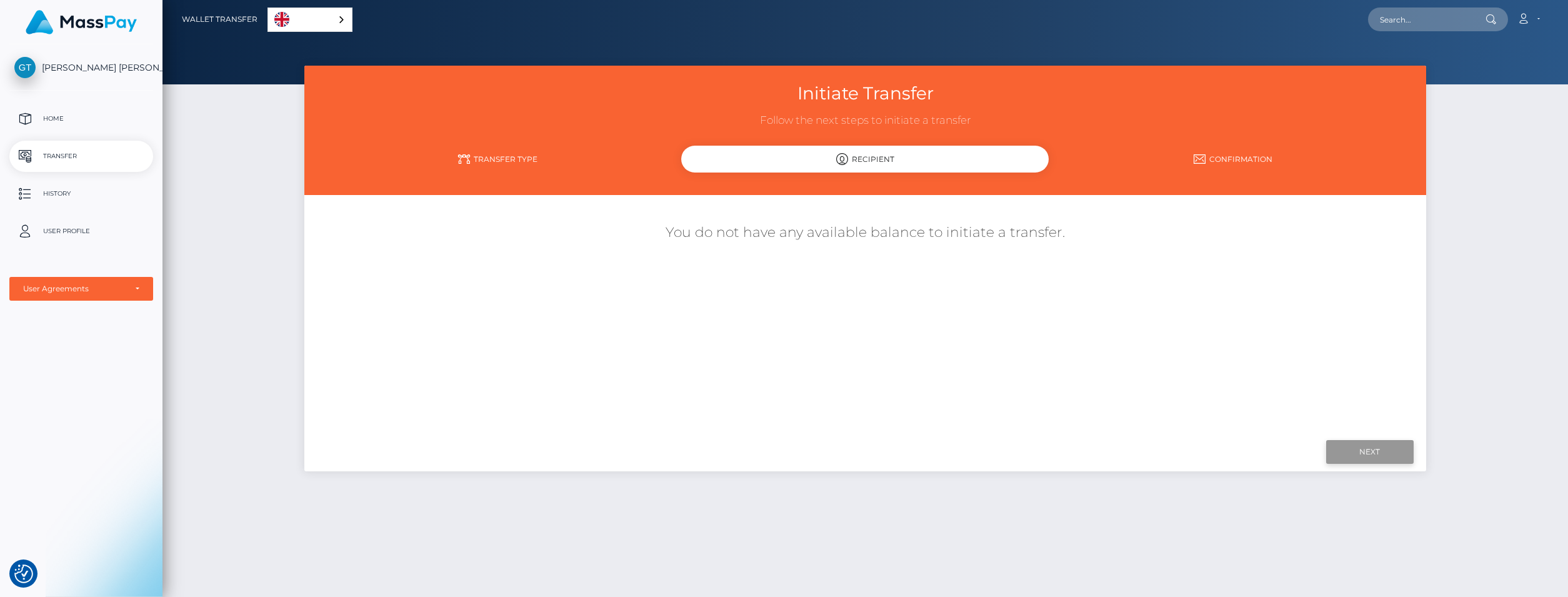 click on "Next" at bounding box center (1370, 452) 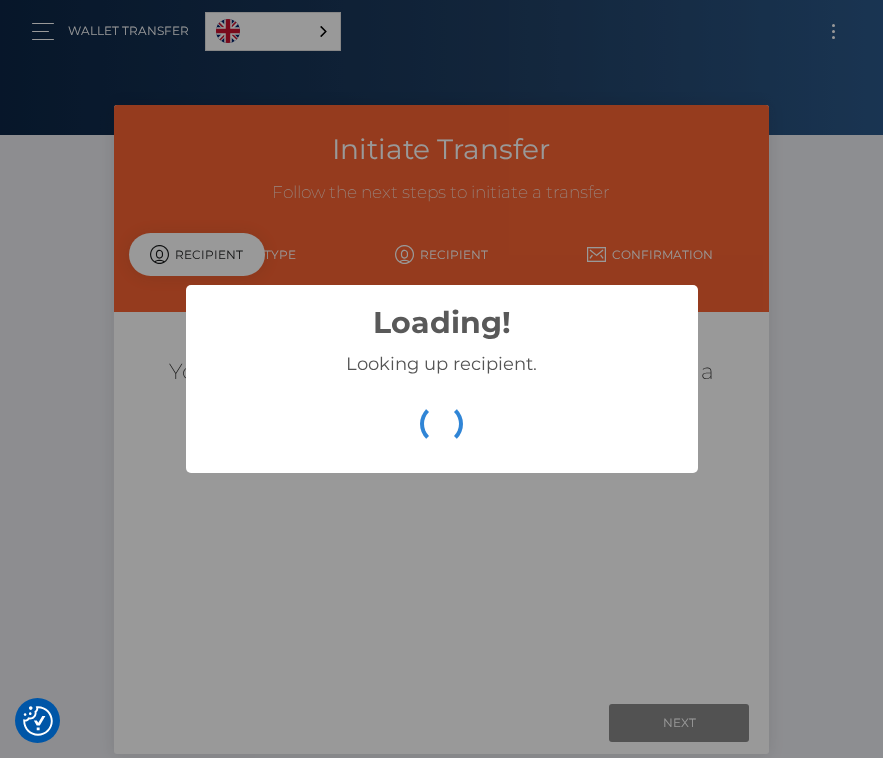 click on "Loading! × Looking up recipient. OK Cancel" at bounding box center (441, 379) 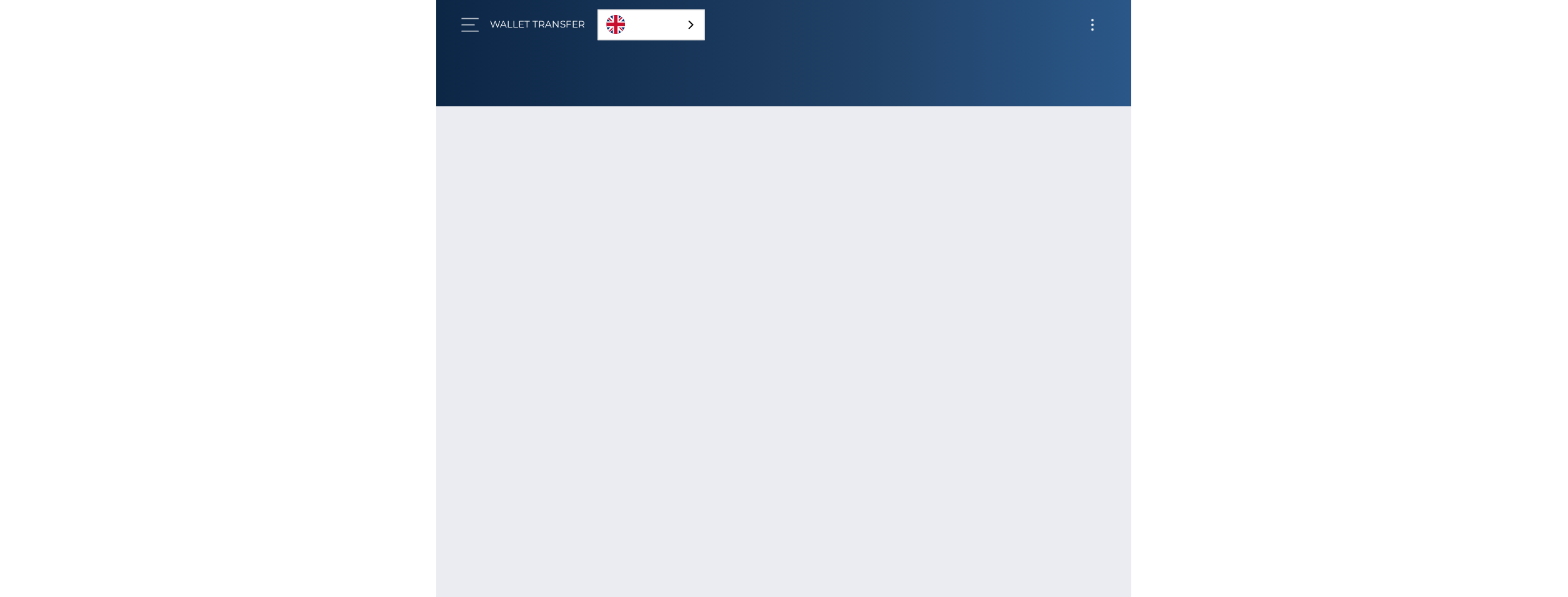 scroll, scrollTop: 0, scrollLeft: 0, axis: both 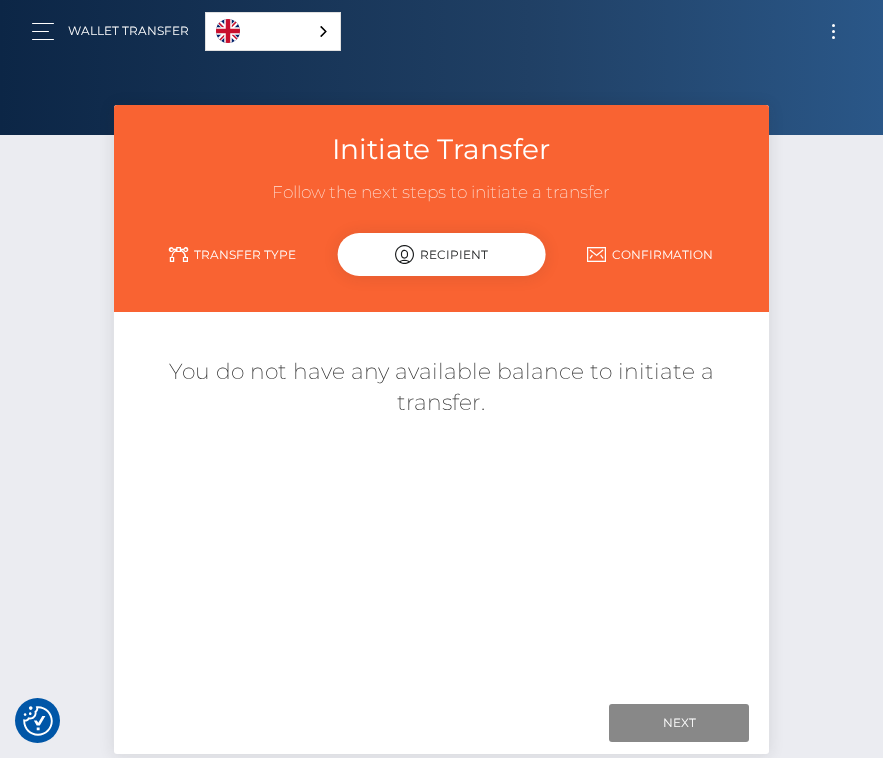 click on "Confirmation" at bounding box center [650, 254] 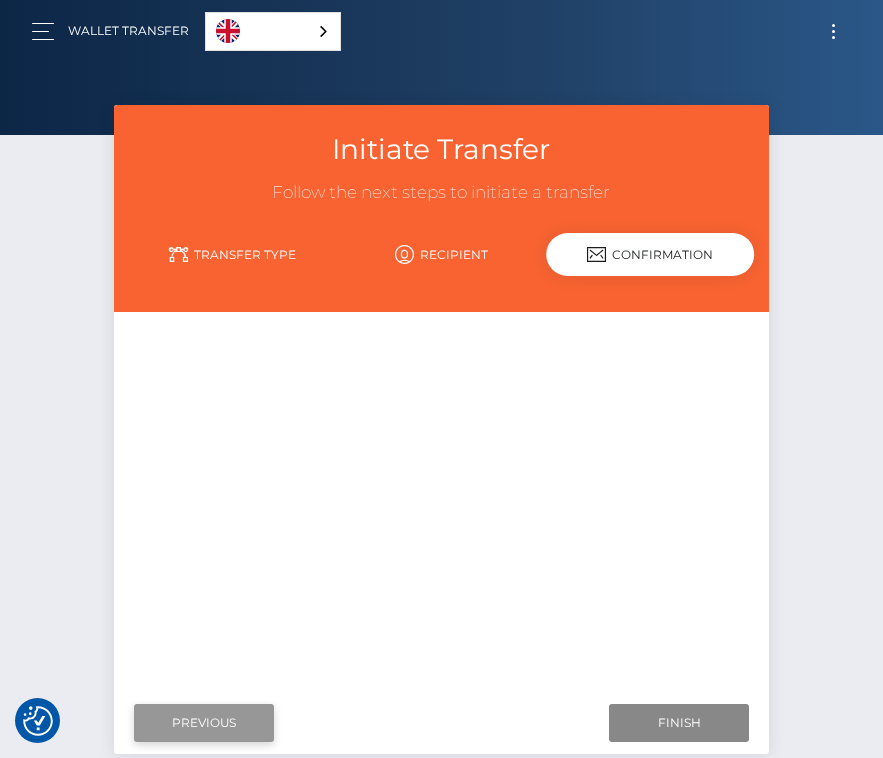 click on "Previous" at bounding box center (204, 723) 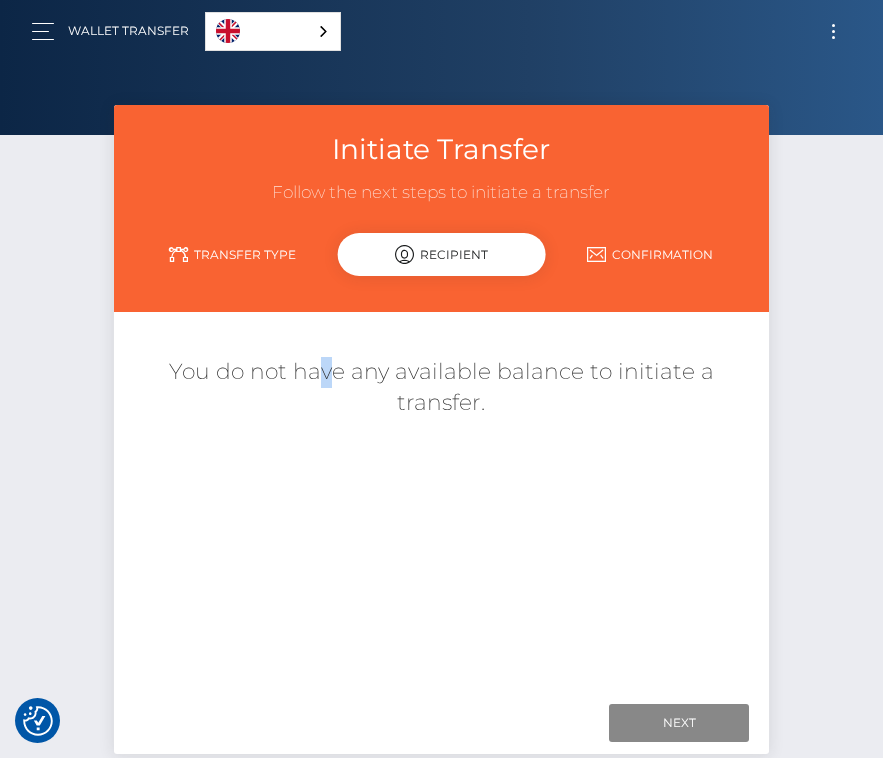 click on "You do not have any available balance to initiate a transfer." at bounding box center (442, 388) 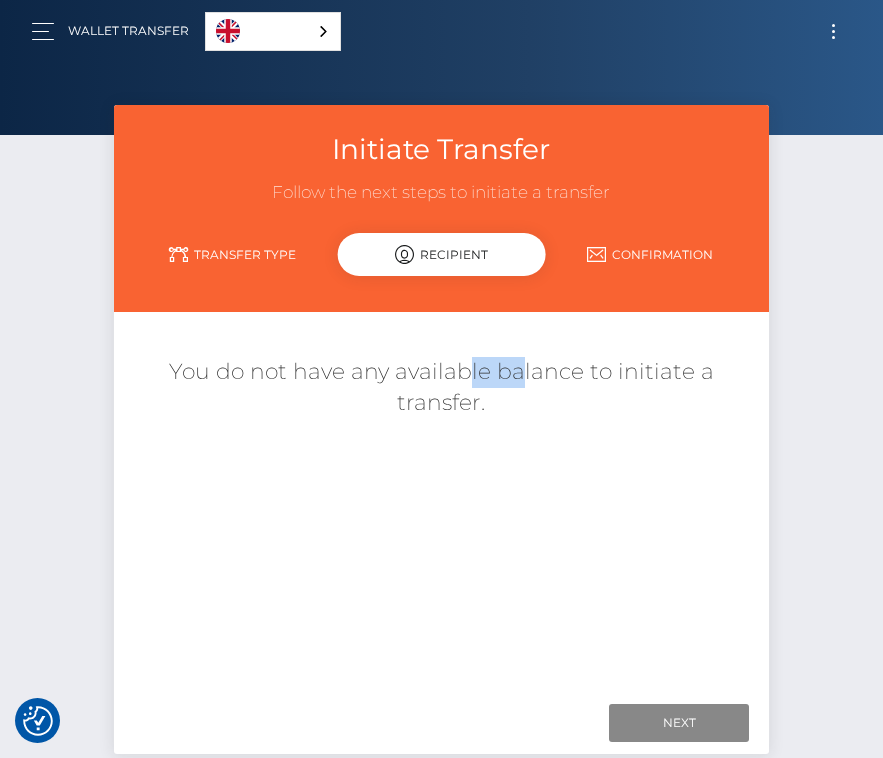 drag, startPoint x: 461, startPoint y: 359, endPoint x: 498, endPoint y: 362, distance: 37.12142 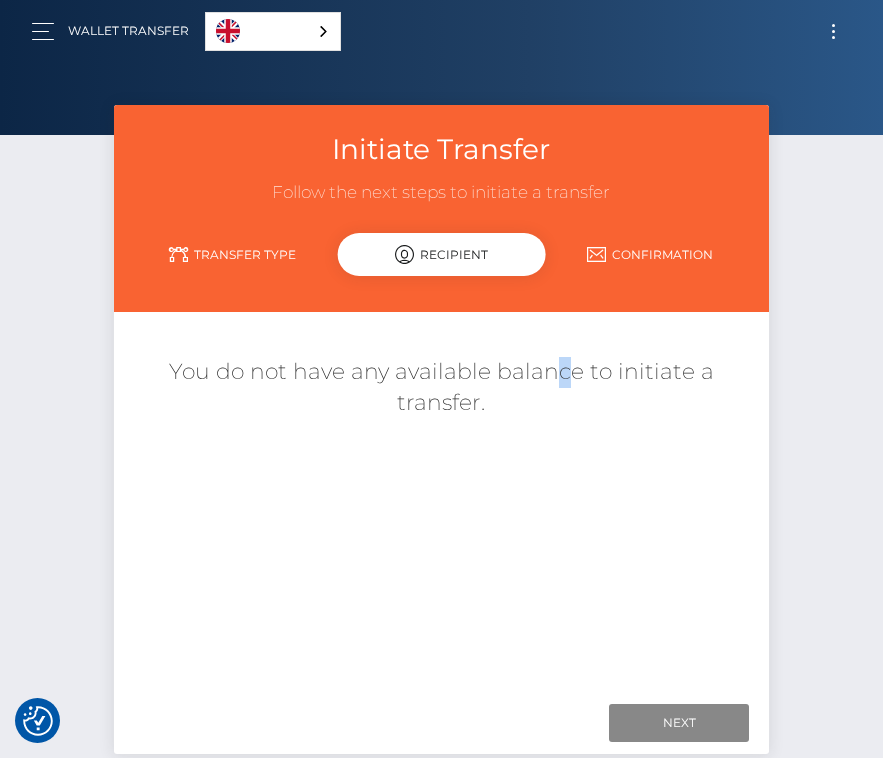 click on "You do not have any available balance to initiate a transfer." at bounding box center (442, 388) 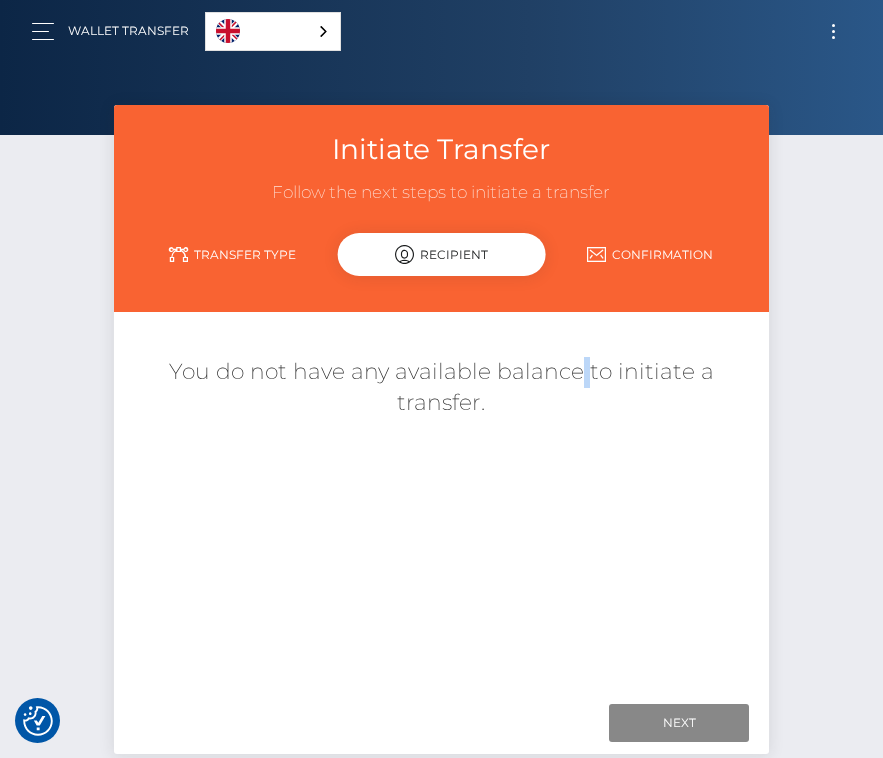 click on "You do not have any available balance to initiate a transfer." at bounding box center (442, 388) 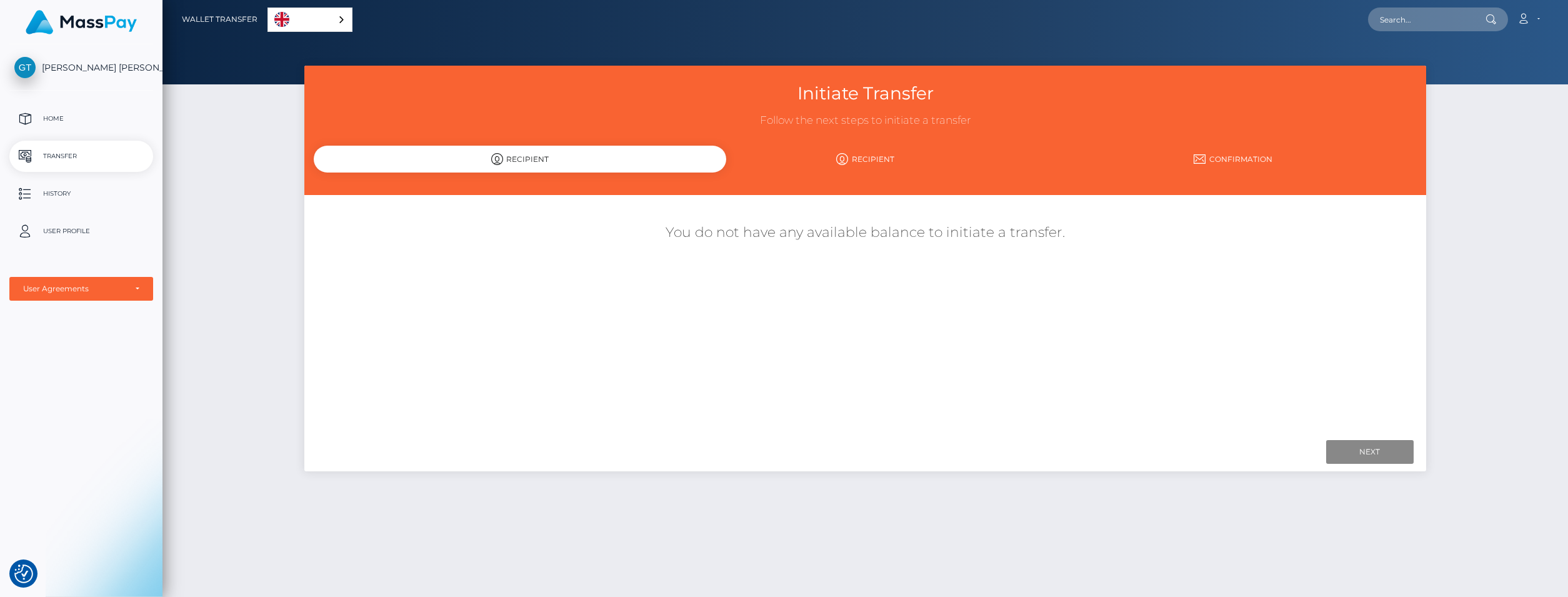 click on "Recipient" at bounding box center (865, 159) 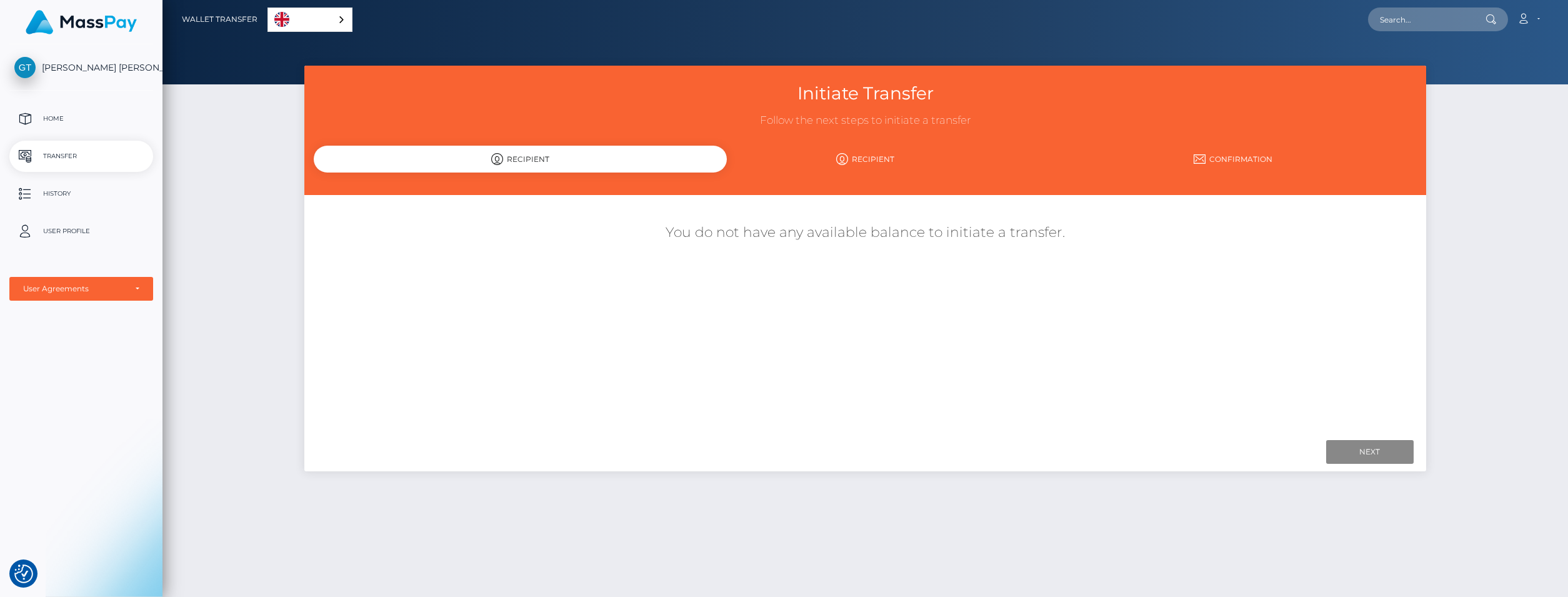 click at bounding box center [842, 159] 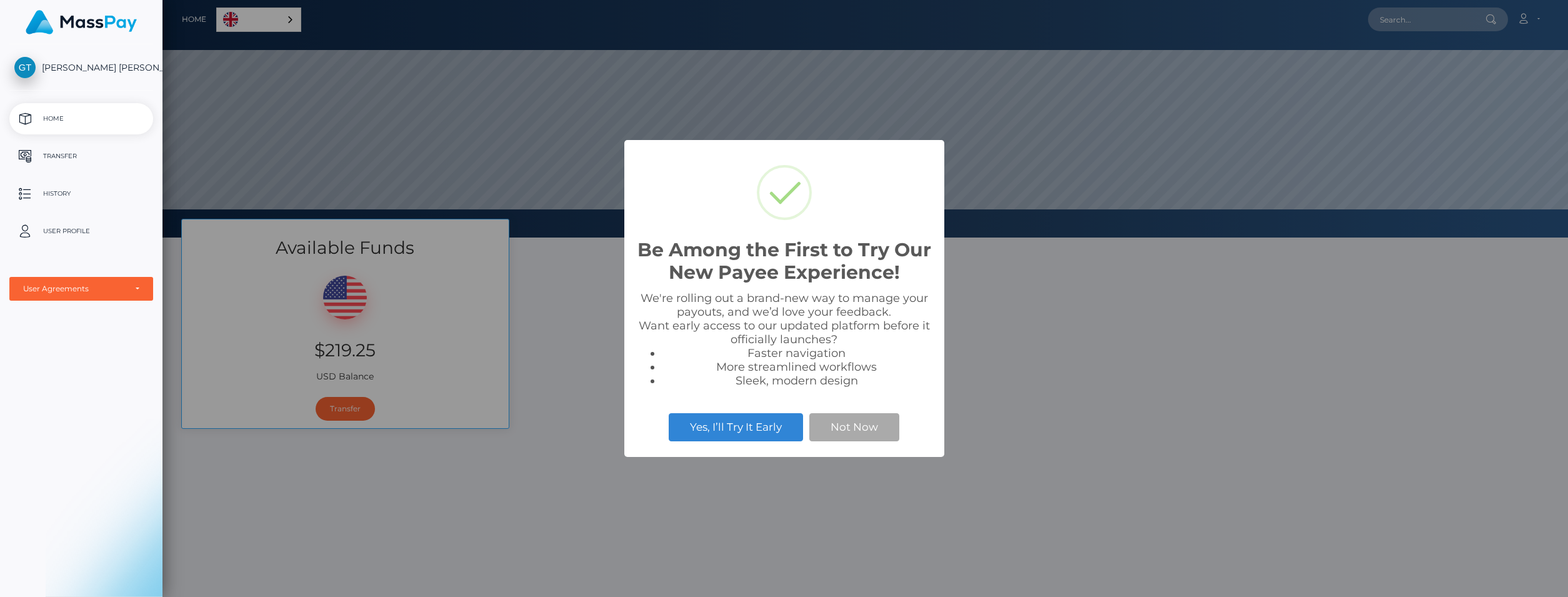 scroll, scrollTop: 0, scrollLeft: 0, axis: both 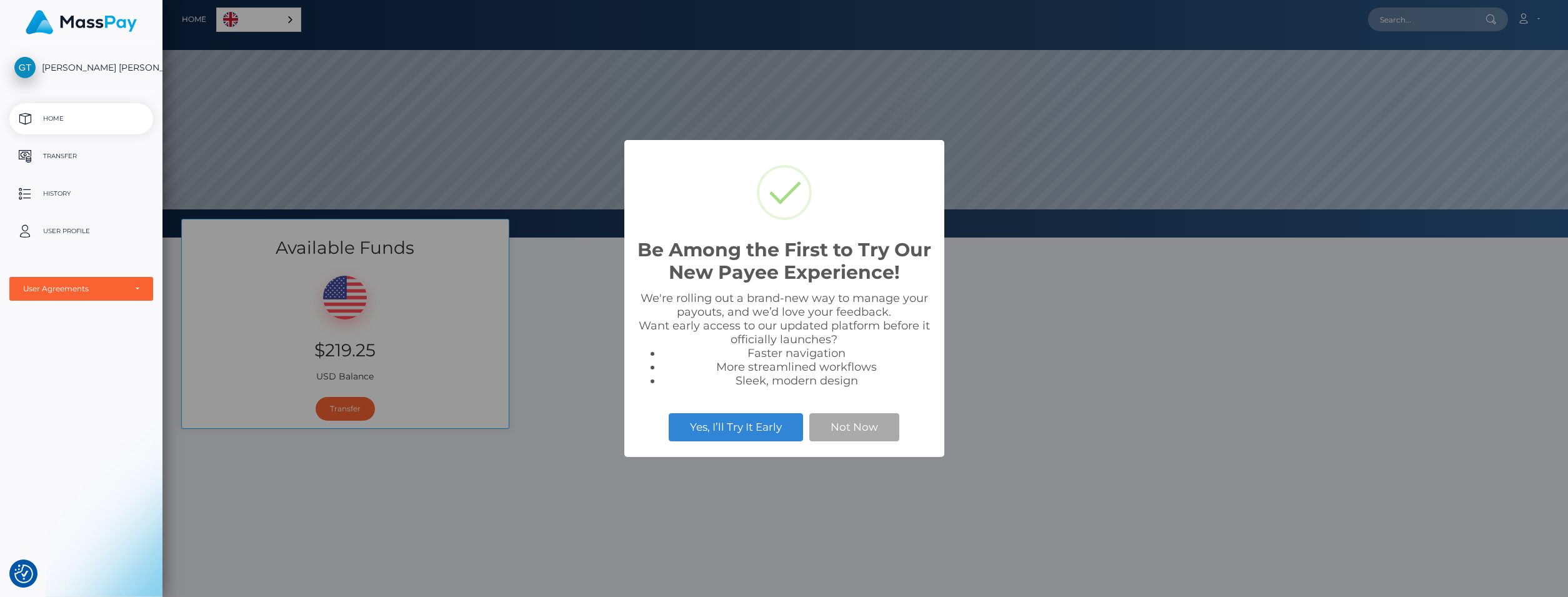 click on "Be Among the First to Try Our New Payee Experience! × We're rolling out a brand-new way to manage your payouts, and we’d love your feedback. Want early access to our updated platform before it officially launches? Faster navigation More streamlined workflows Sleek, modern design Yes, I’ll Try It Early Not Now" at bounding box center [784, 298] 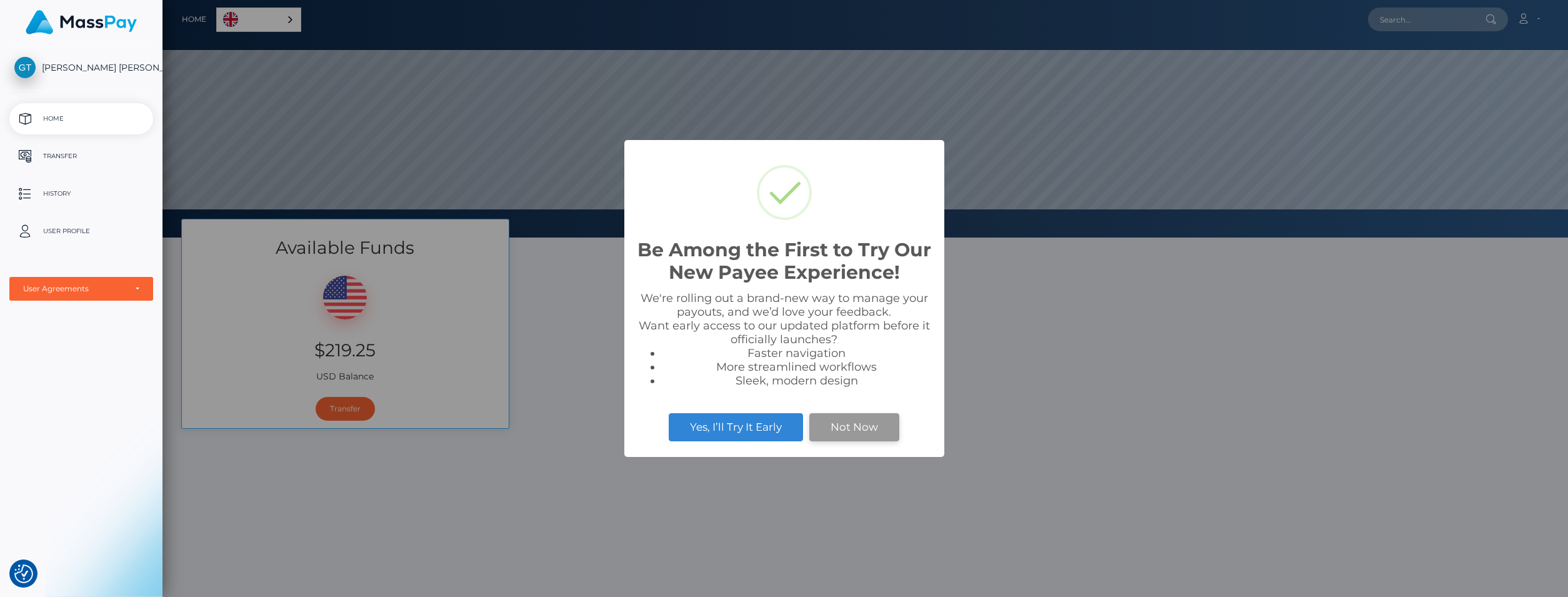 click on "Not Now" at bounding box center (854, 427) 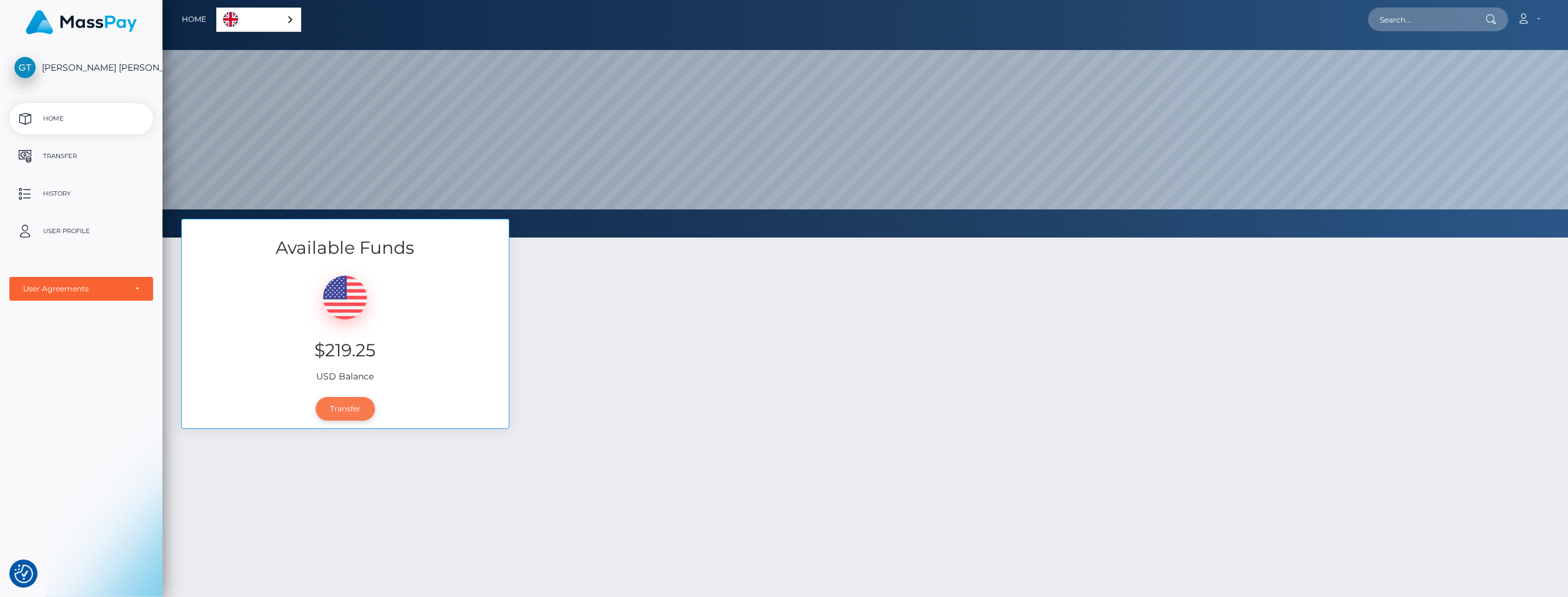click on "Transfer" at bounding box center [345, 409] 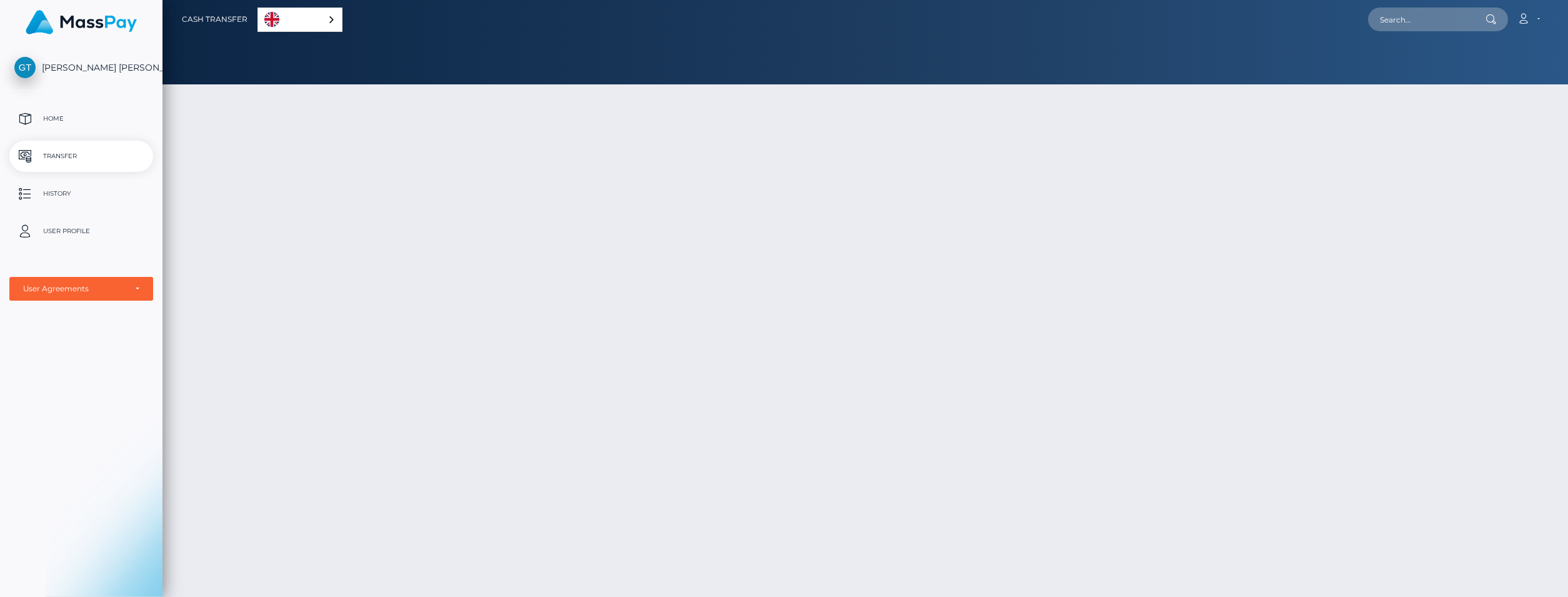 scroll, scrollTop: 0, scrollLeft: 0, axis: both 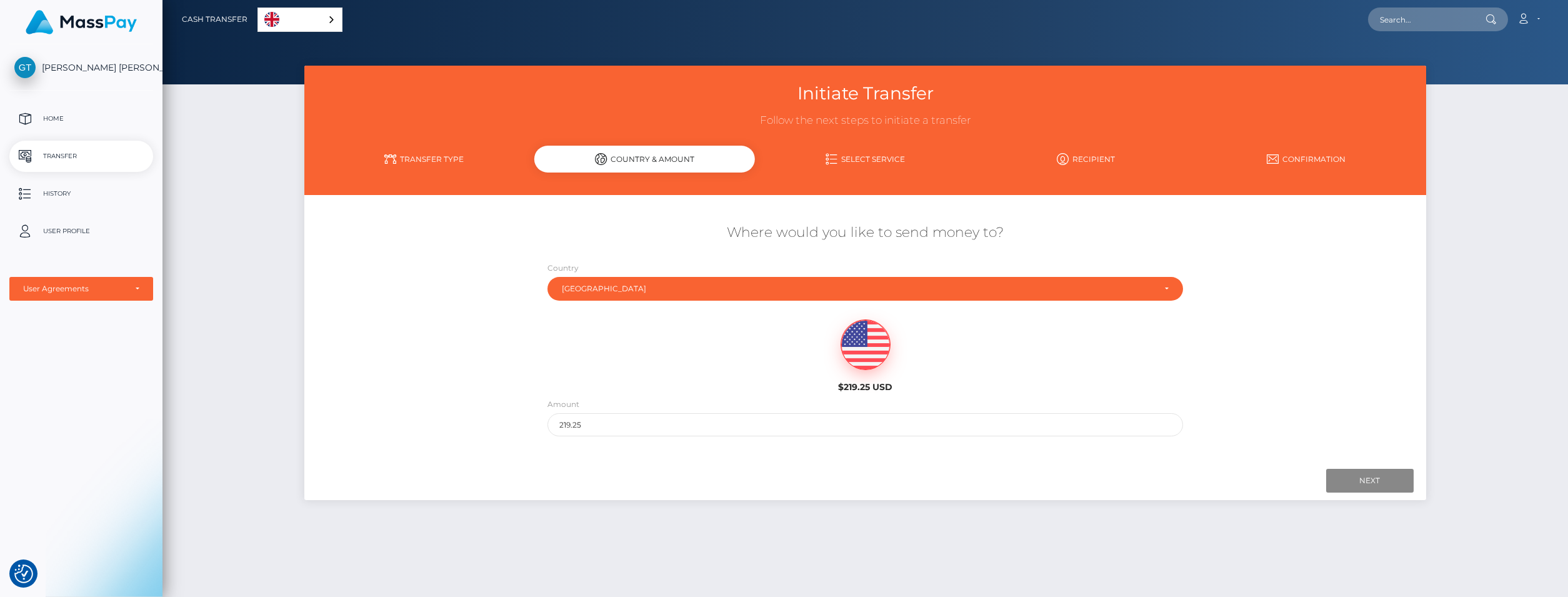 click on "Transfer Type" at bounding box center (424, 159) 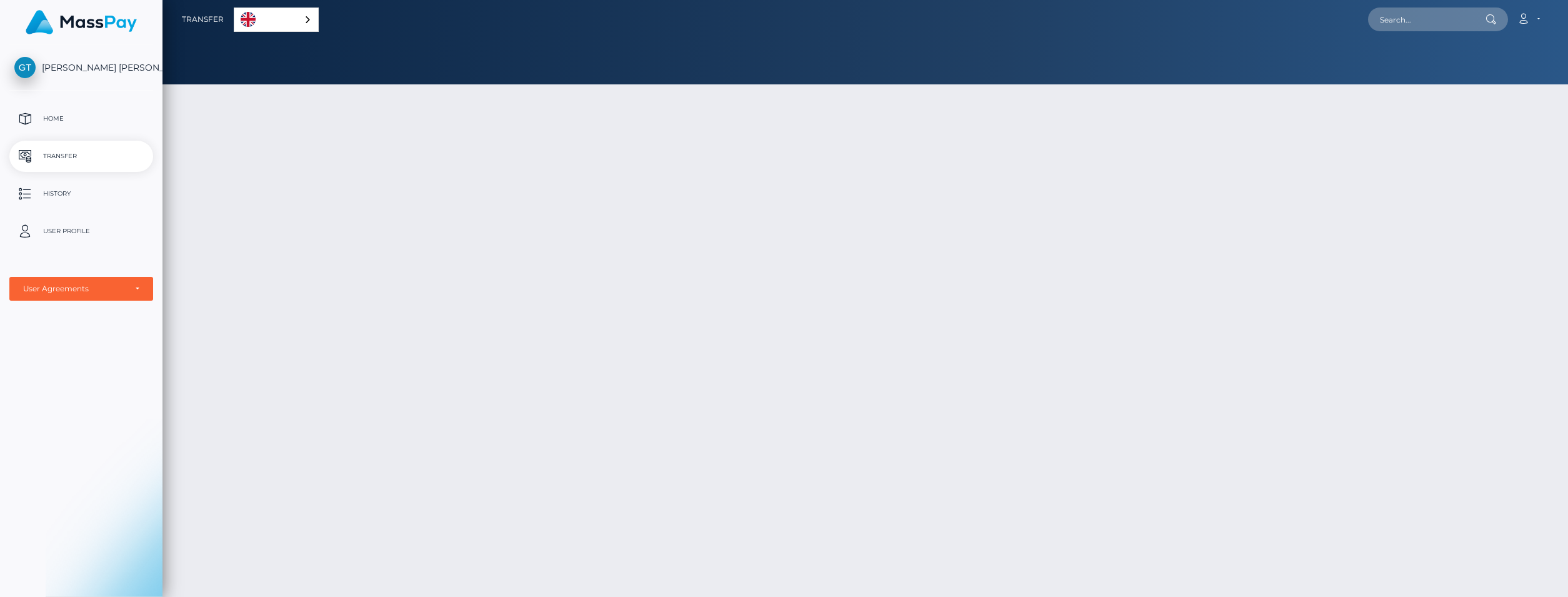 scroll, scrollTop: 0, scrollLeft: 0, axis: both 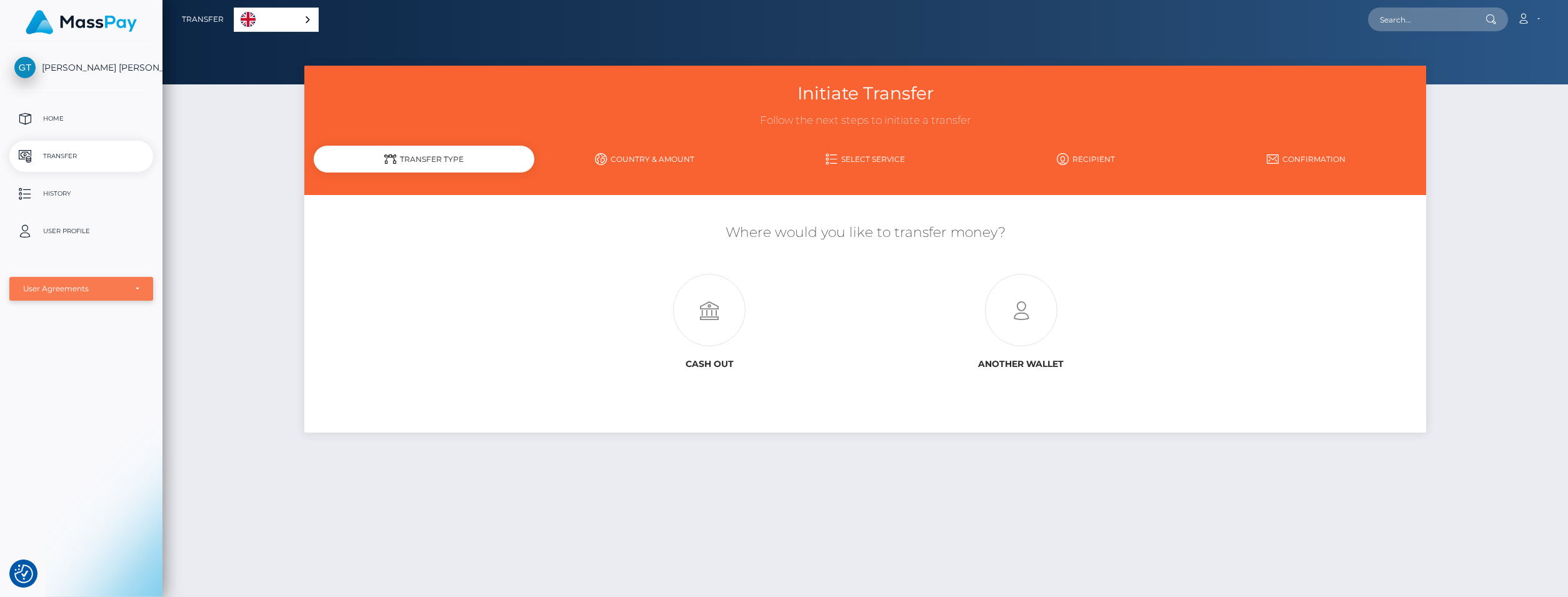 click on "User Agreements" at bounding box center [81, 289] 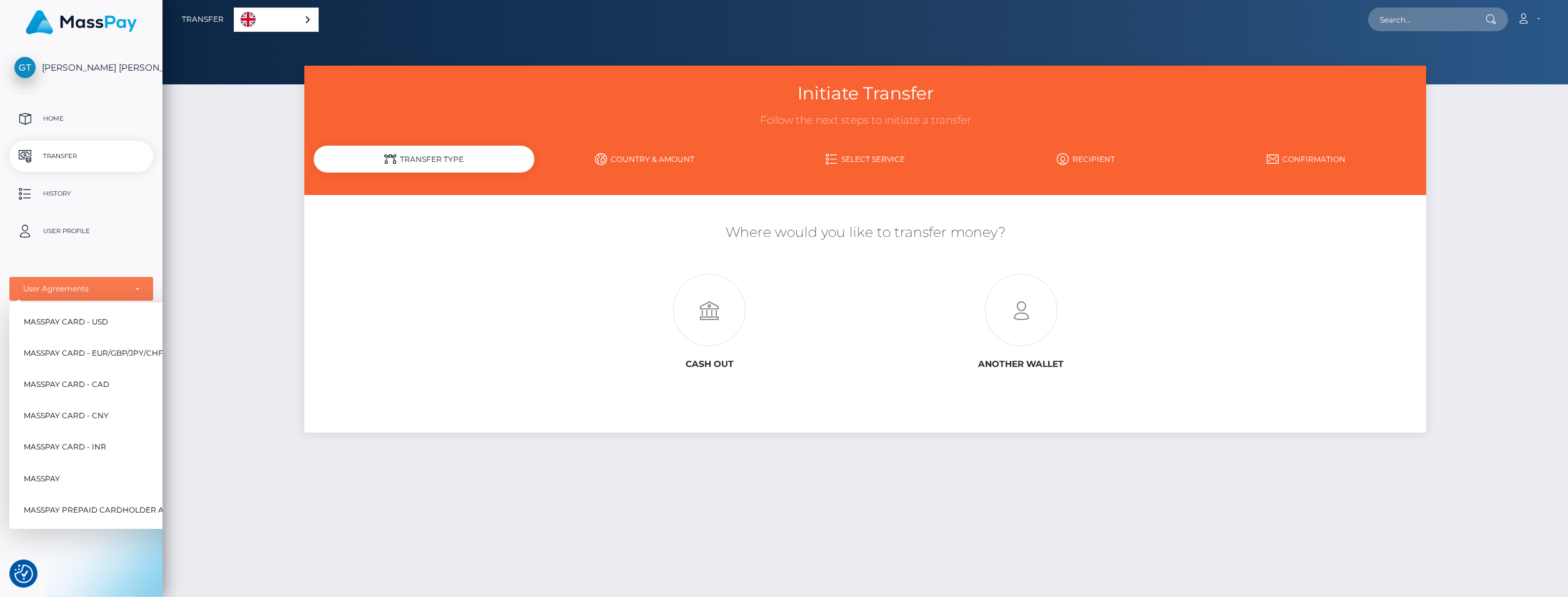 click on "MassPay Prepaid Cardholder Agreement" at bounding box center (116, 510) 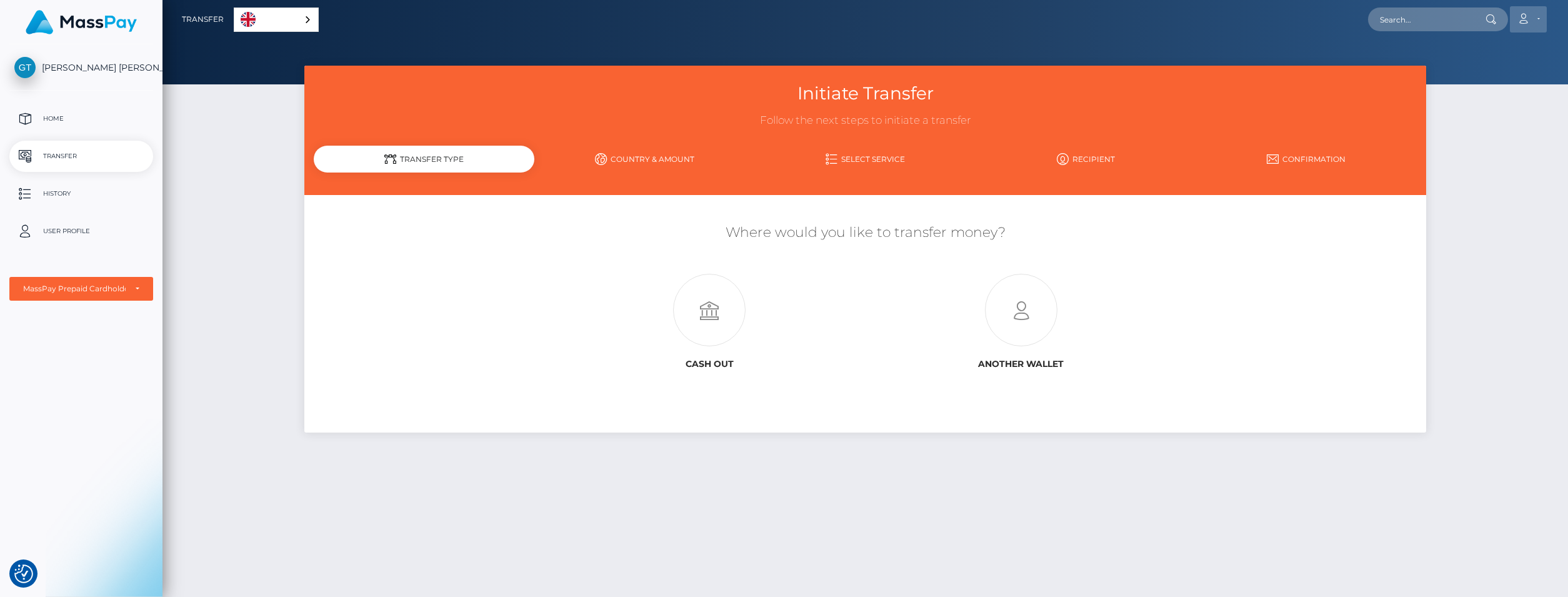 click at bounding box center [1523, 19] 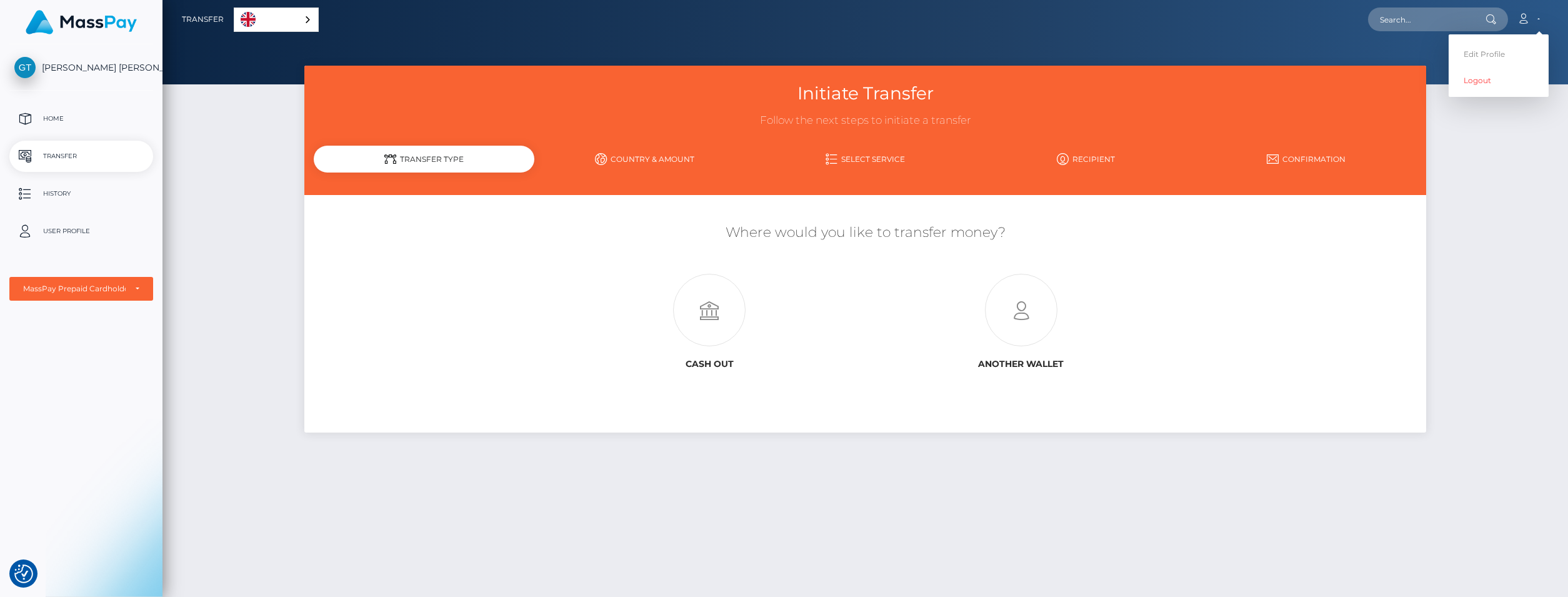 click on "Initiate Transfer
Follow the next steps to initiate a transfer
Transfer Type
Country & Amount
Select Service" at bounding box center [865, 326] 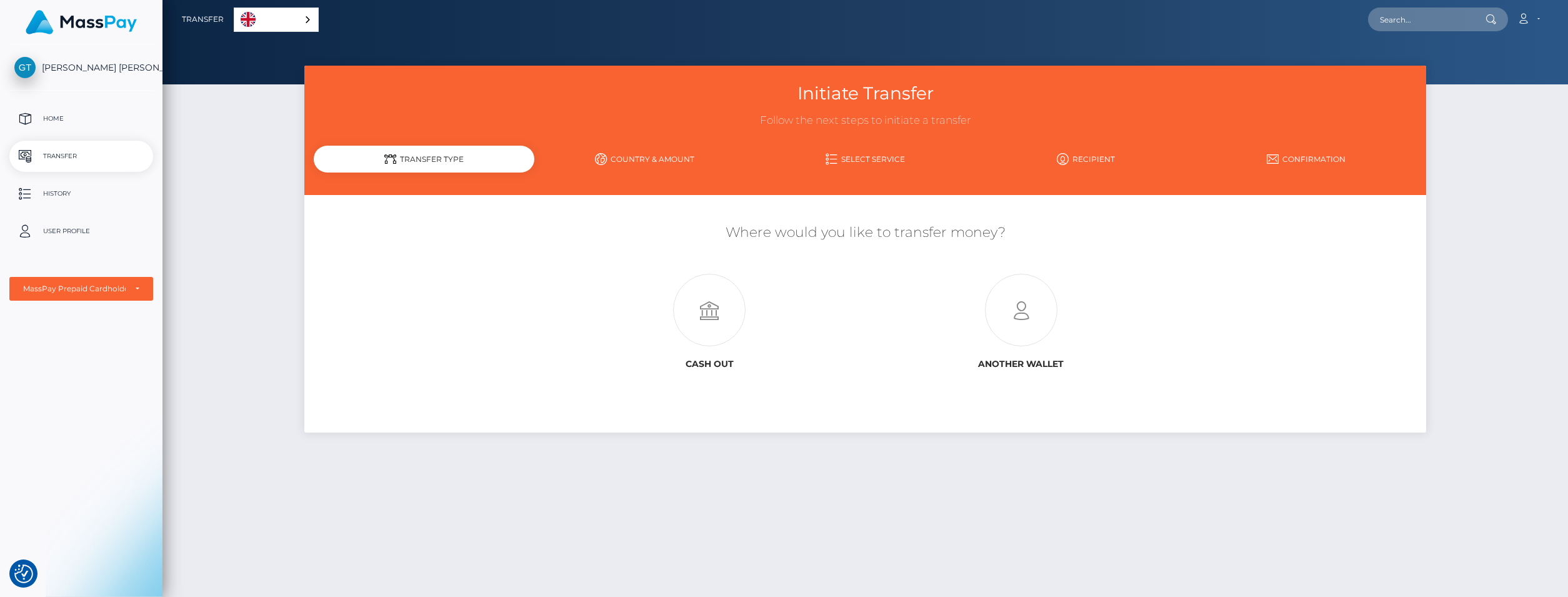 click on "Country & Amount" at bounding box center [644, 159] 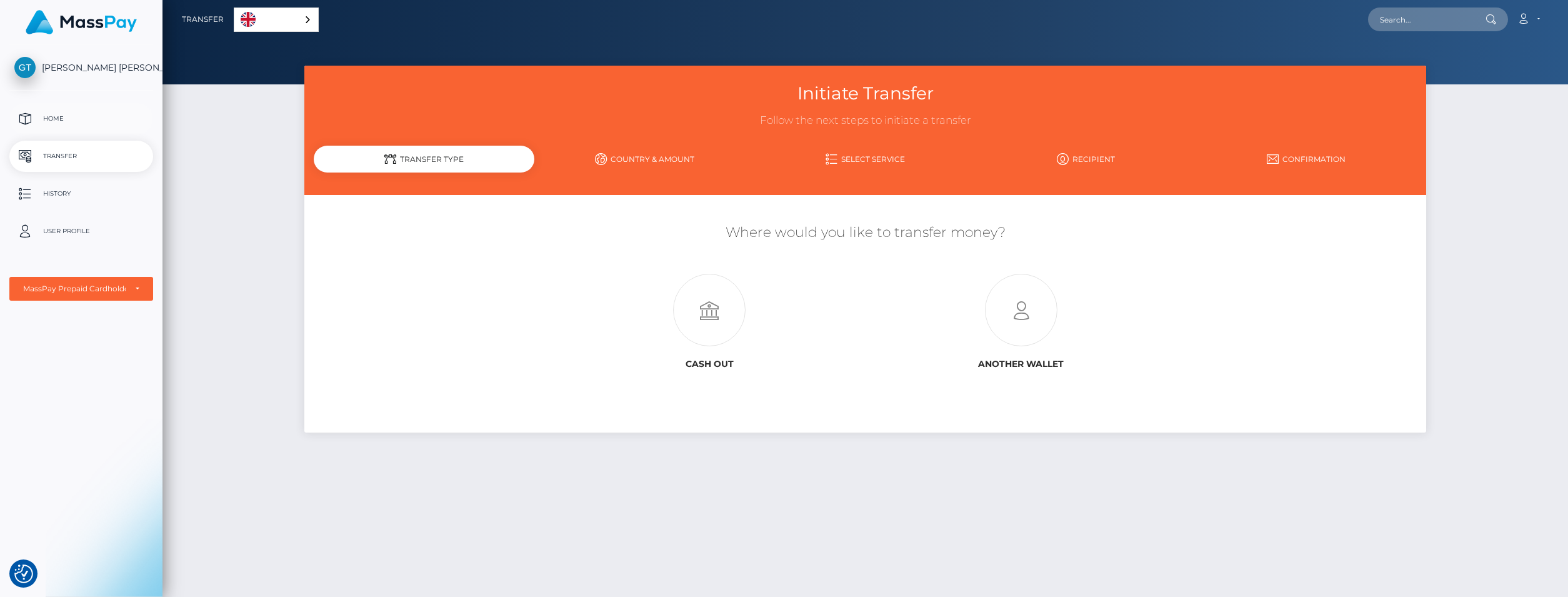 click on "Home" at bounding box center [81, 119] 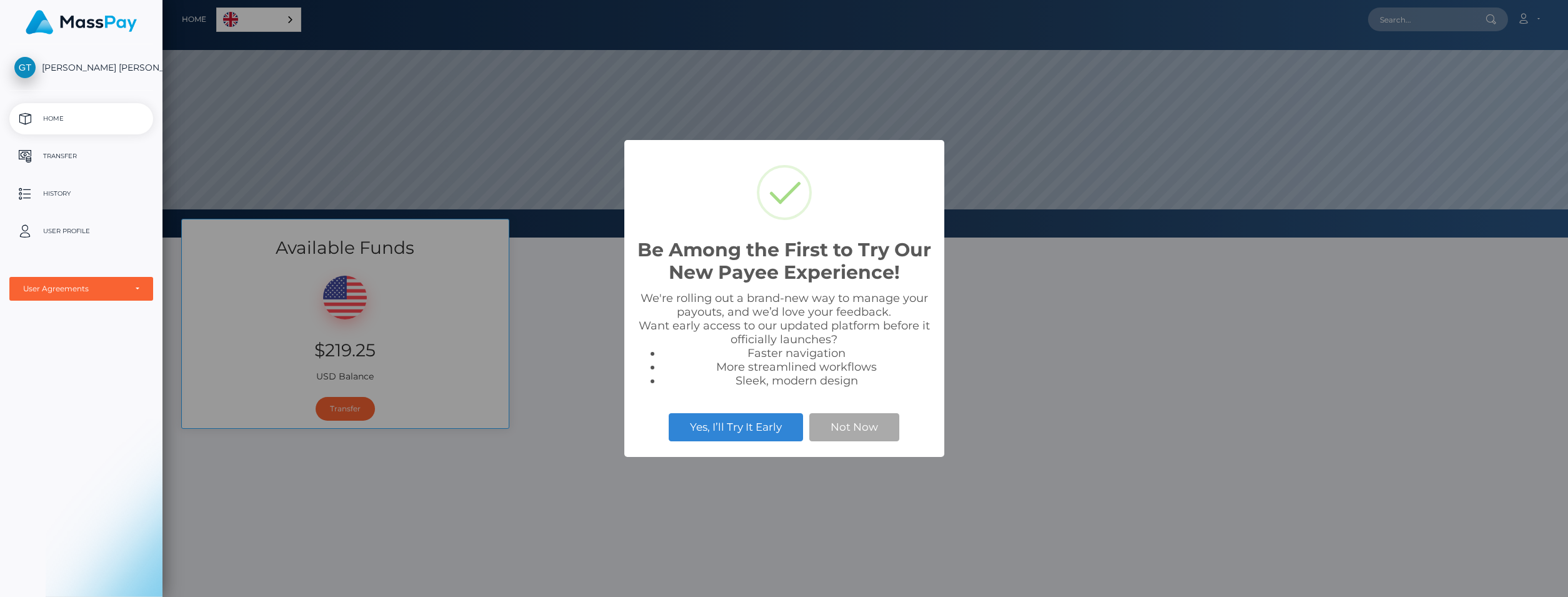 scroll, scrollTop: 0, scrollLeft: 0, axis: both 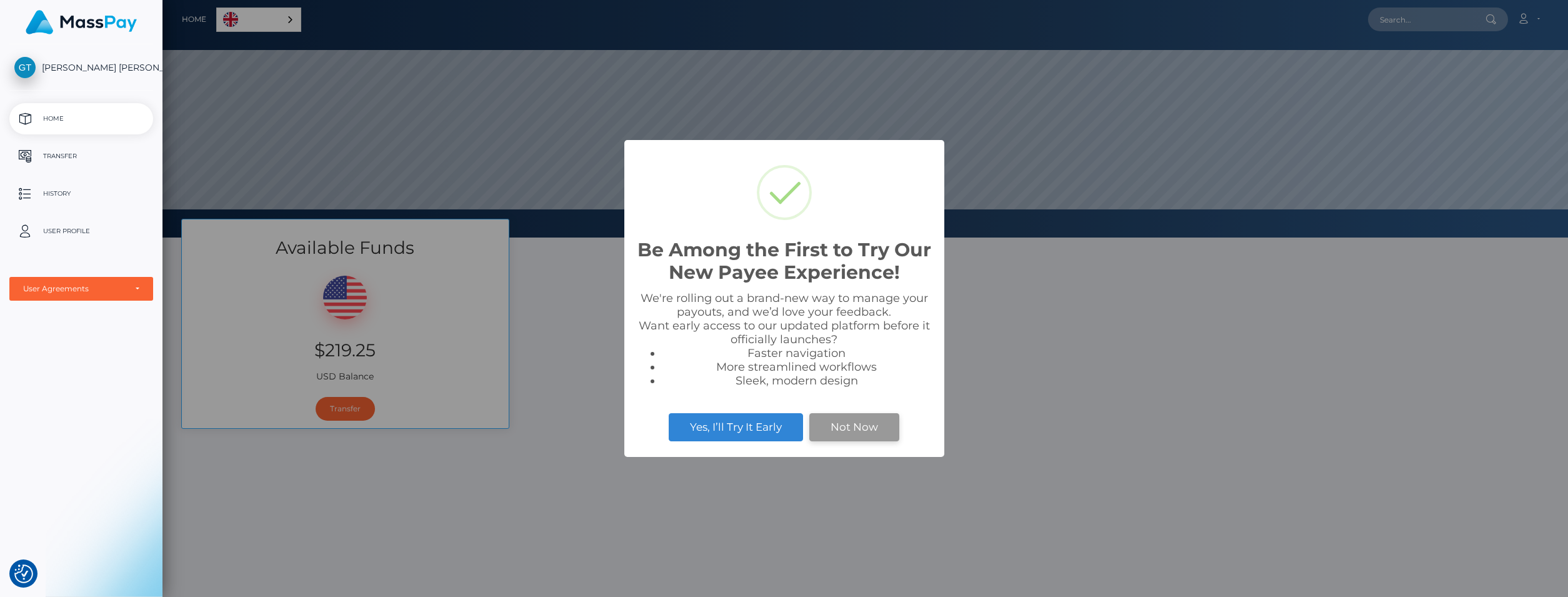 click on "Not Now" at bounding box center (854, 427) 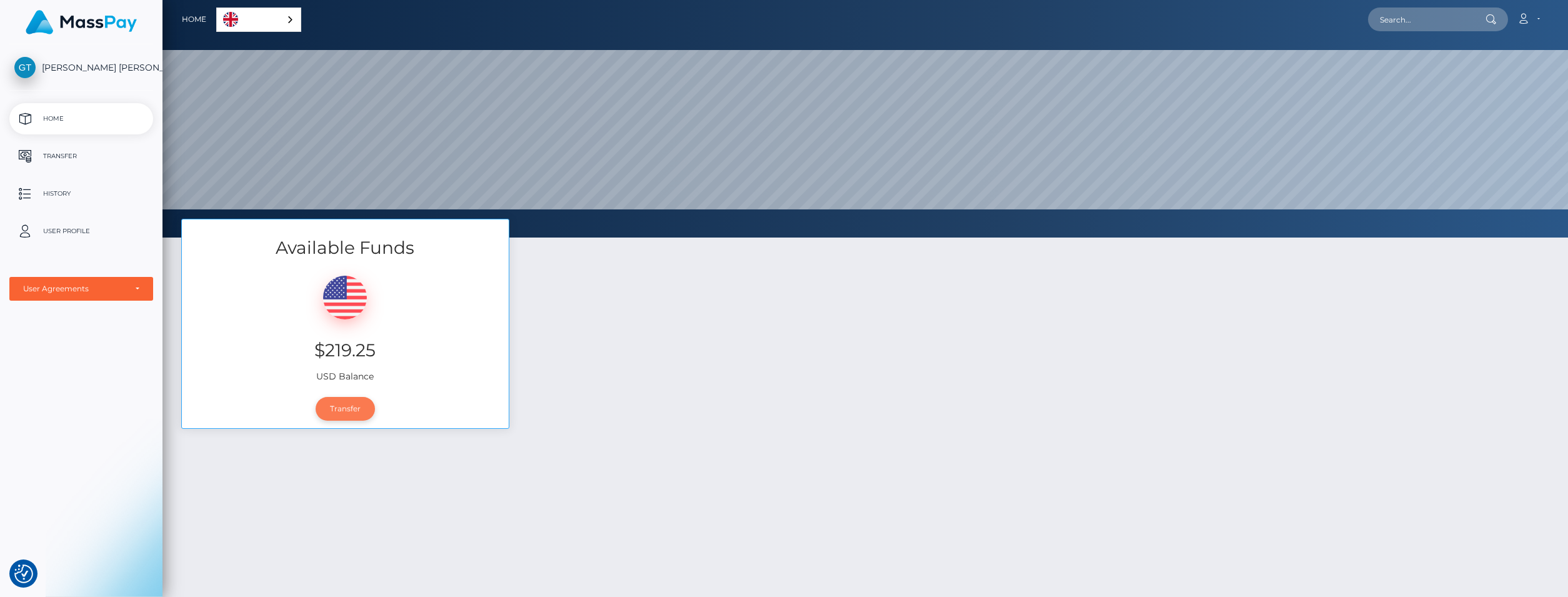click on "Transfer" at bounding box center (345, 409) 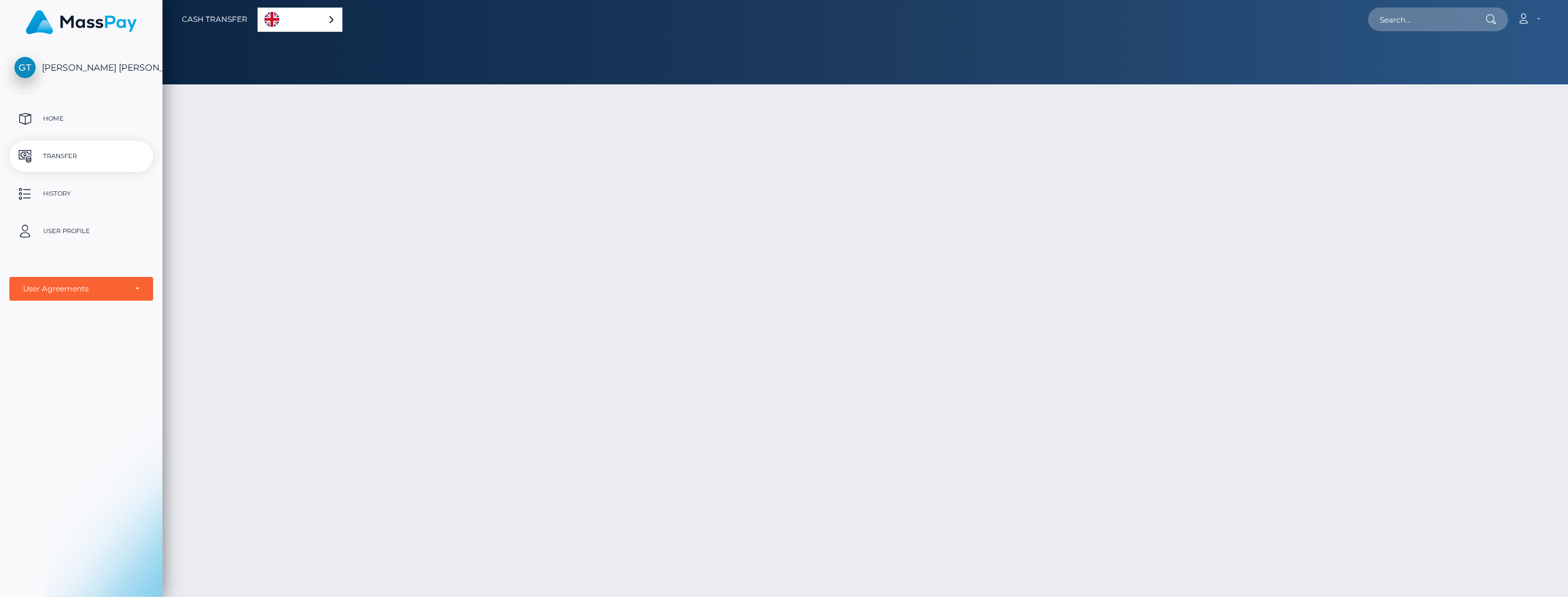 scroll, scrollTop: 0, scrollLeft: 0, axis: both 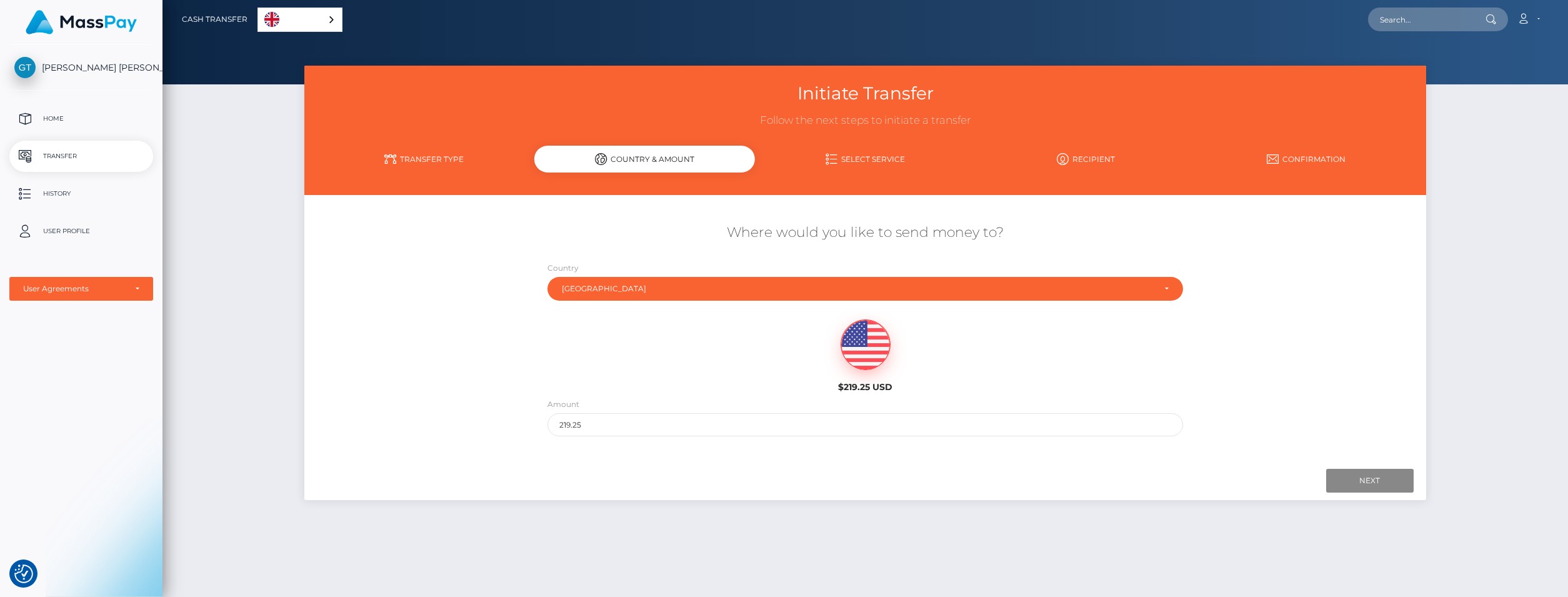 click on "Select Service" at bounding box center [865, 159] 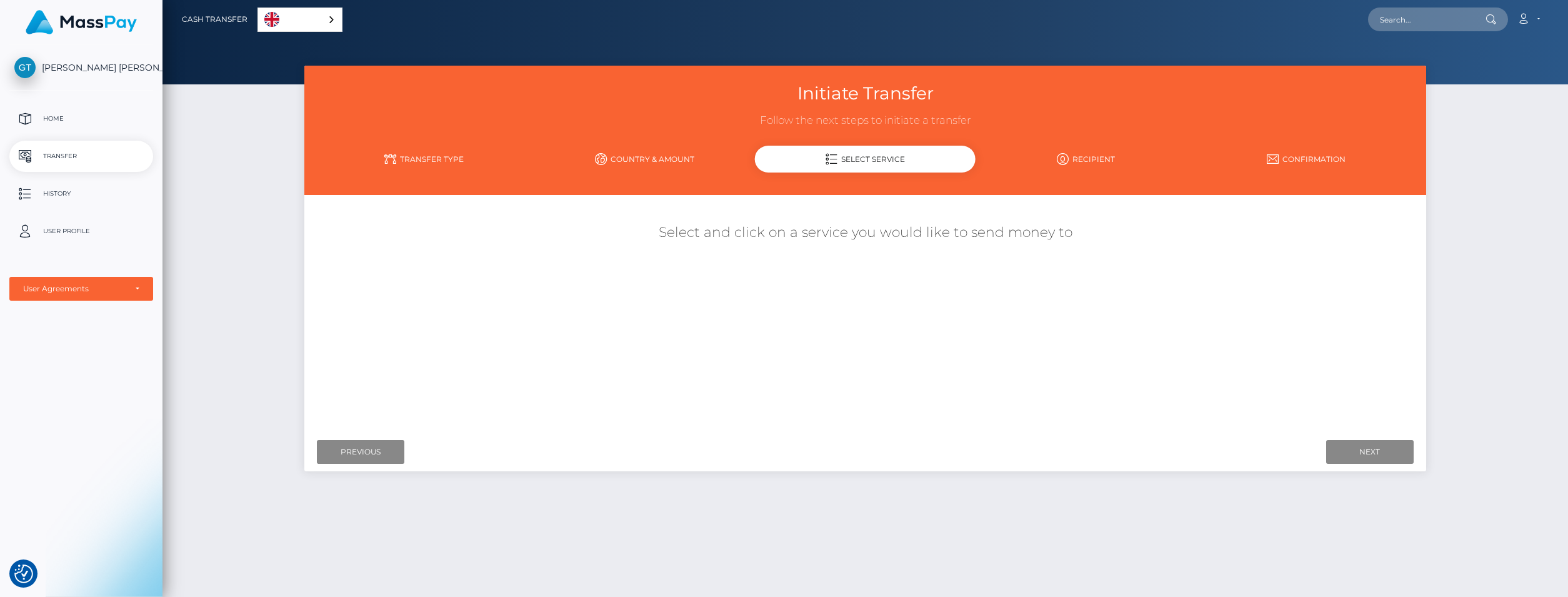 click on "Country & Amount" at bounding box center [644, 159] 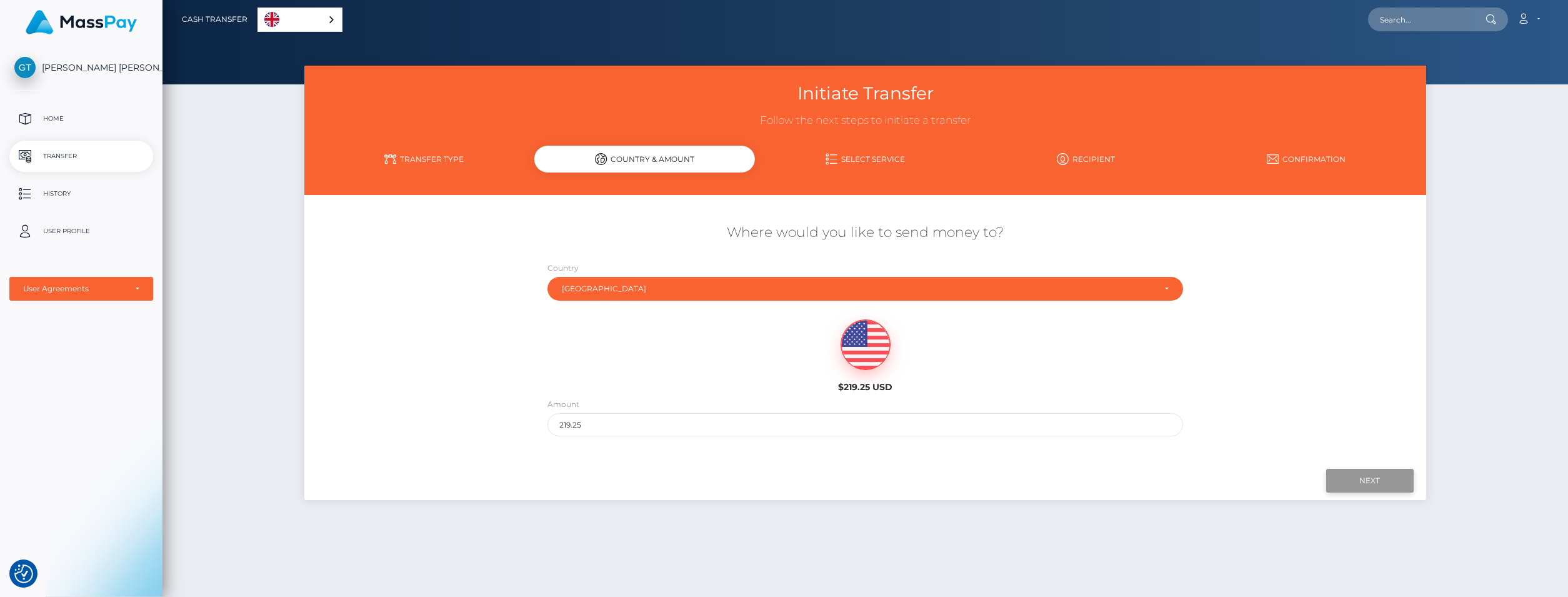 click on "Next" at bounding box center (1370, 481) 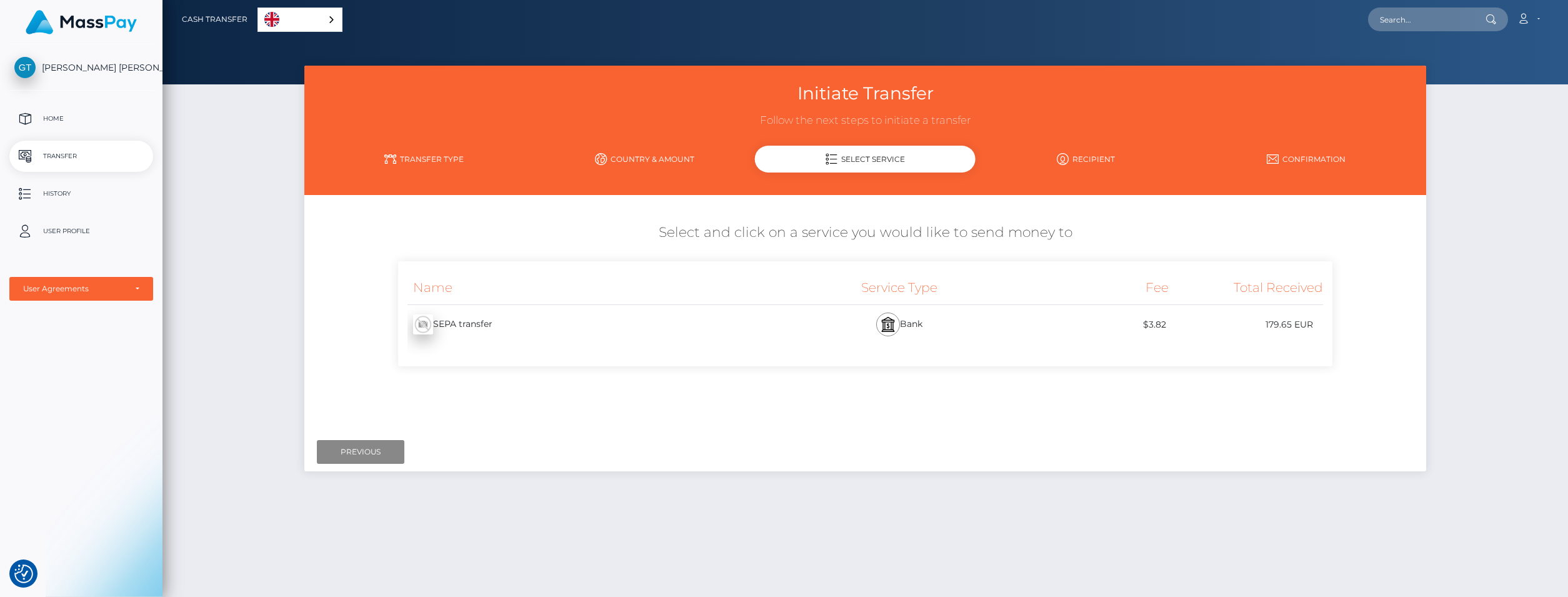 click on "Recipient" at bounding box center [1086, 159] 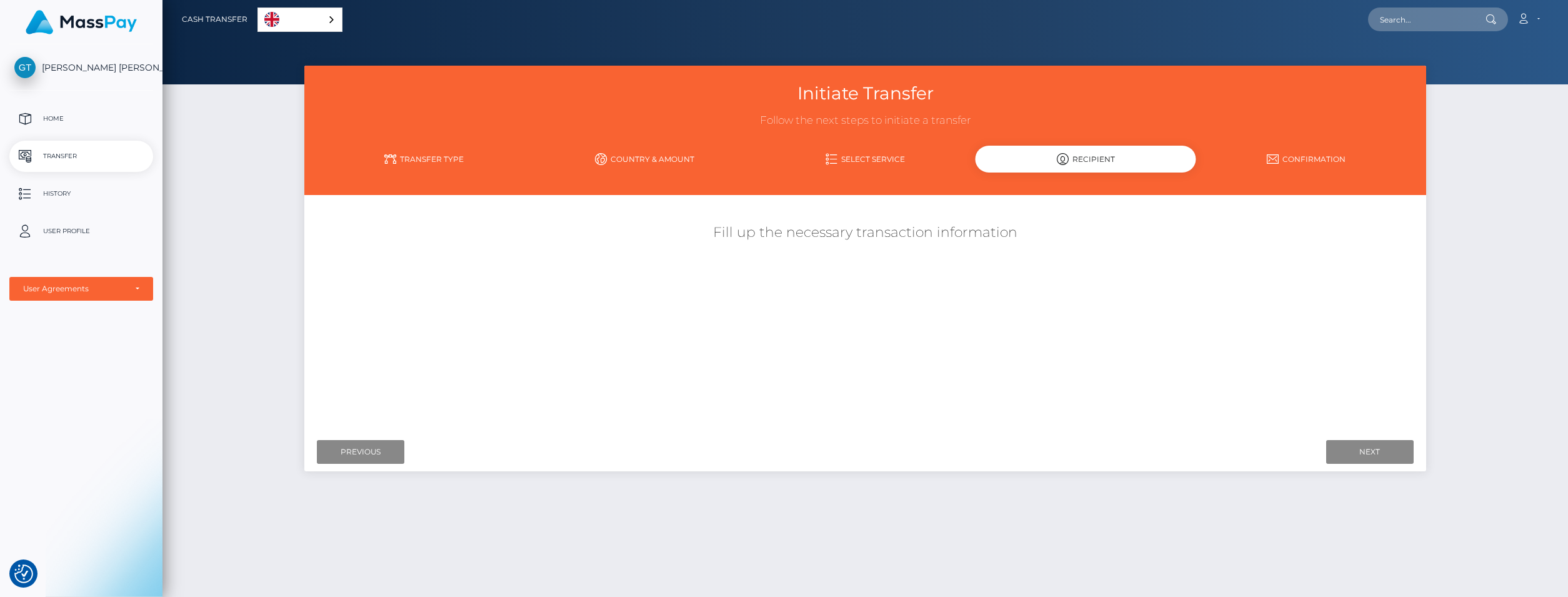 click on "Select Service" at bounding box center (865, 159) 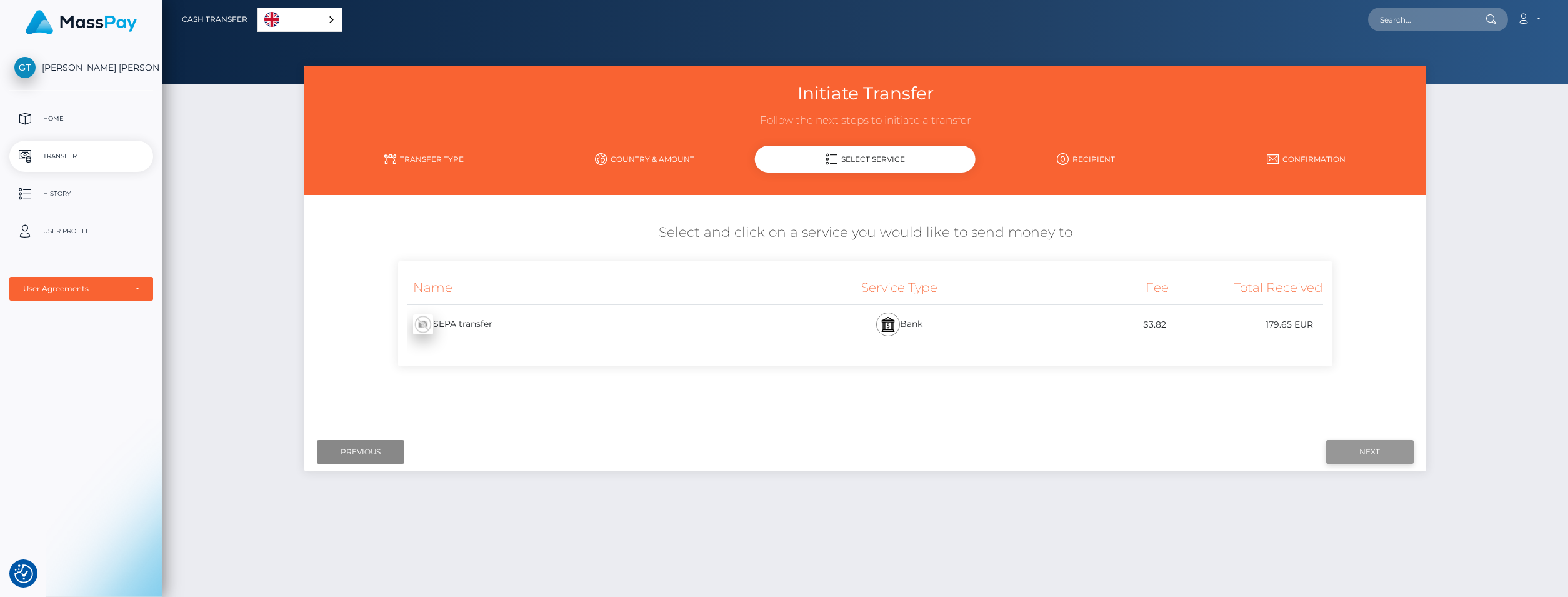 click on "Next" at bounding box center [1370, 452] 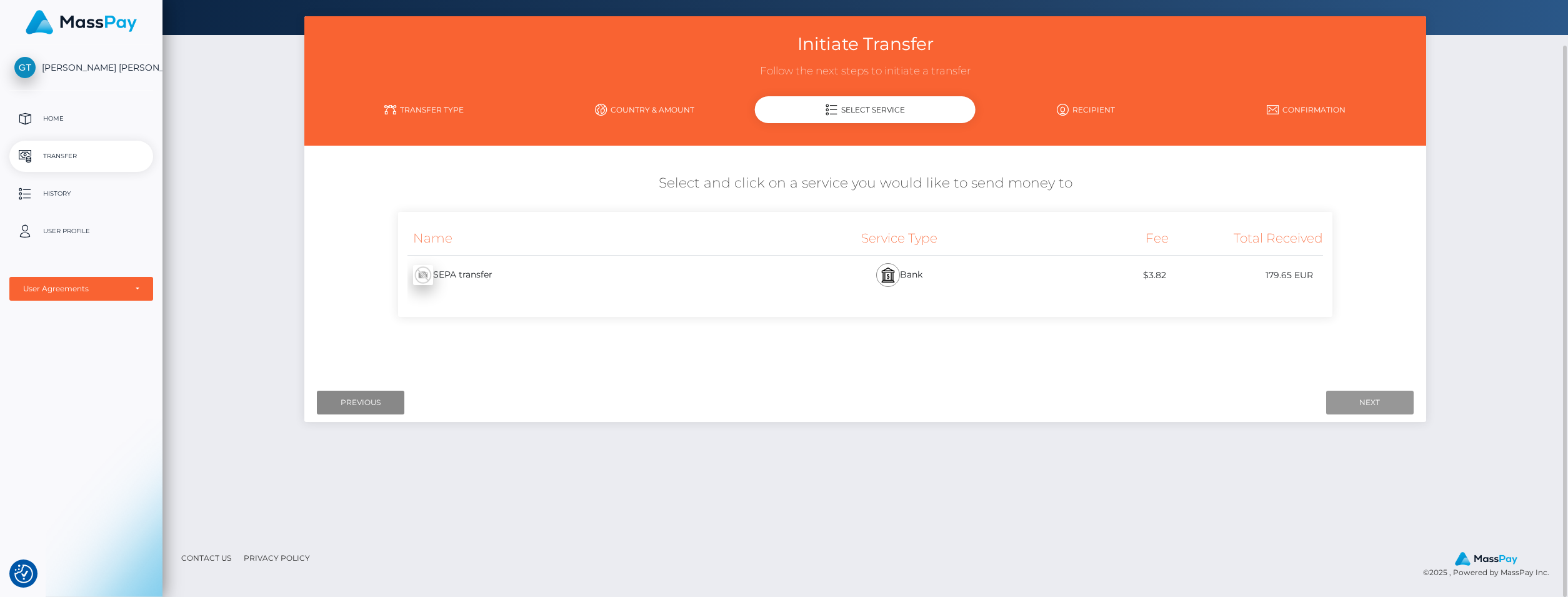scroll, scrollTop: 0, scrollLeft: 0, axis: both 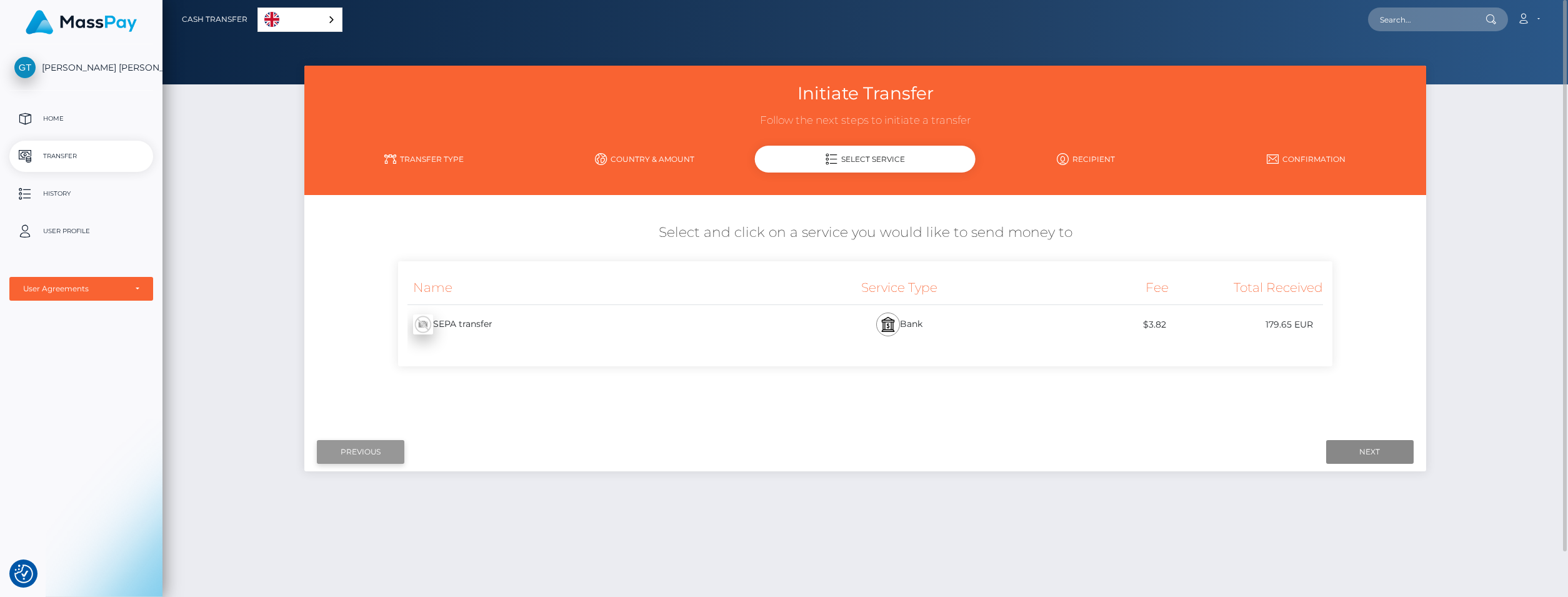 click on "Previous" at bounding box center (361, 452) 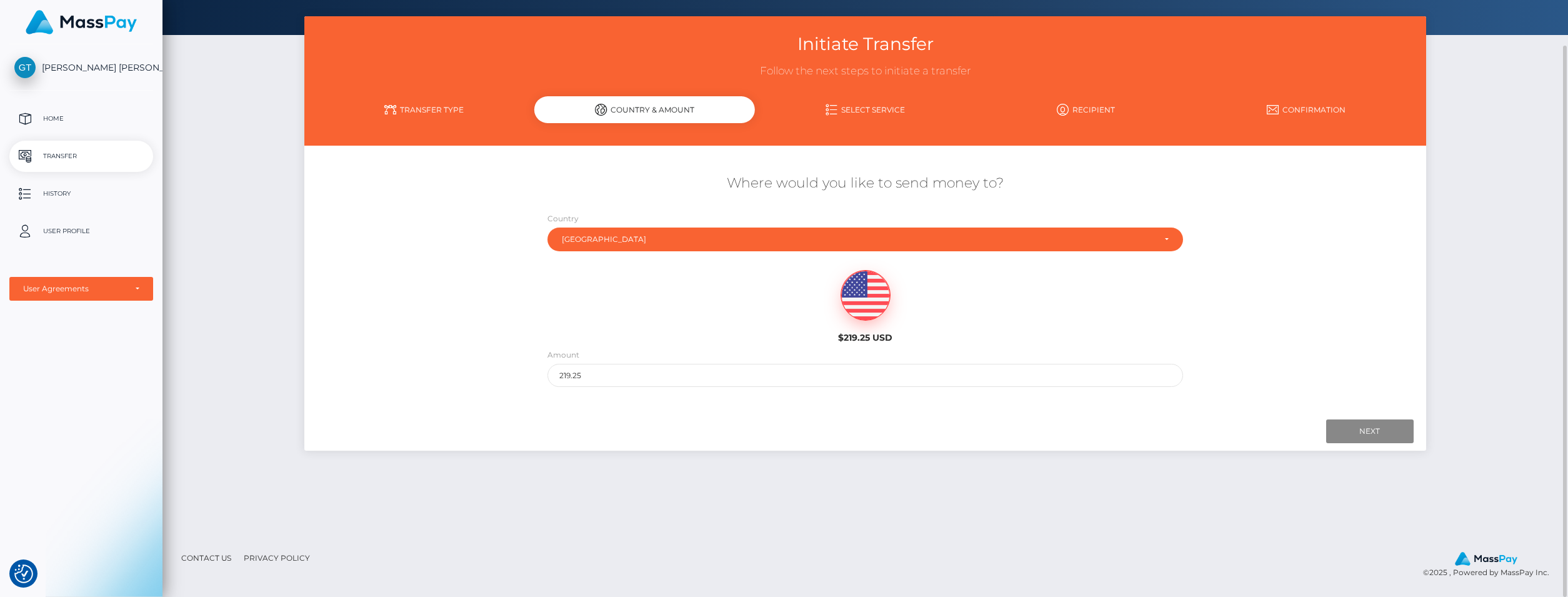 scroll, scrollTop: 0, scrollLeft: 0, axis: both 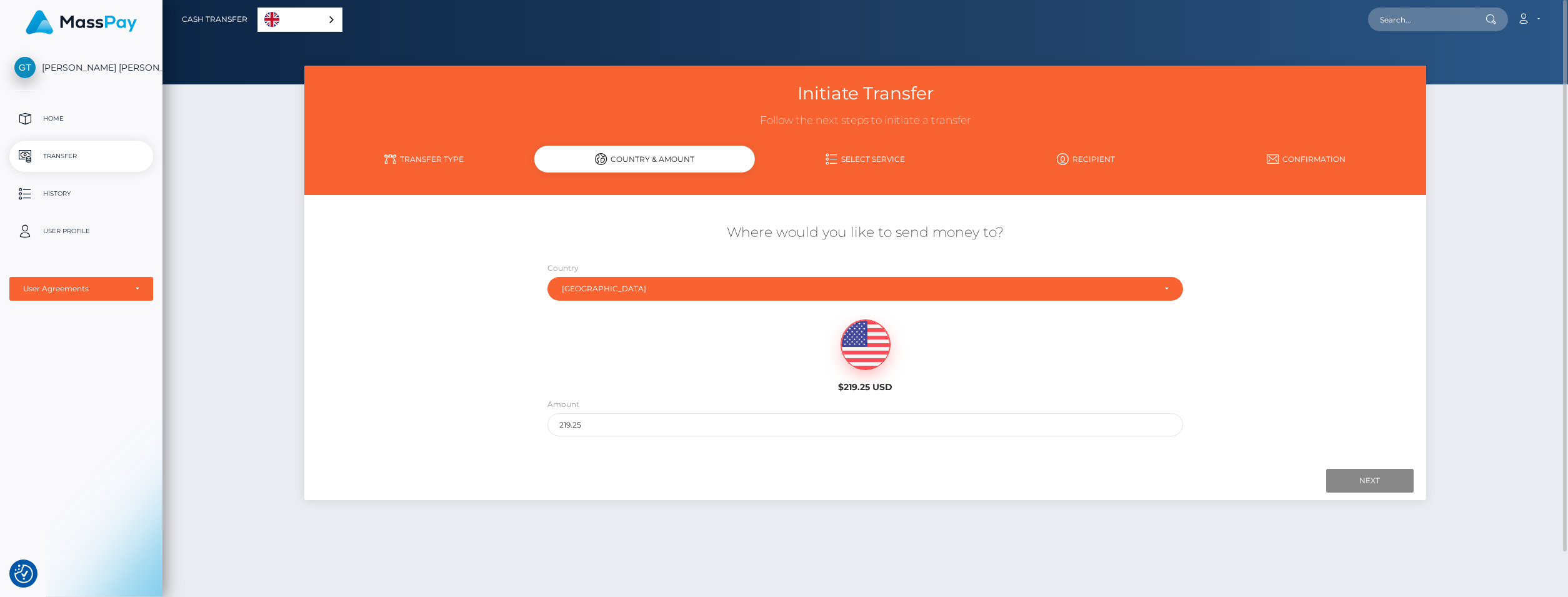 click on "Home" at bounding box center [81, 119] 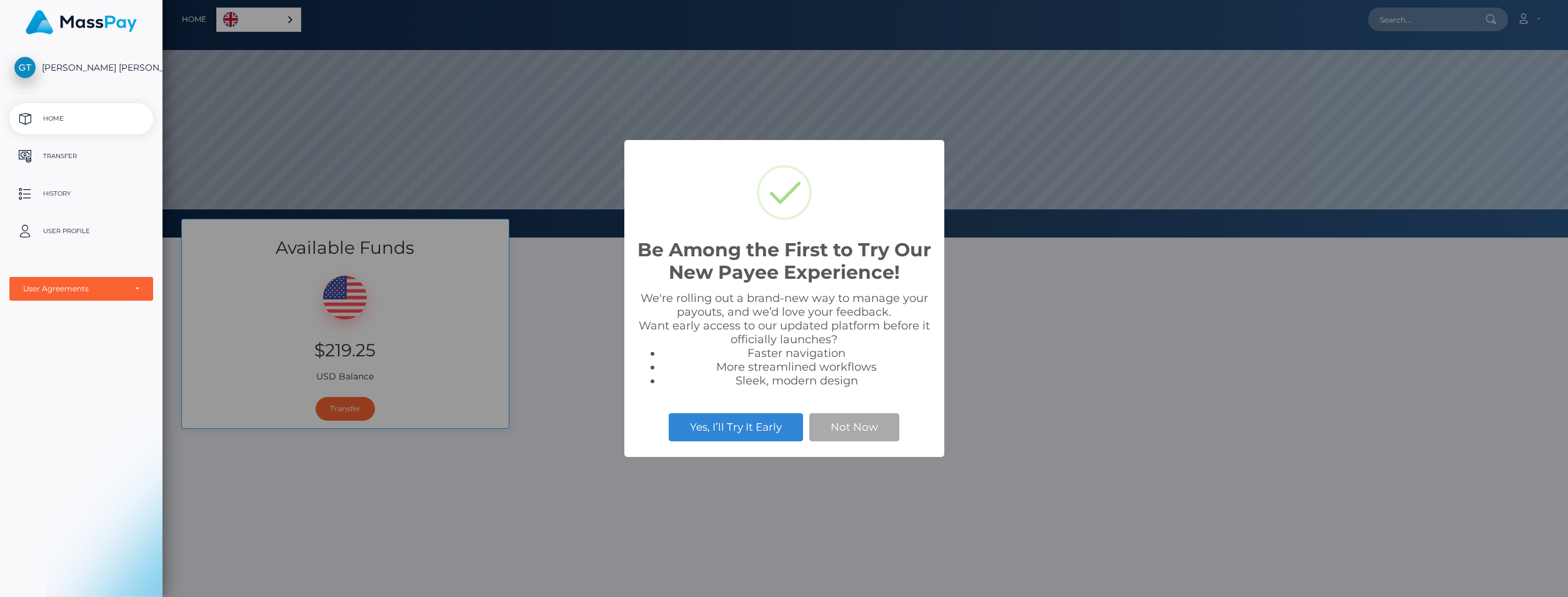 scroll, scrollTop: 0, scrollLeft: 0, axis: both 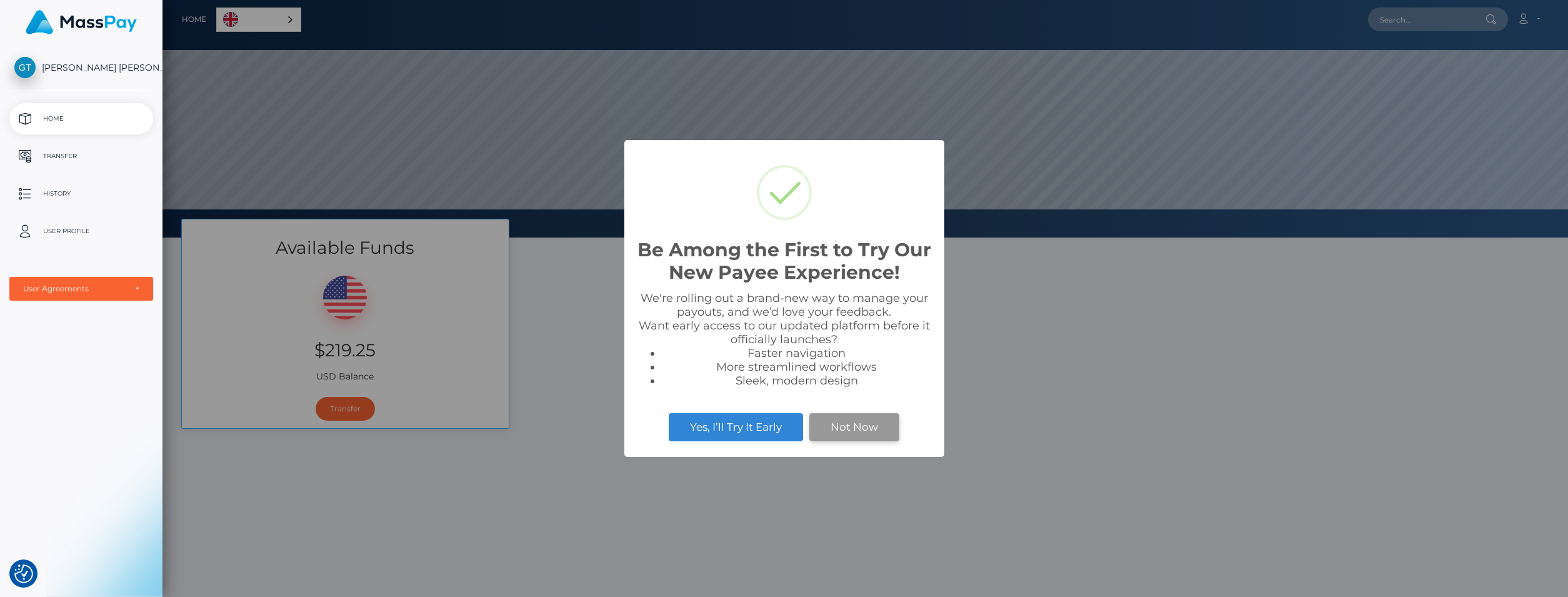 click on "Not Now" at bounding box center [854, 427] 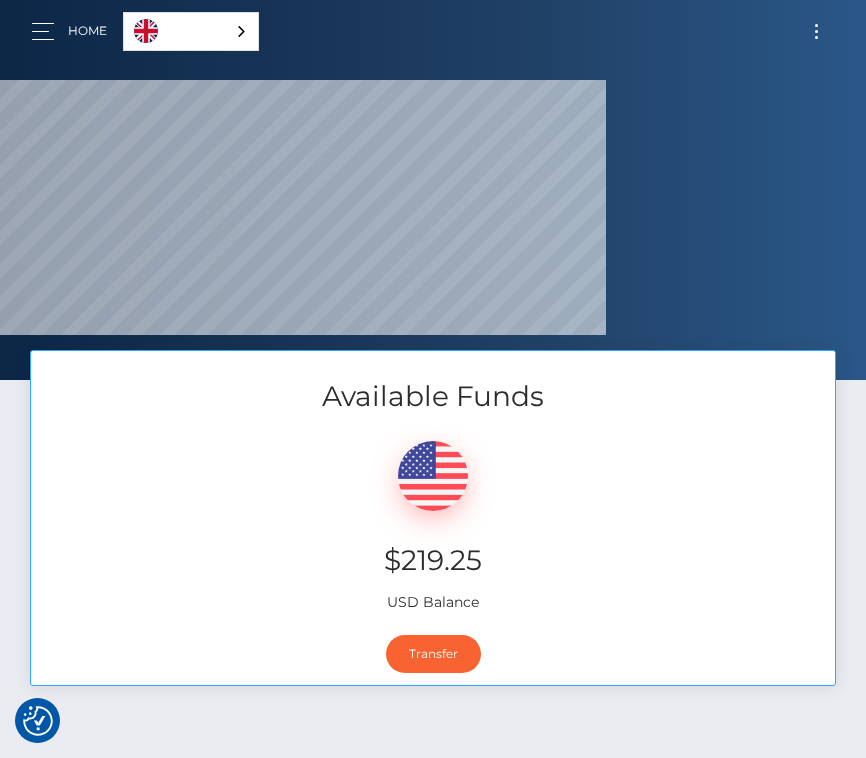 scroll, scrollTop: 380, scrollLeft: 687, axis: both 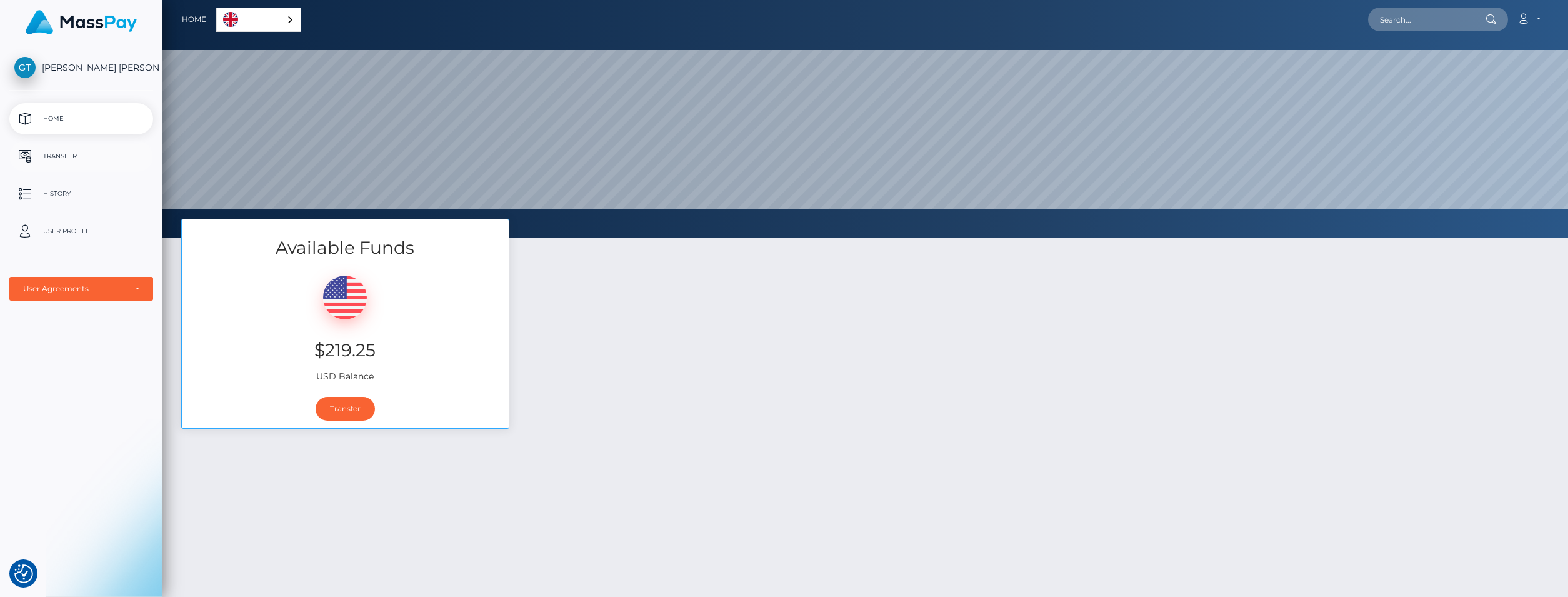 click on "Transfer" at bounding box center (81, 156) 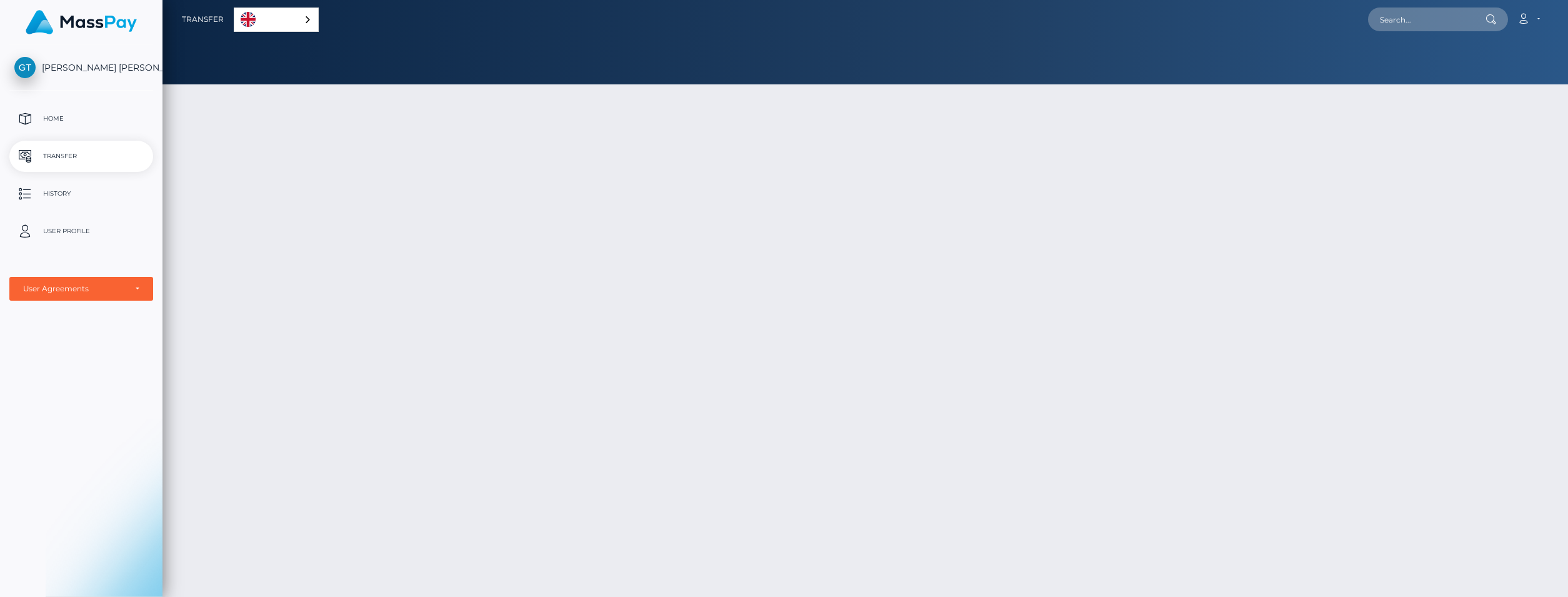 scroll, scrollTop: 0, scrollLeft: 0, axis: both 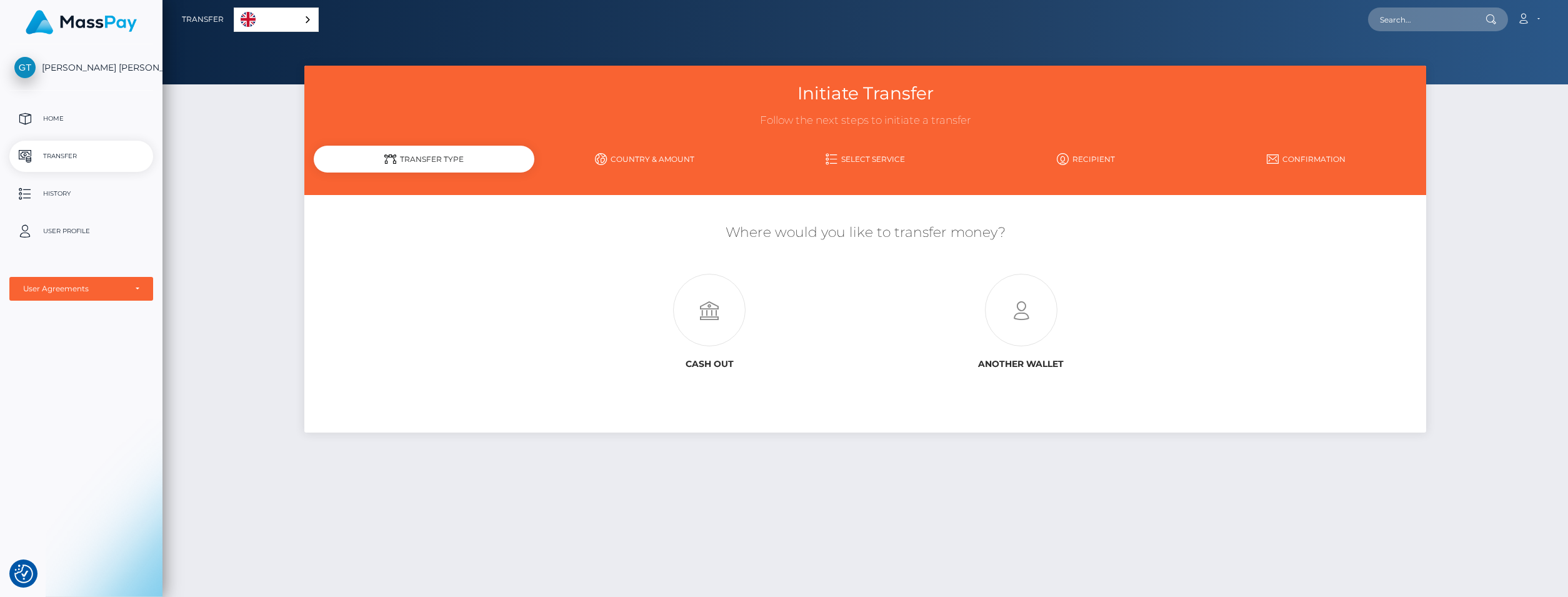 click on "Country & Amount" at bounding box center [644, 159] 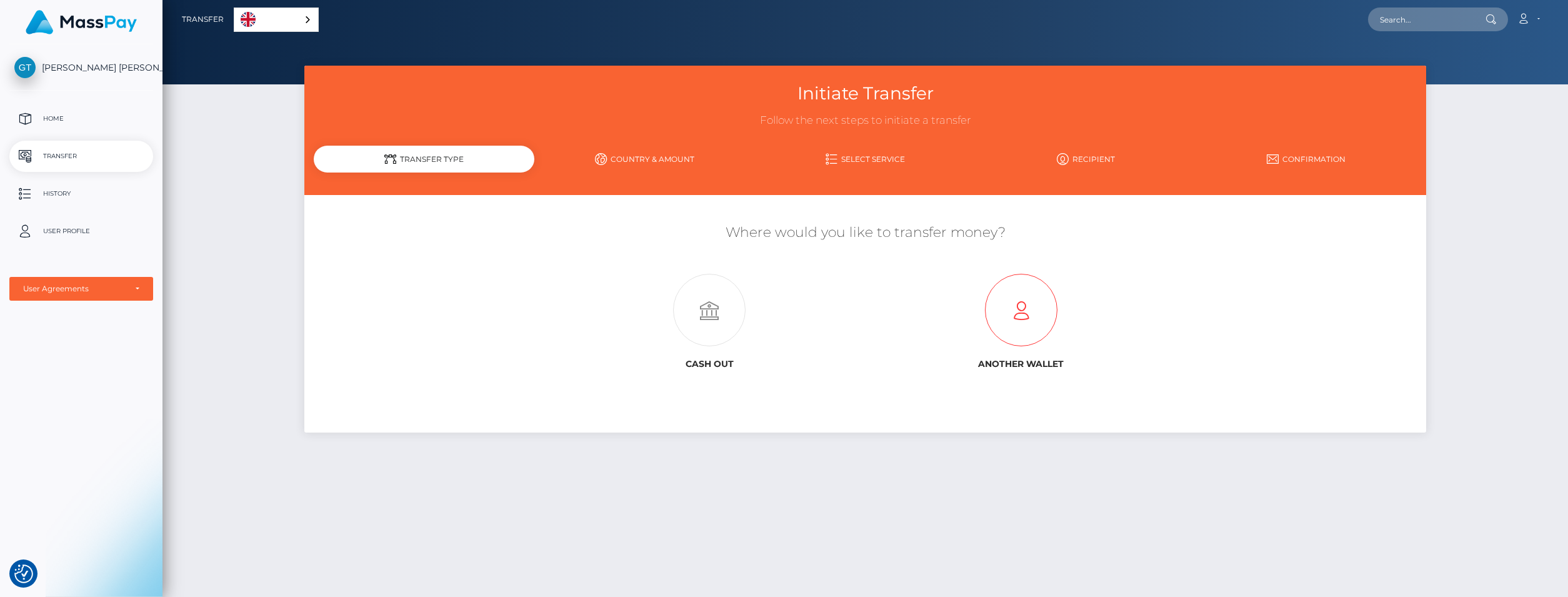 click at bounding box center (1021, 311) 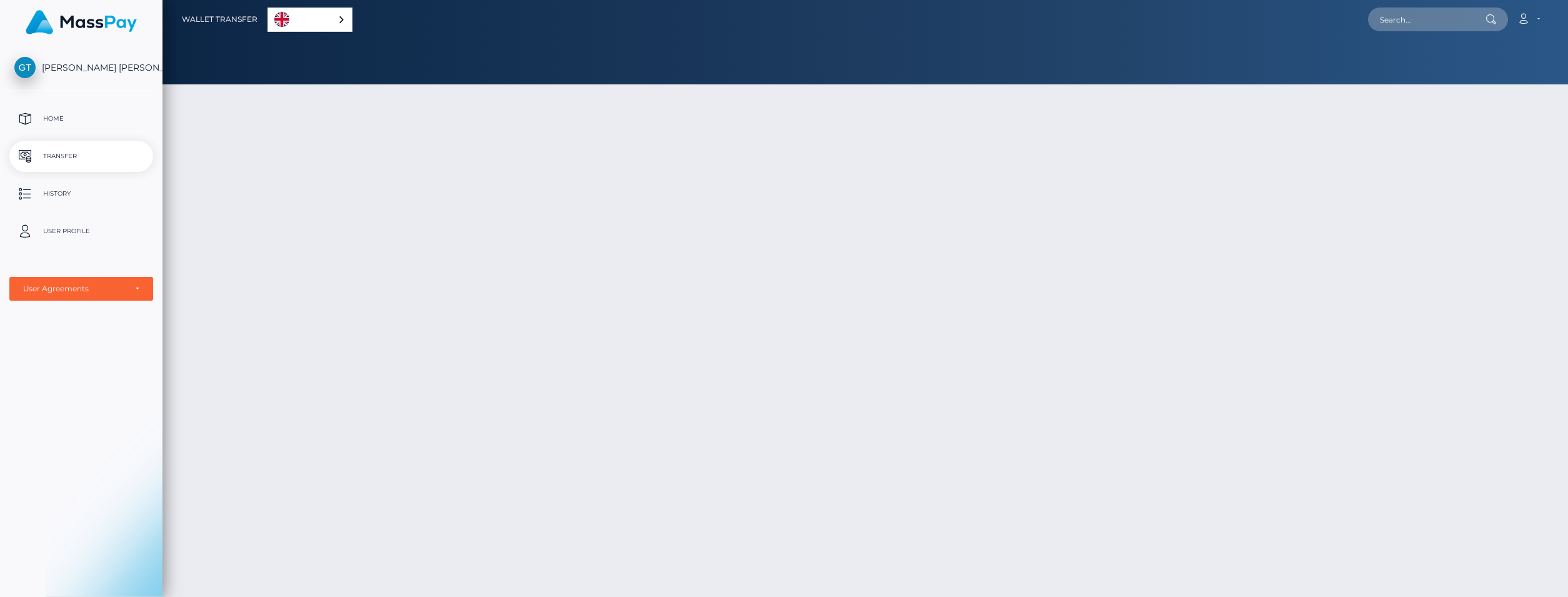 scroll, scrollTop: 0, scrollLeft: 0, axis: both 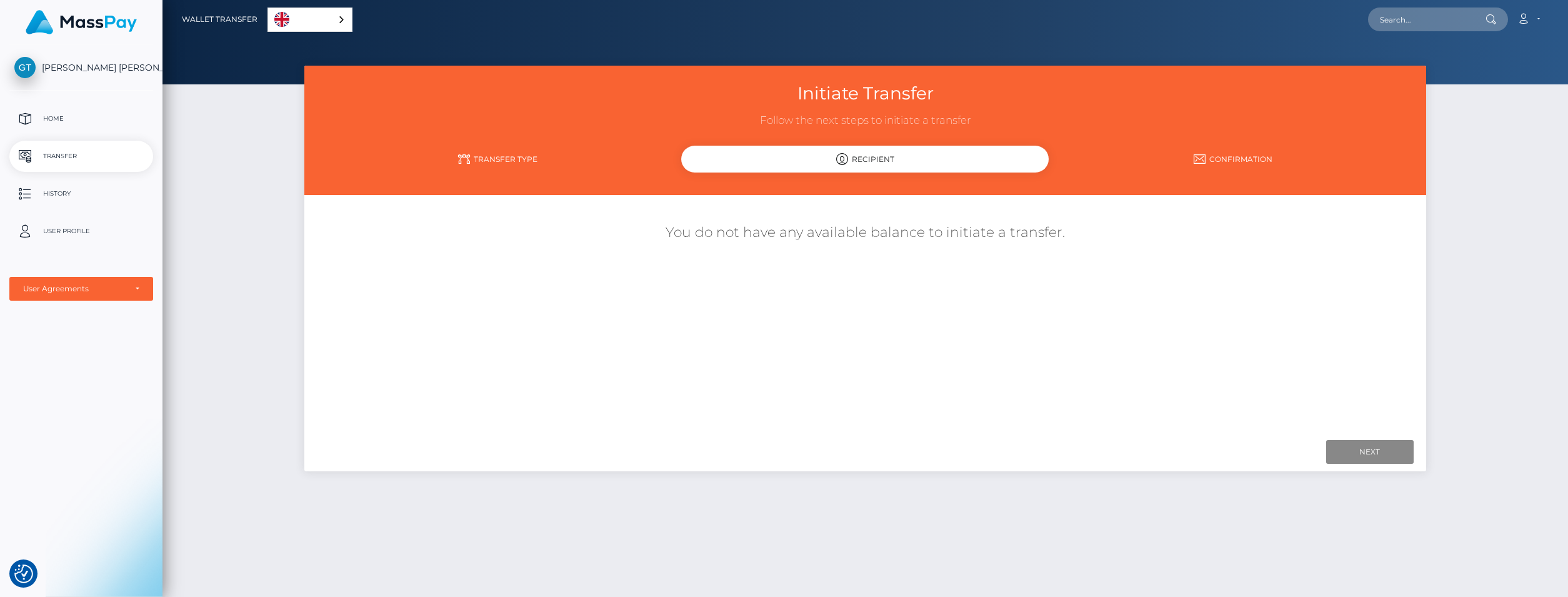click on "You do not have any available balance to initiate a transfer." at bounding box center [865, 239] 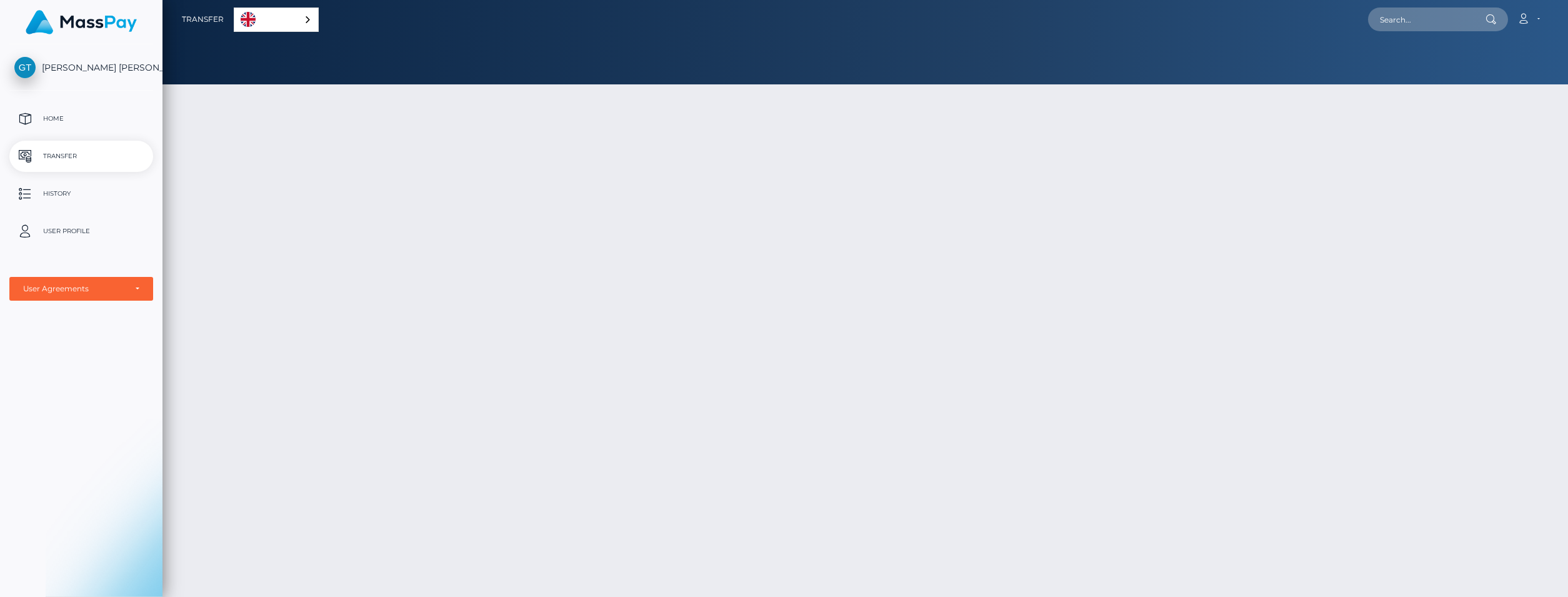 scroll, scrollTop: 0, scrollLeft: 0, axis: both 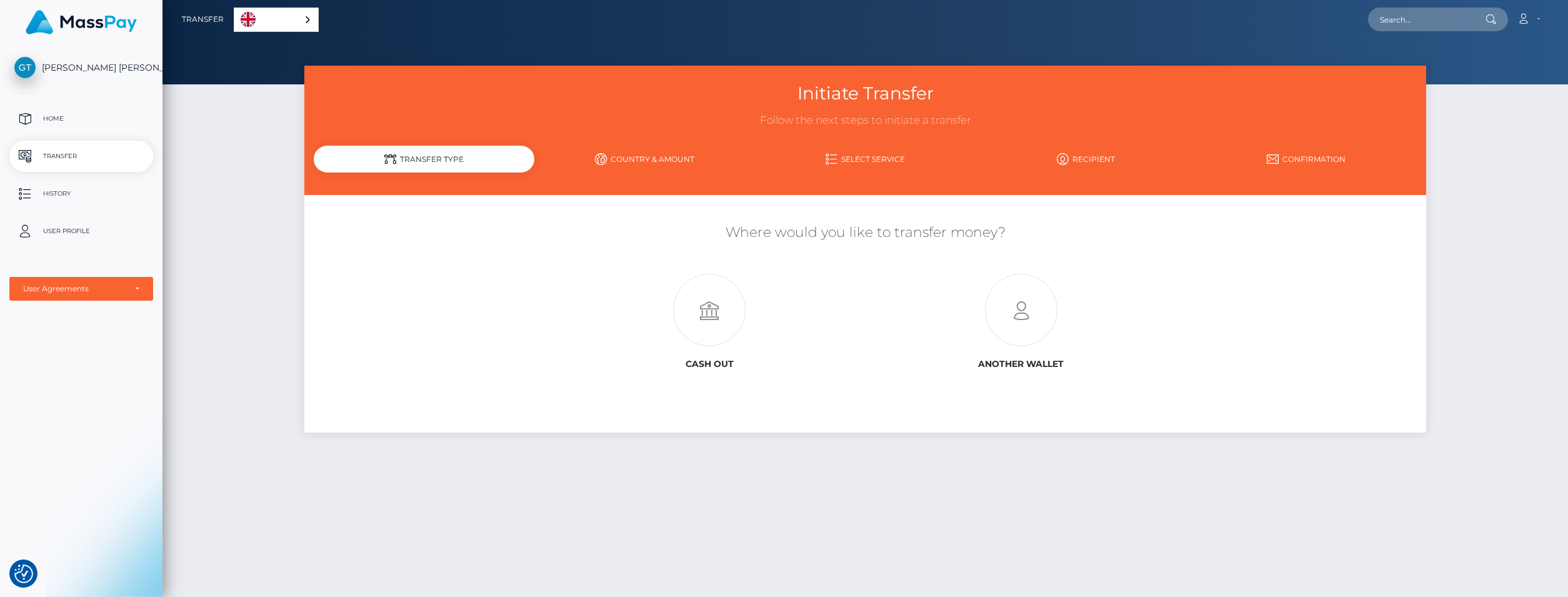 click on "Country & Amount" at bounding box center [644, 159] 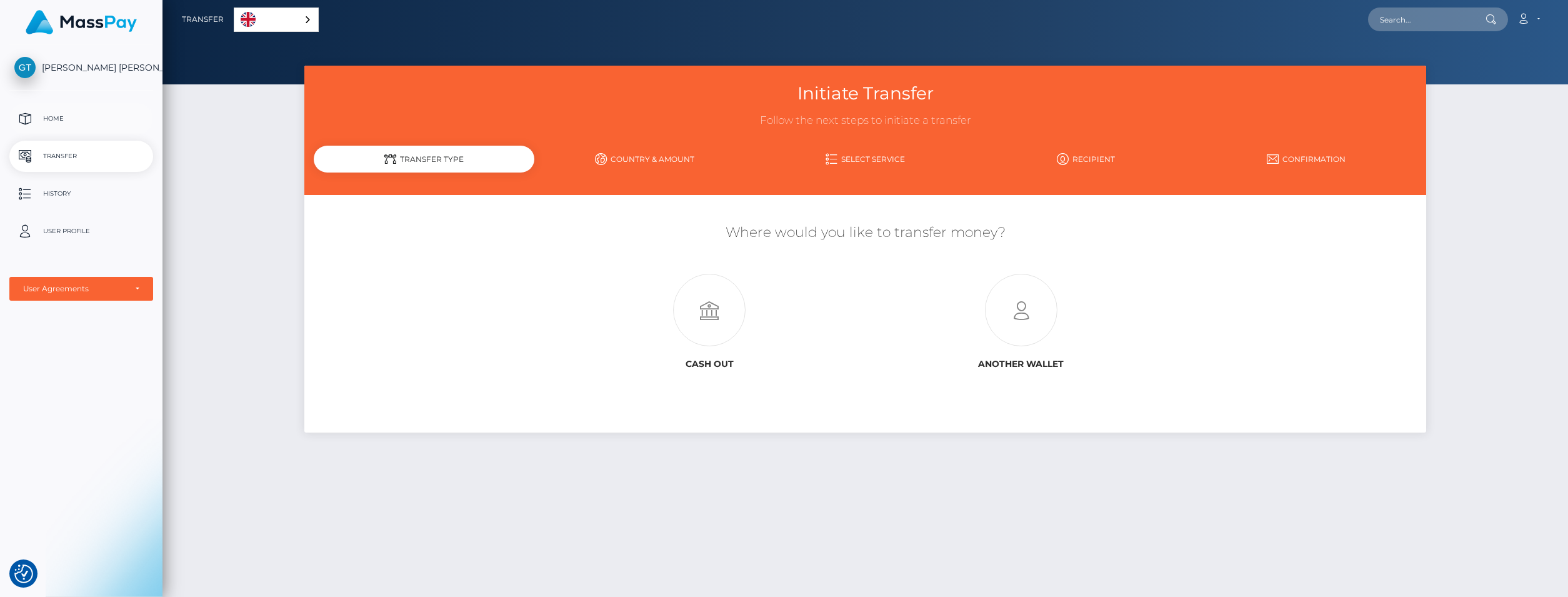 click on "Home" at bounding box center [81, 119] 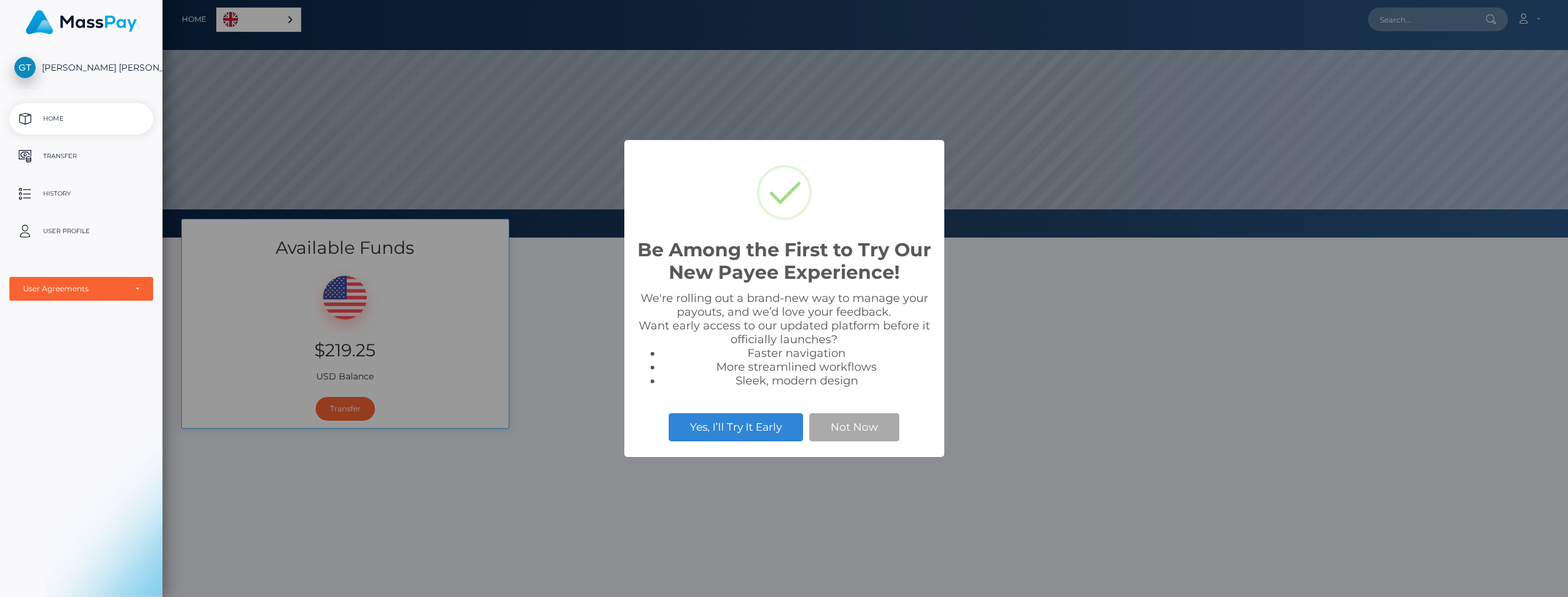 scroll, scrollTop: 0, scrollLeft: 0, axis: both 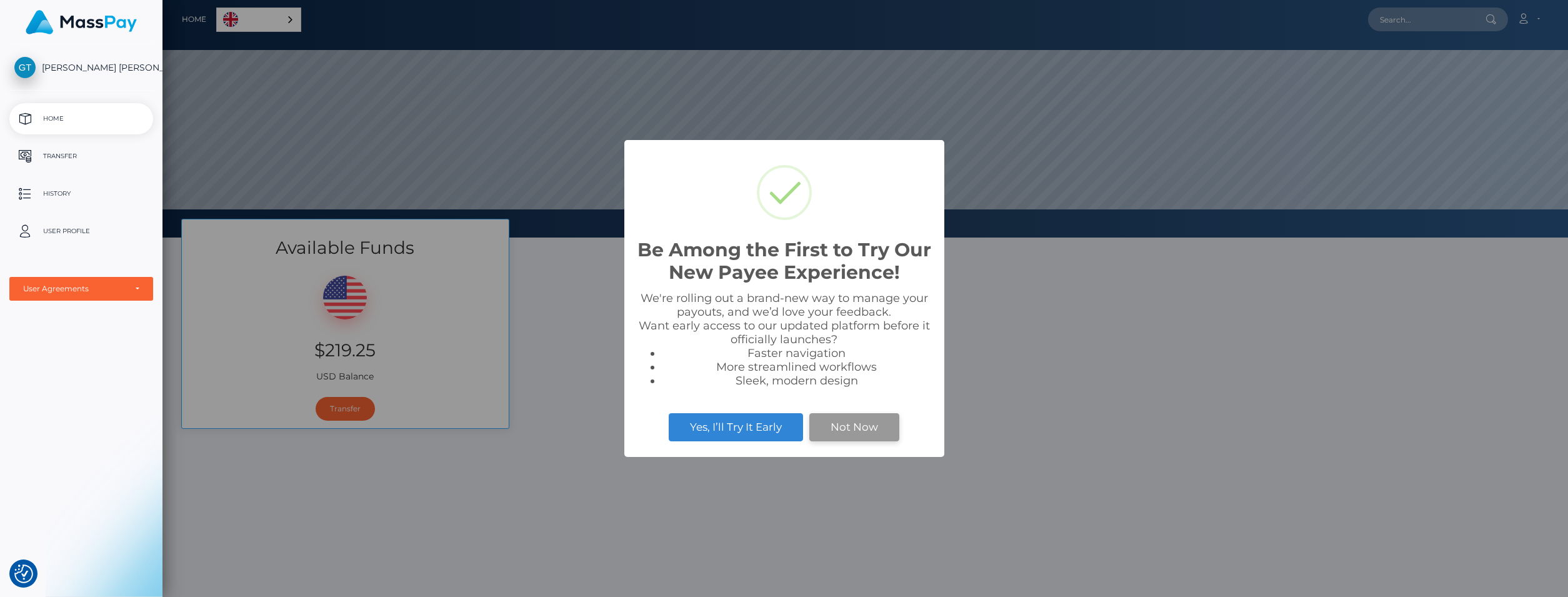 click on "Not Now" at bounding box center (854, 427) 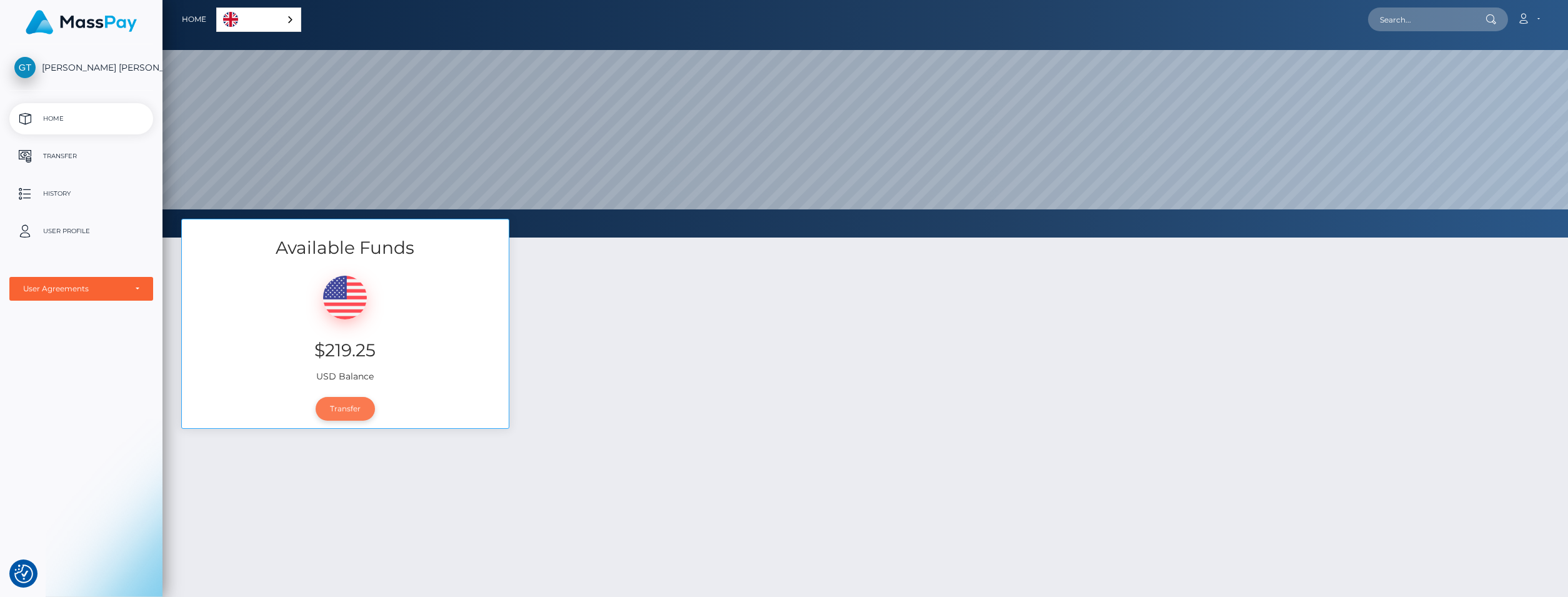 click on "Transfer" at bounding box center (345, 409) 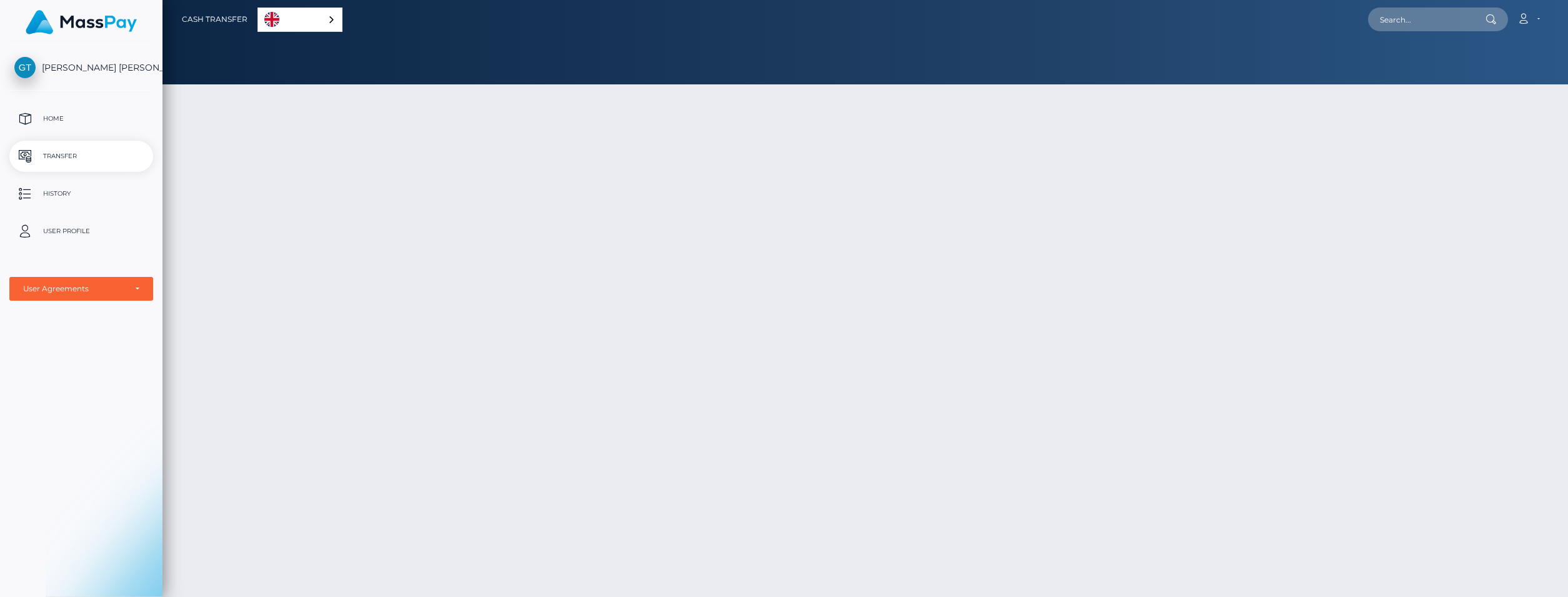 scroll, scrollTop: 0, scrollLeft: 0, axis: both 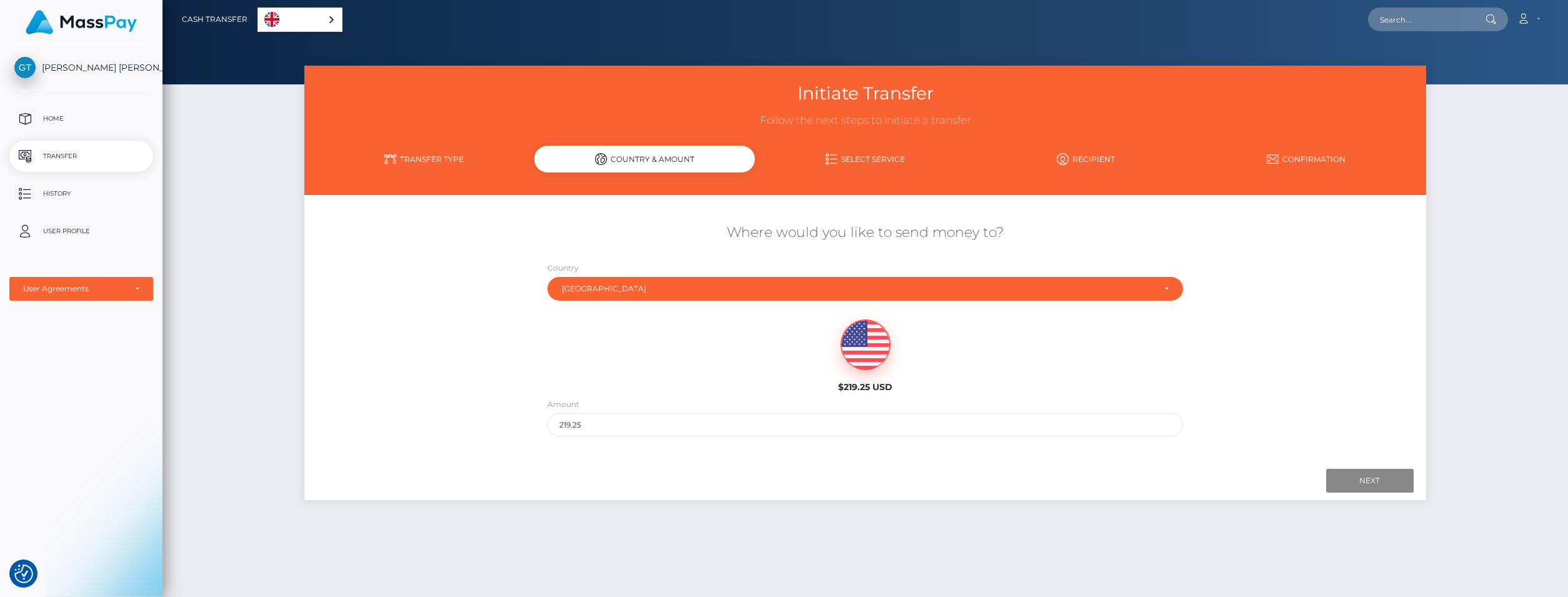 click at bounding box center [866, 345] 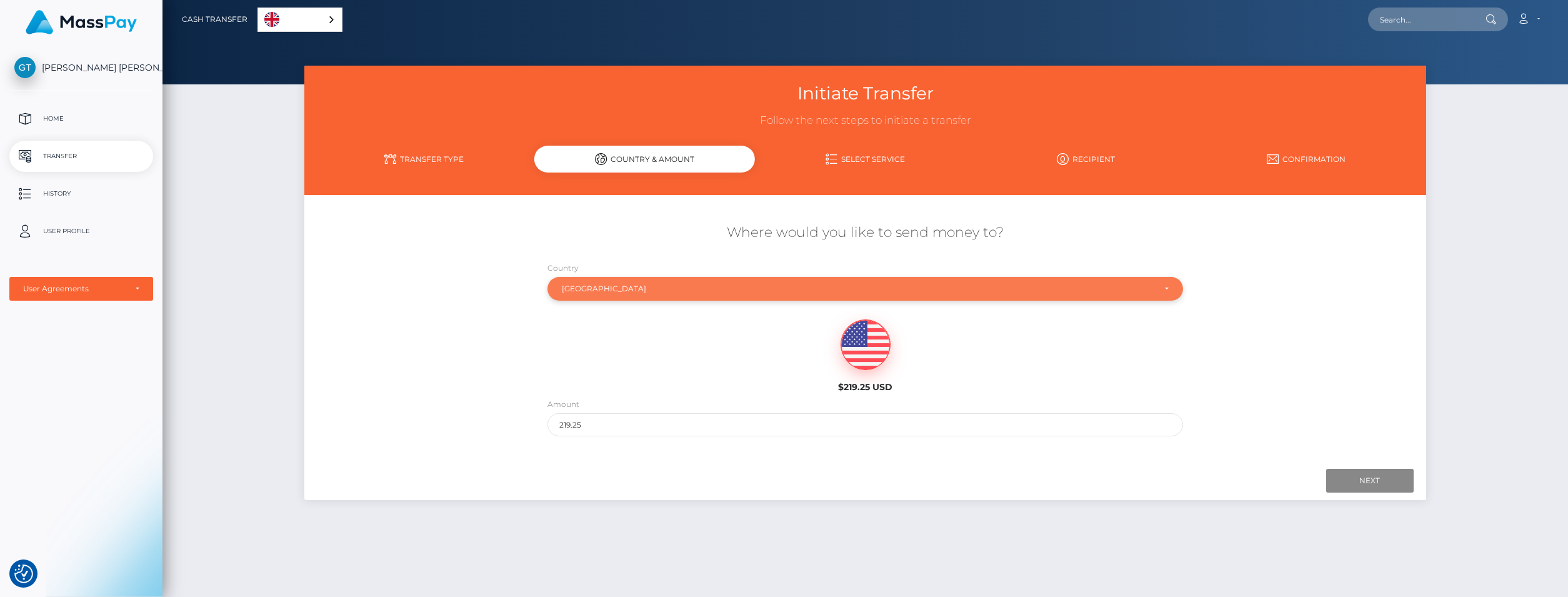 click on "Romania" at bounding box center (865, 289) 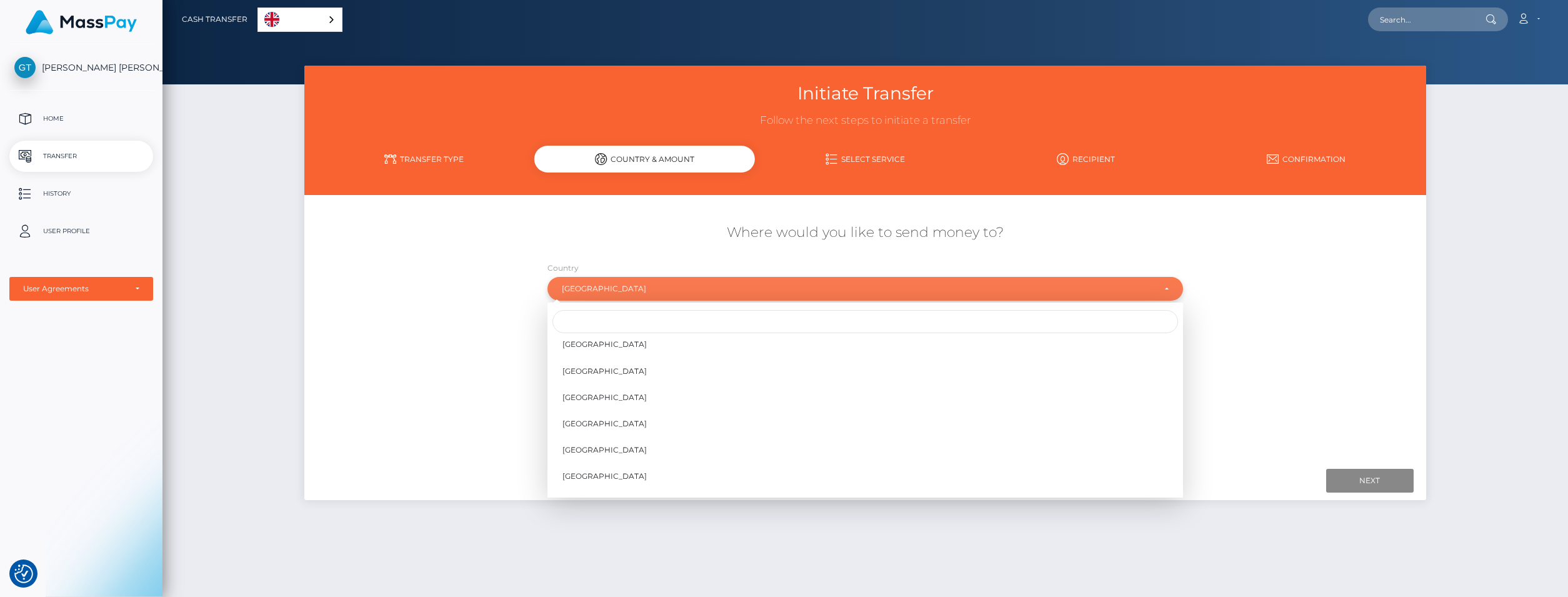 click on "Romania" at bounding box center (858, 289) 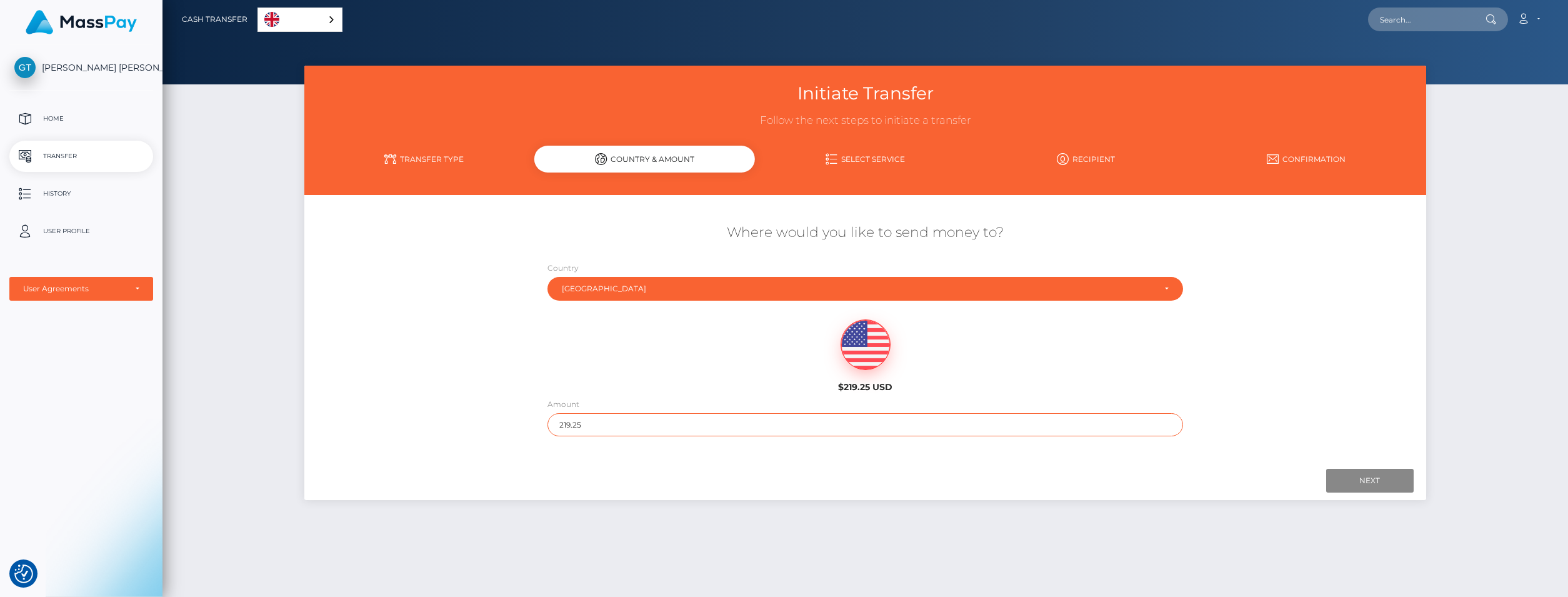 click on "219.25" at bounding box center [865, 424] 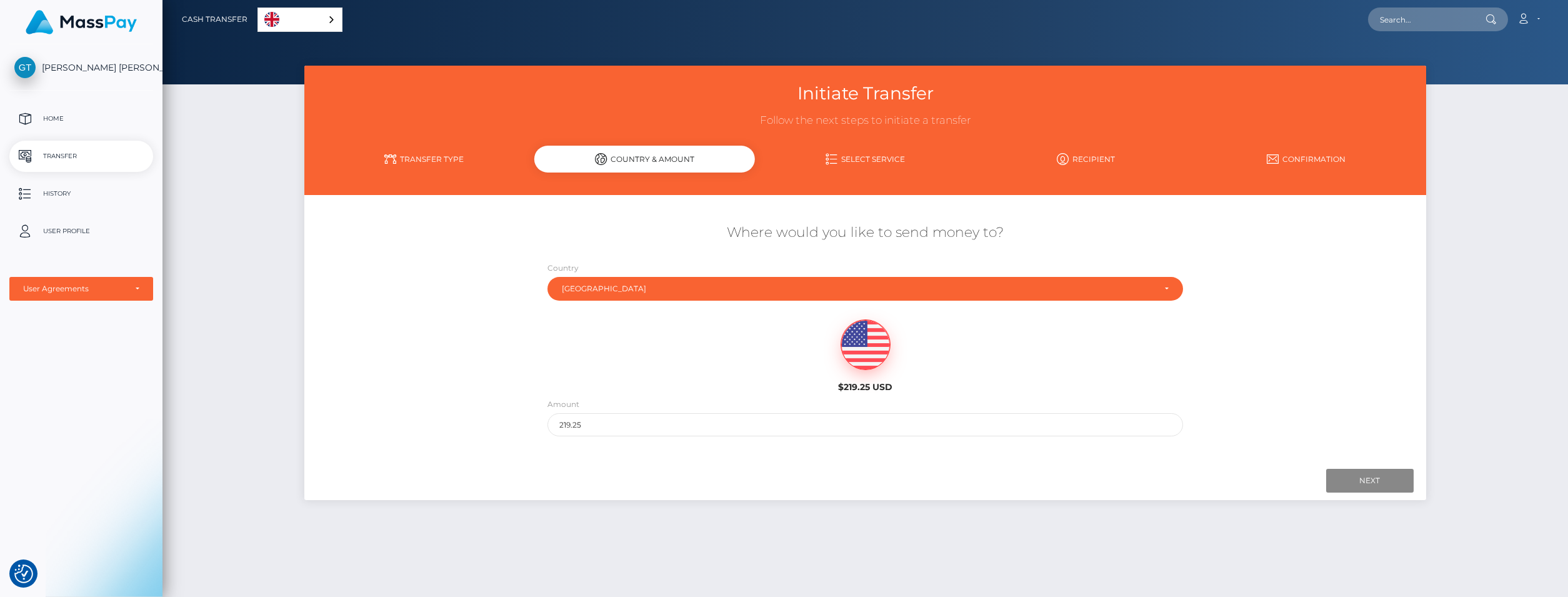 click on "$219.25 USD" at bounding box center [865, 352] 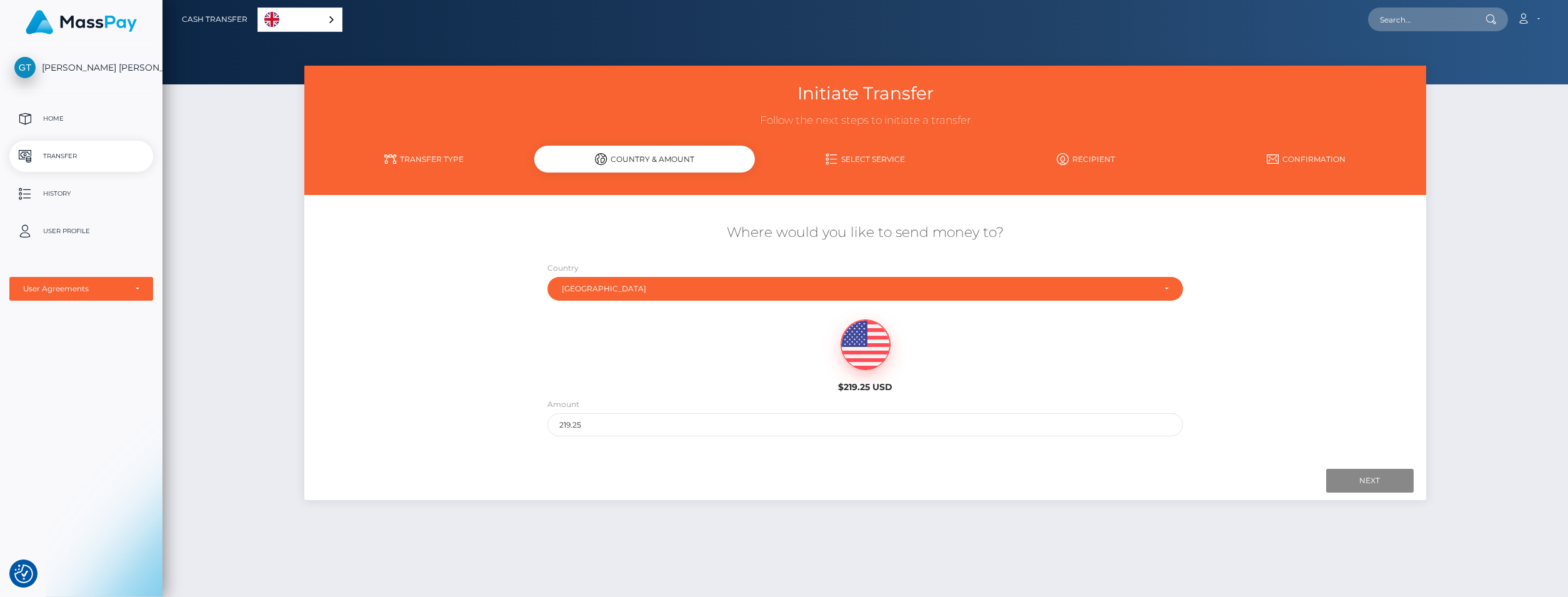 click on "Transfer Type" at bounding box center [424, 159] 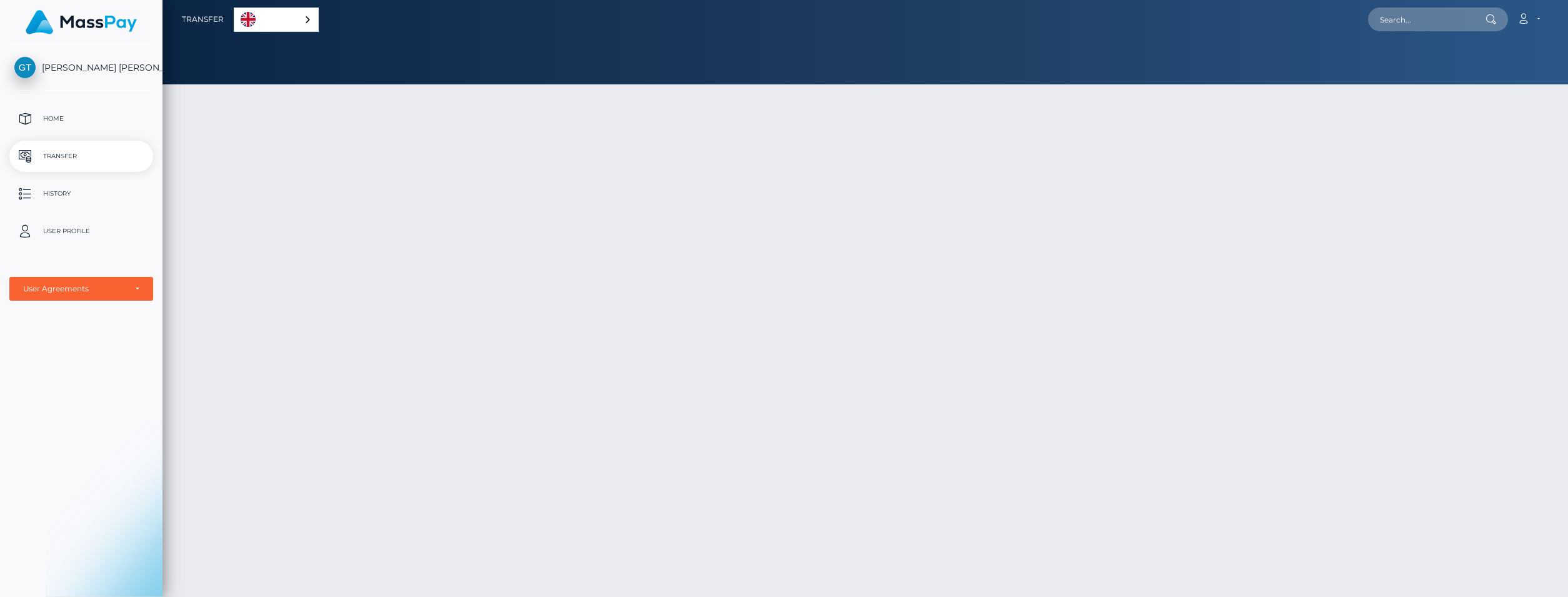 scroll, scrollTop: 0, scrollLeft: 0, axis: both 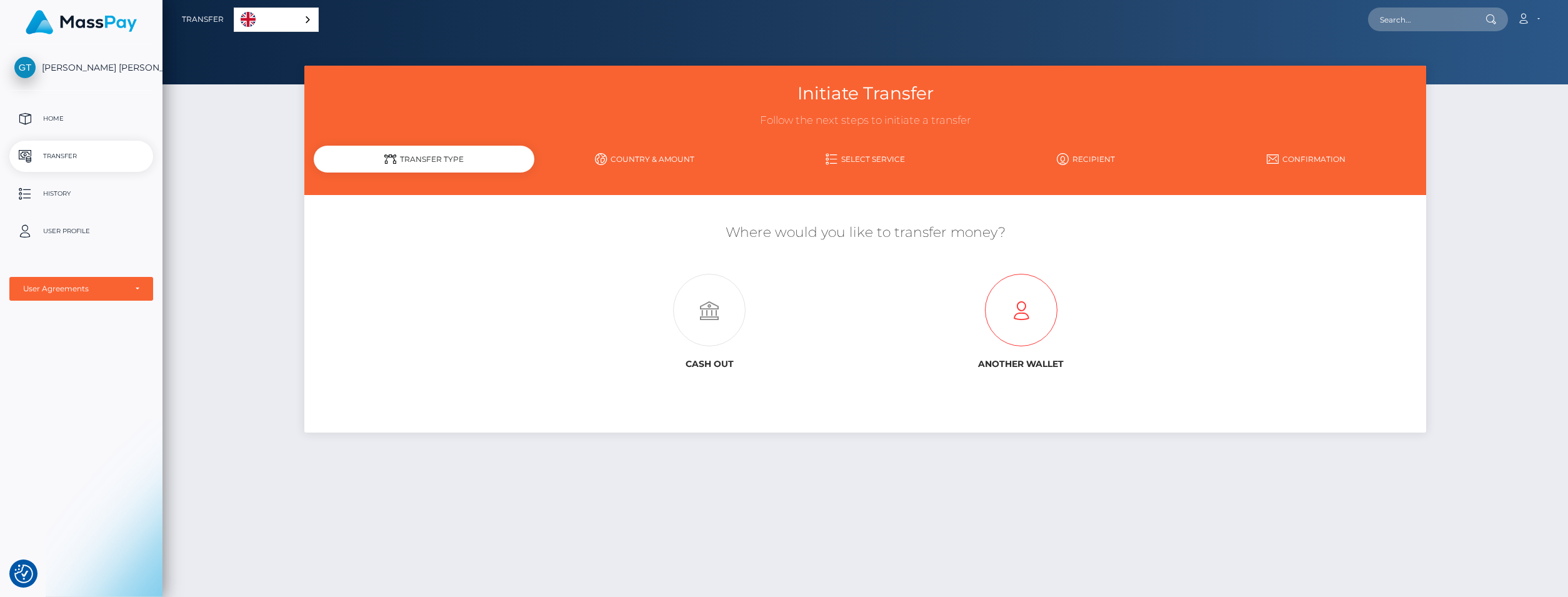 click at bounding box center (1021, 311) 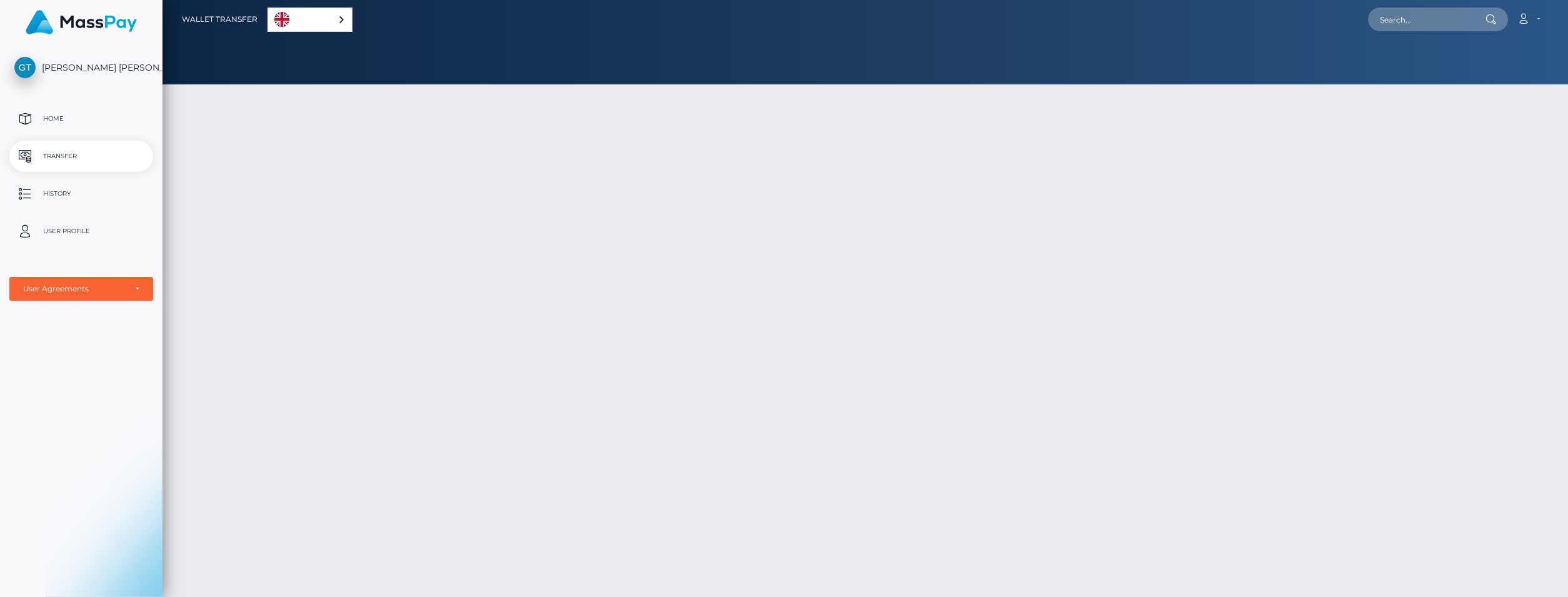 scroll, scrollTop: 0, scrollLeft: 0, axis: both 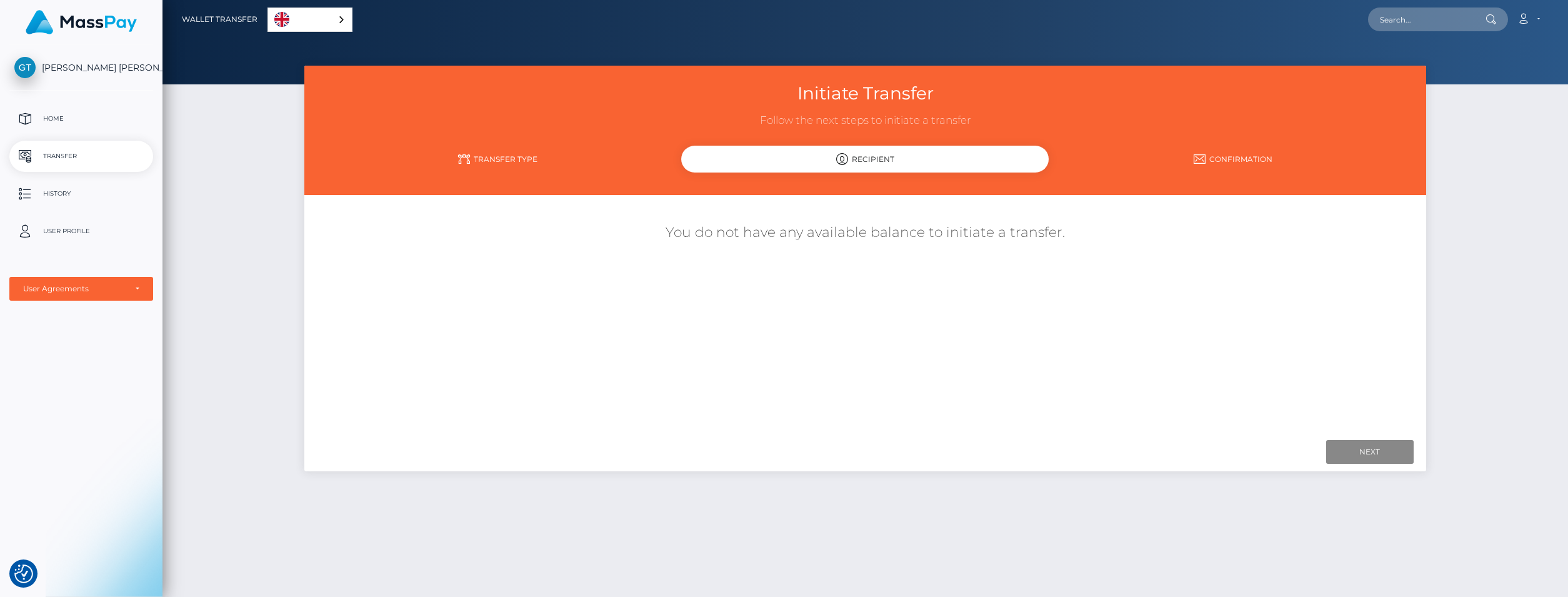 click on "You do not have any available balance to initiate a transfer." at bounding box center [865, 233] 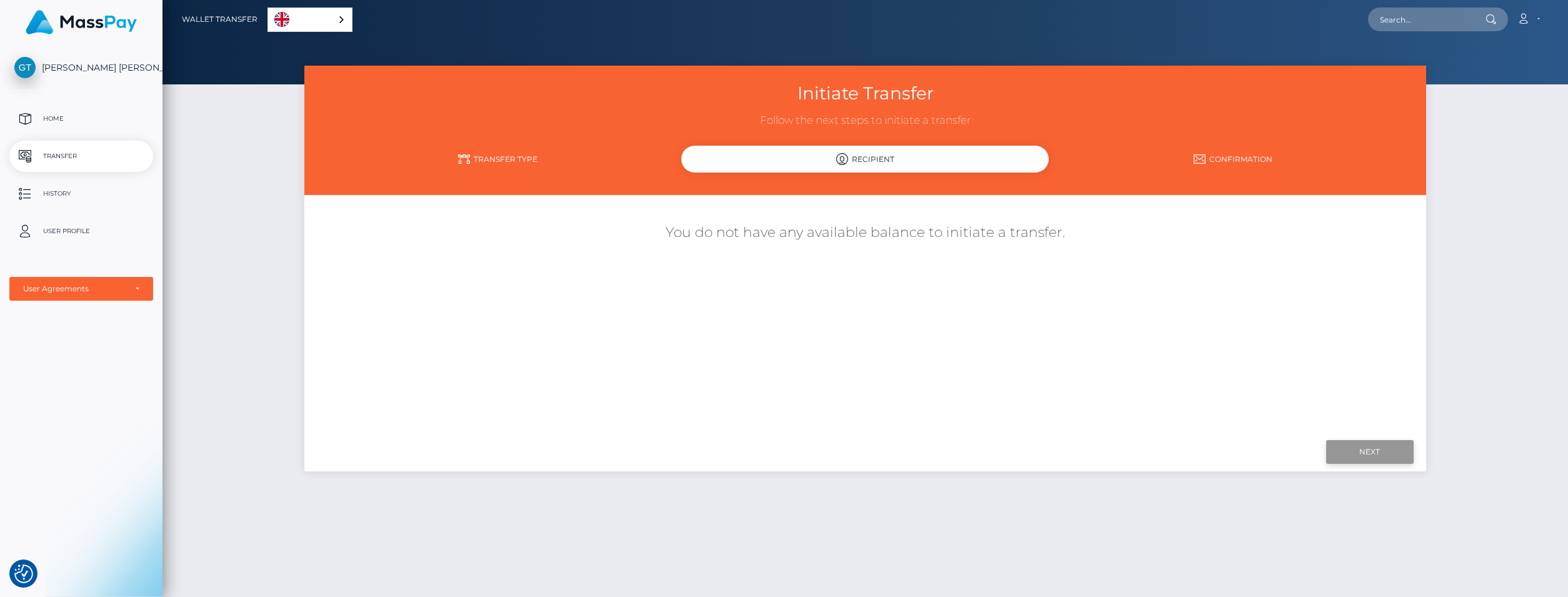 click on "Next" at bounding box center (1370, 452) 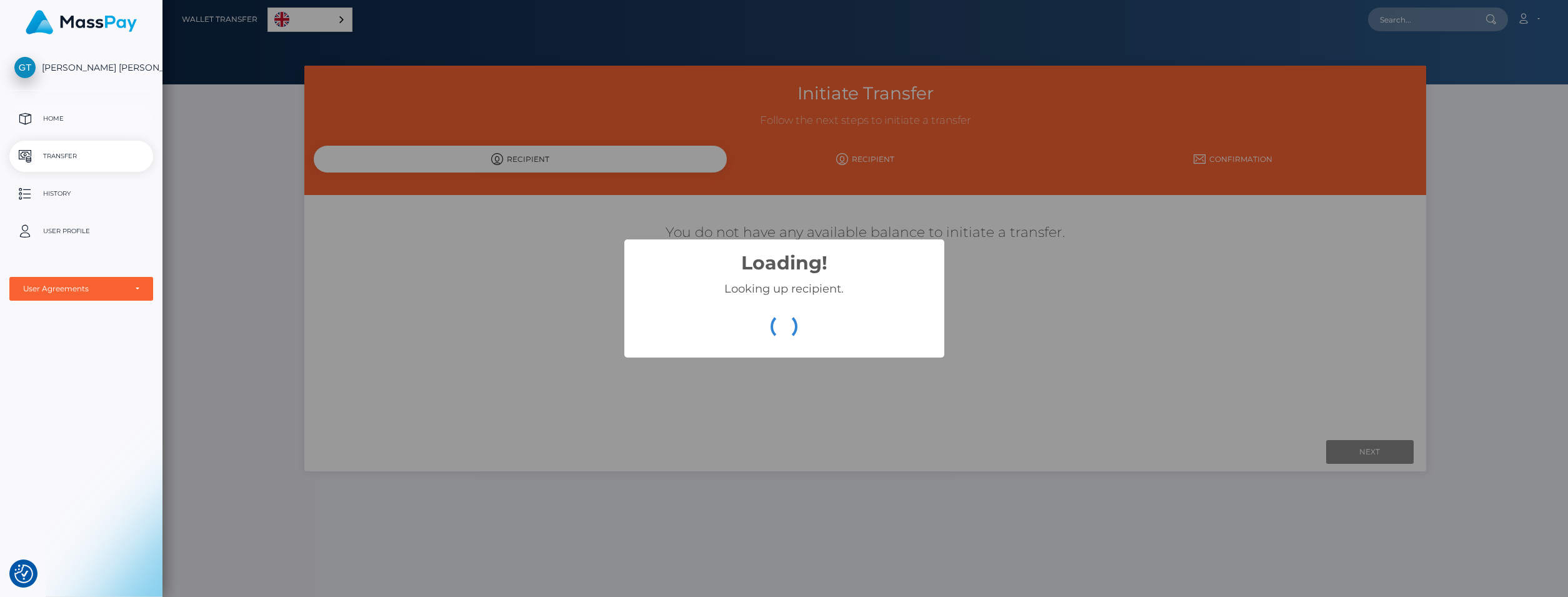 click on "Home" at bounding box center [81, 119] 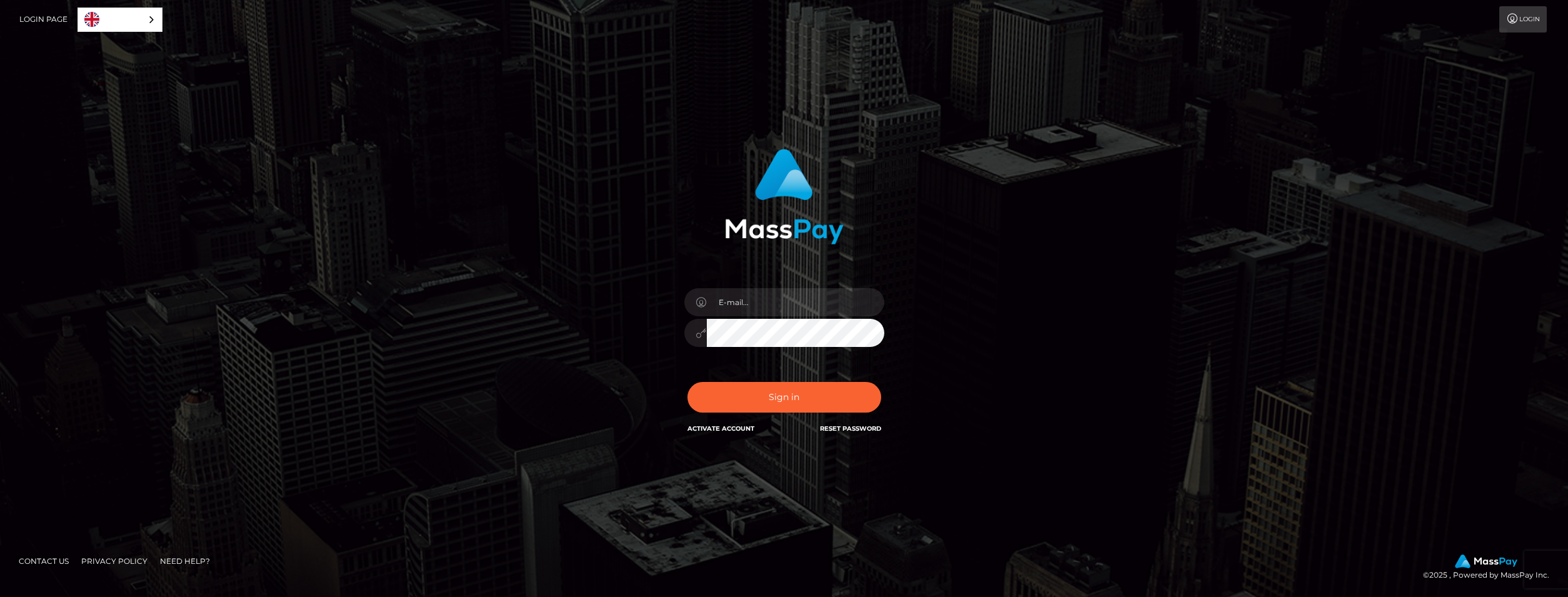 scroll, scrollTop: 0, scrollLeft: 0, axis: both 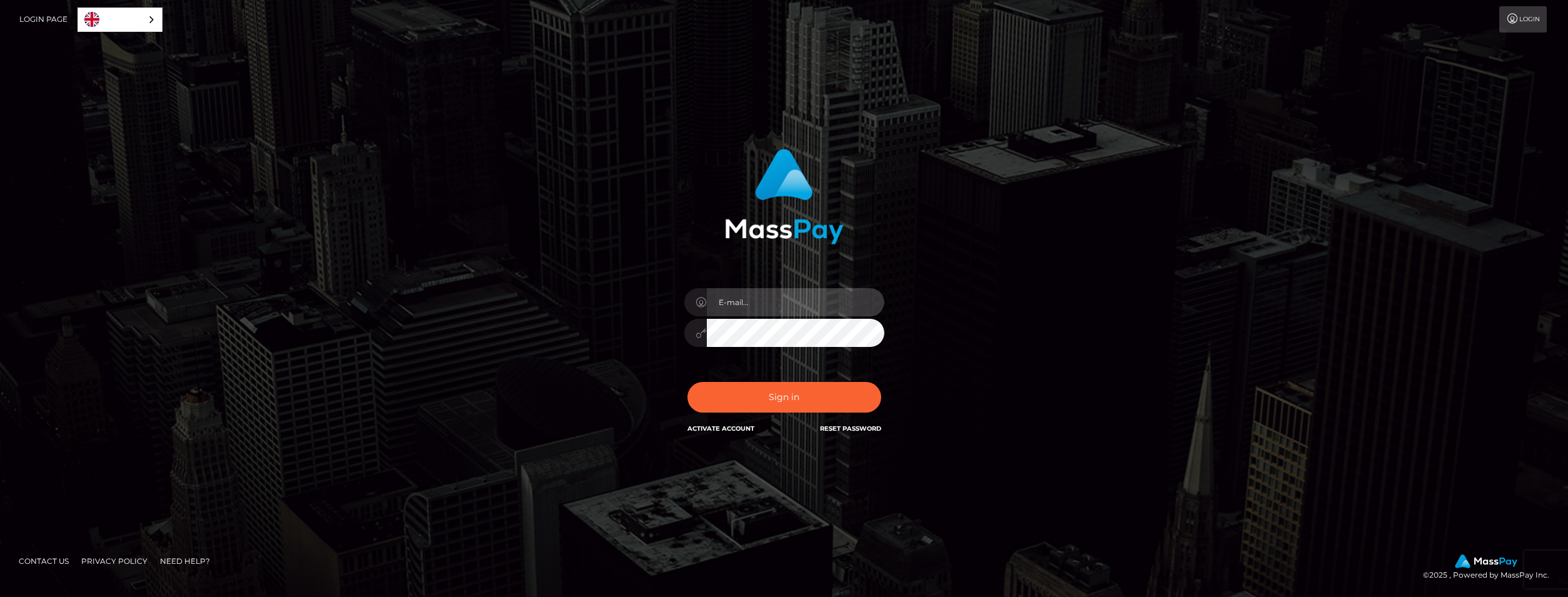 click at bounding box center (796, 302) 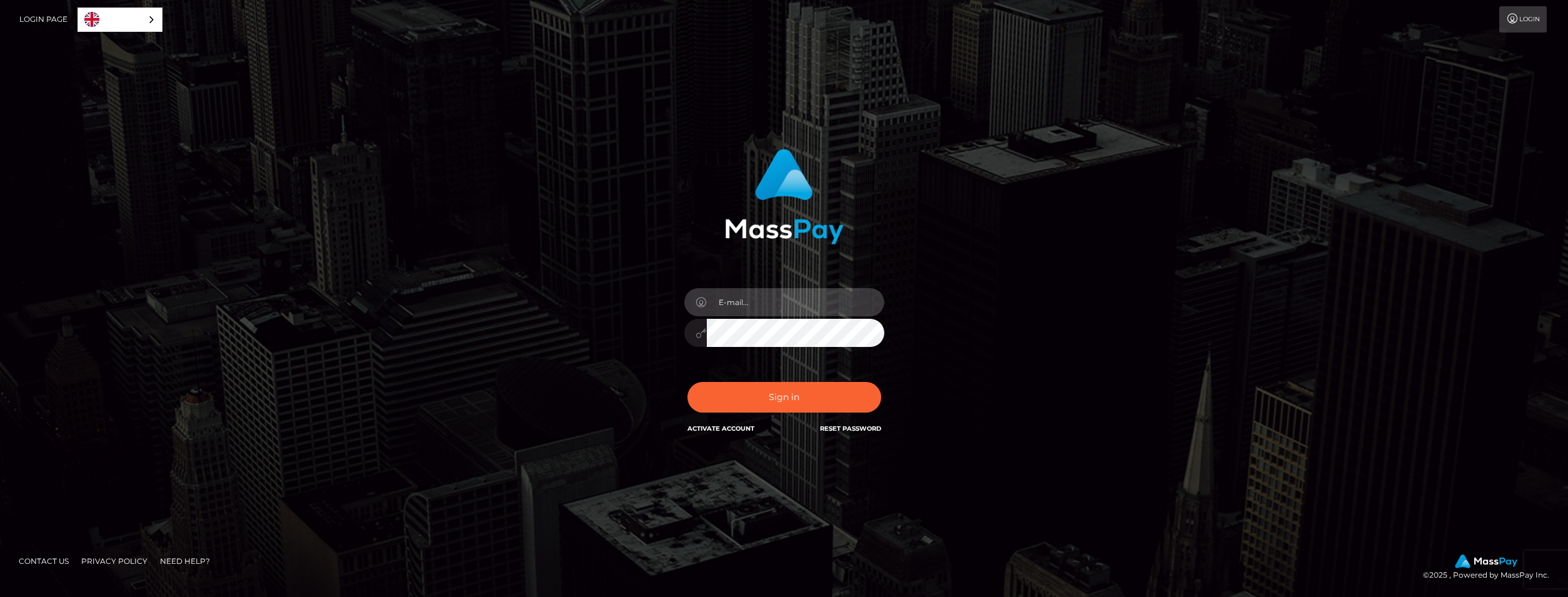 click at bounding box center [796, 302] 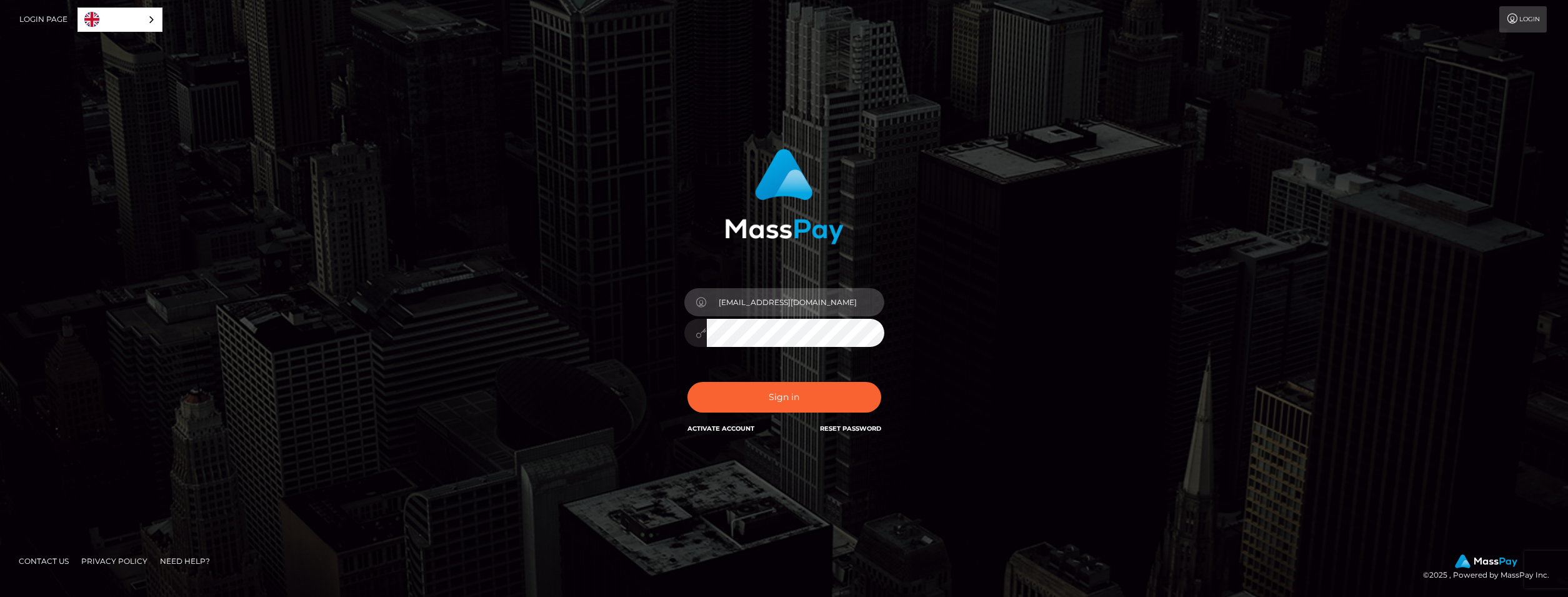 type on "izabelatessa@gmail.com" 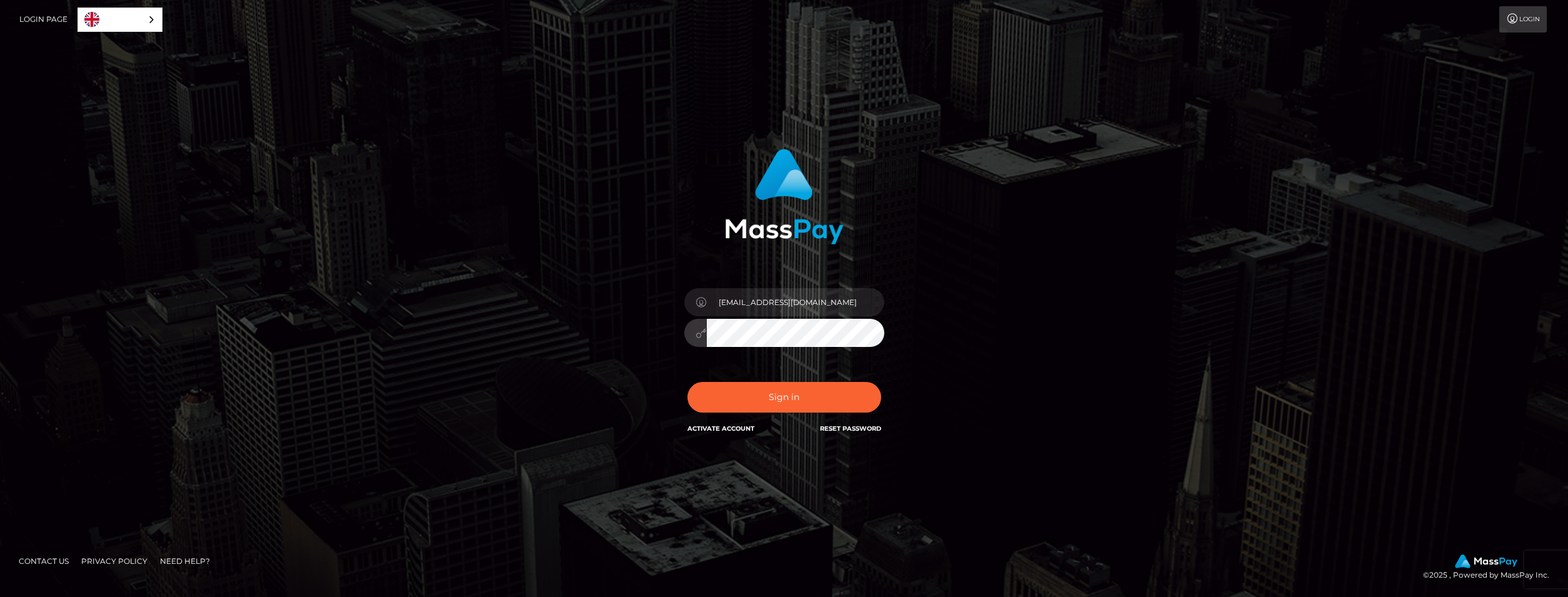 click on "Sign in" at bounding box center (784, 397) 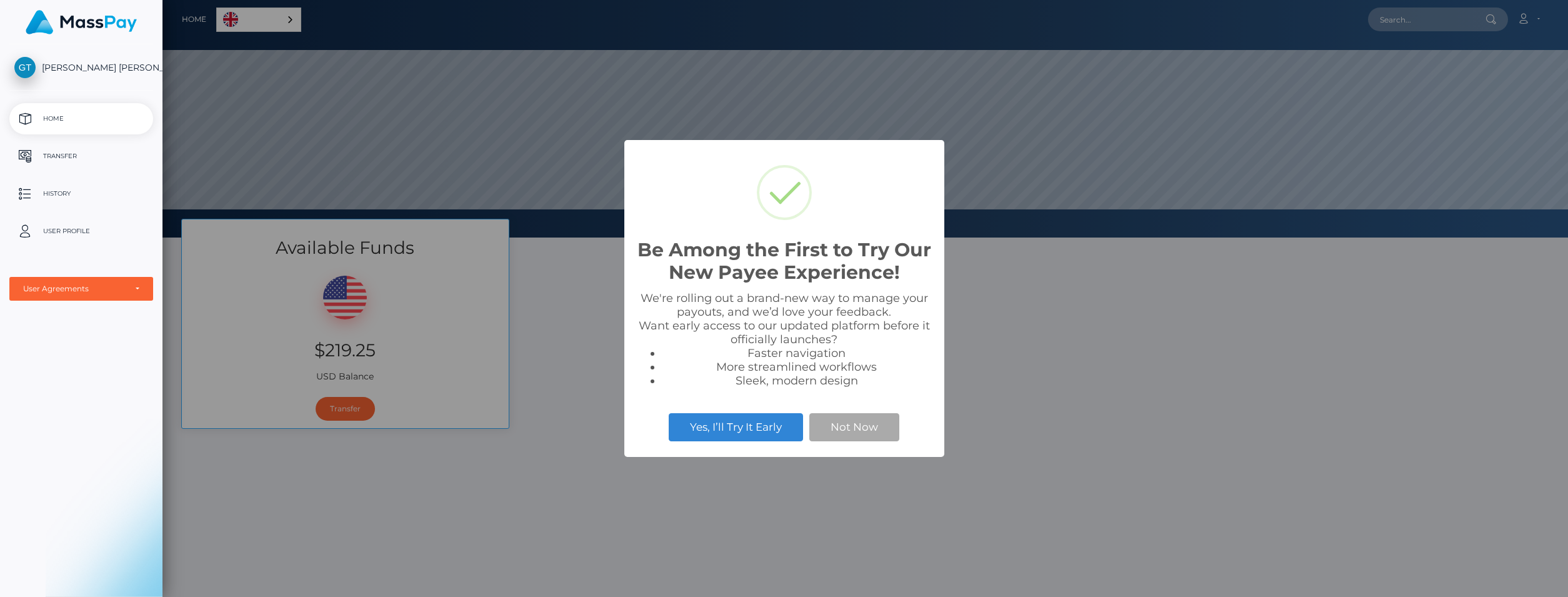 scroll, scrollTop: 0, scrollLeft: 0, axis: both 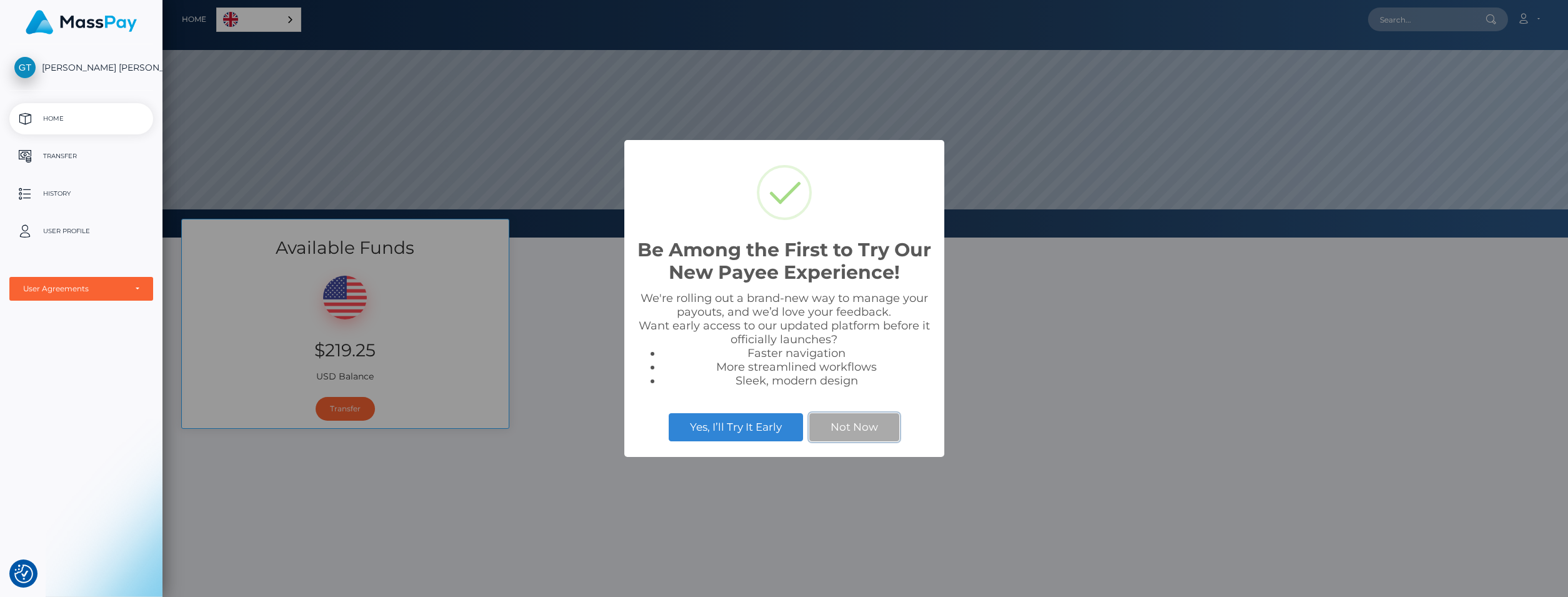 click on "Not Now" at bounding box center [854, 427] 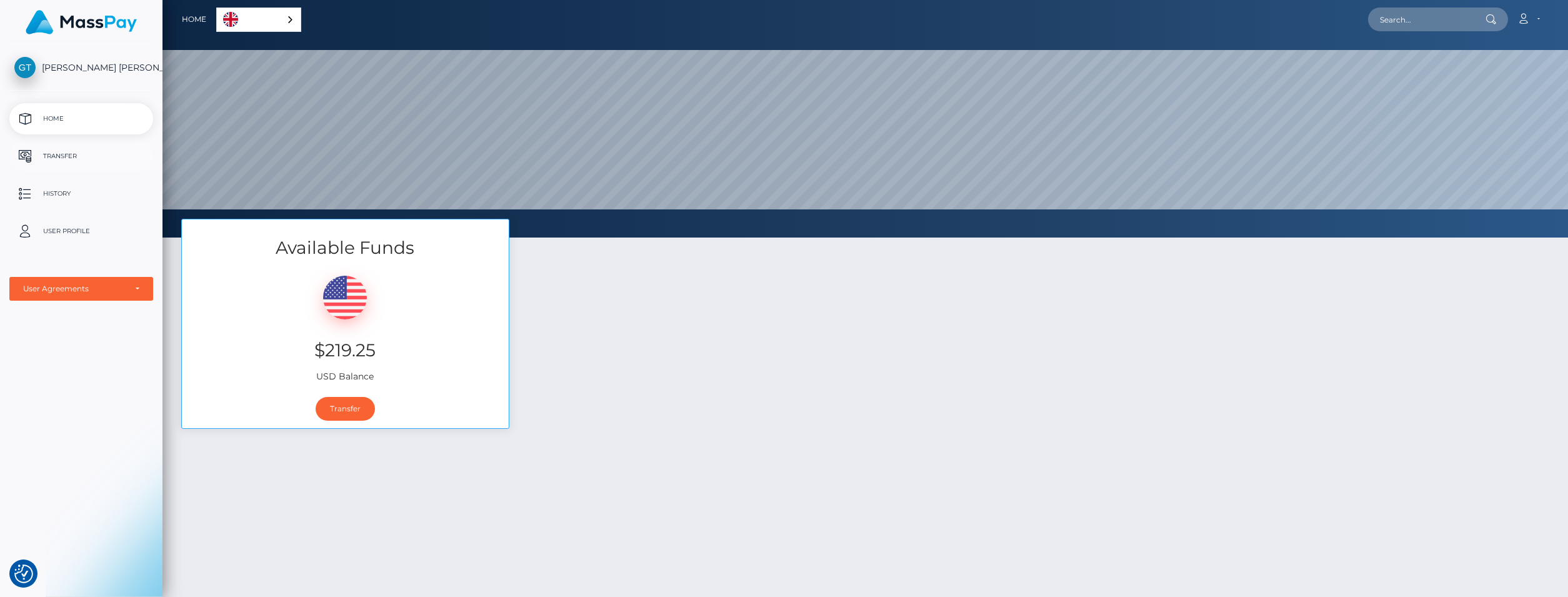 click on "Transfer" at bounding box center [81, 156] 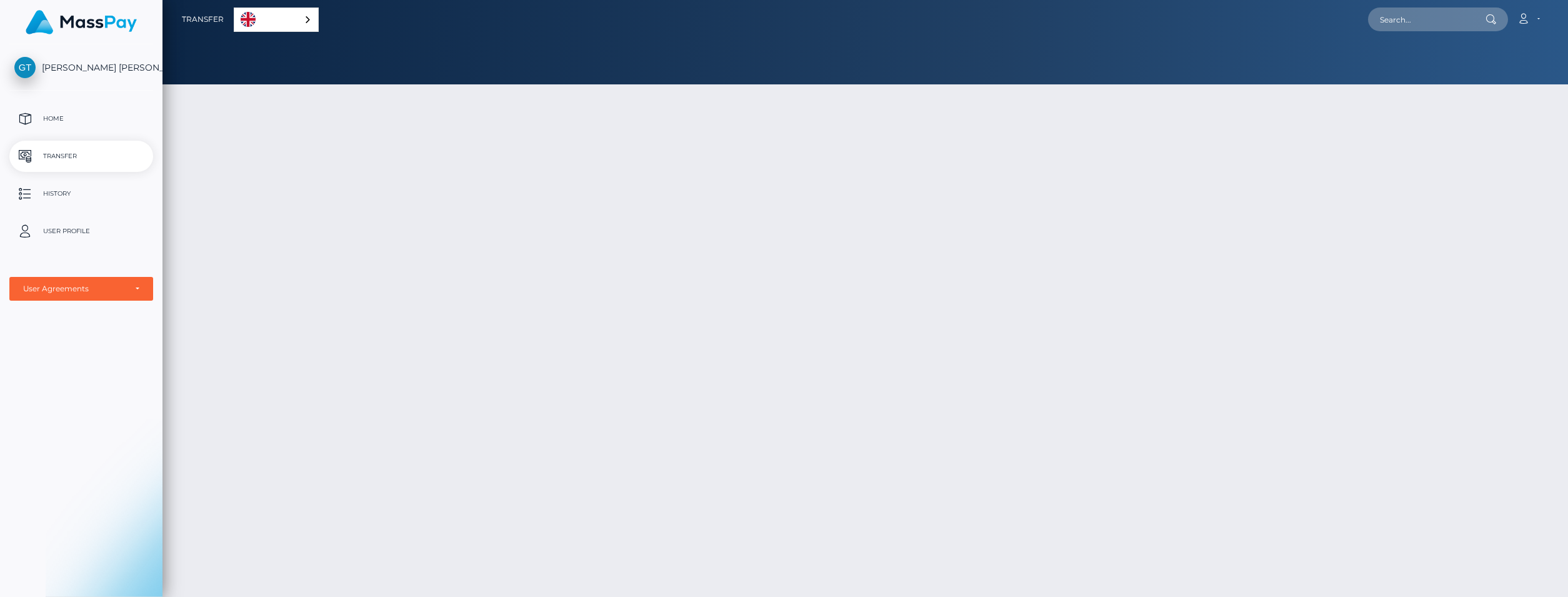 scroll, scrollTop: 0, scrollLeft: 0, axis: both 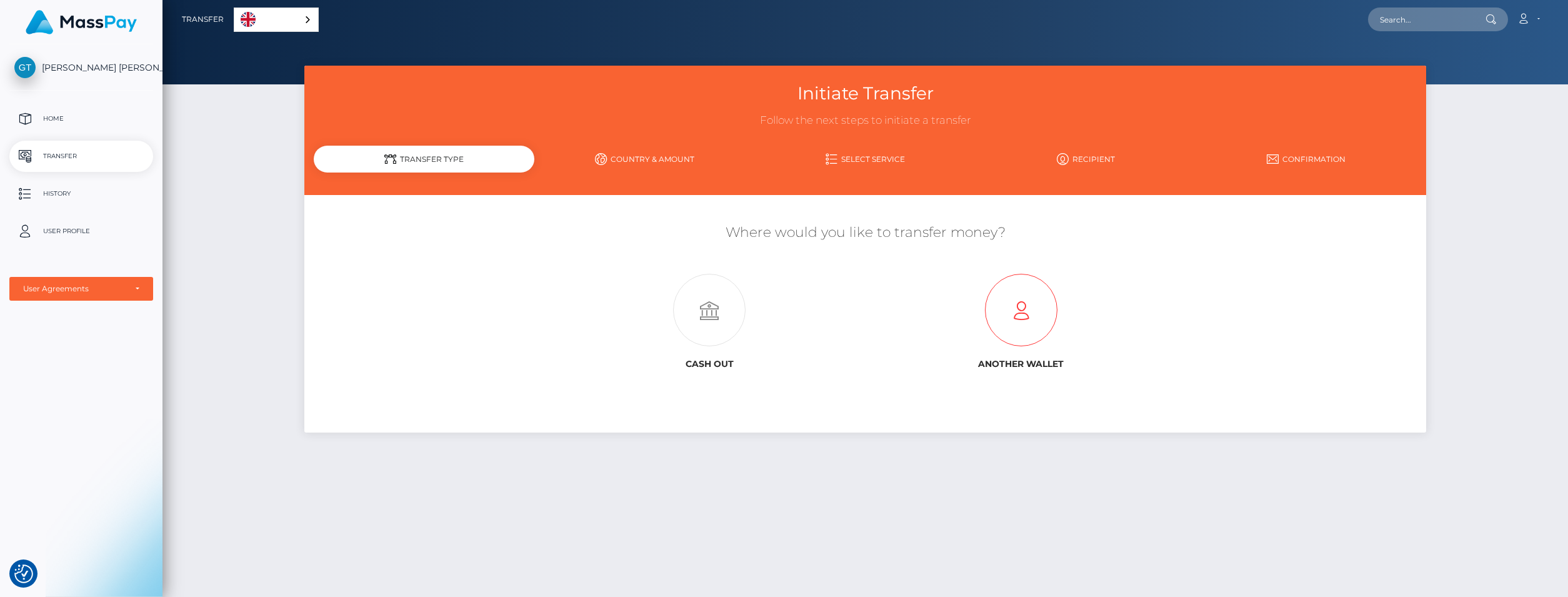 click at bounding box center (1021, 311) 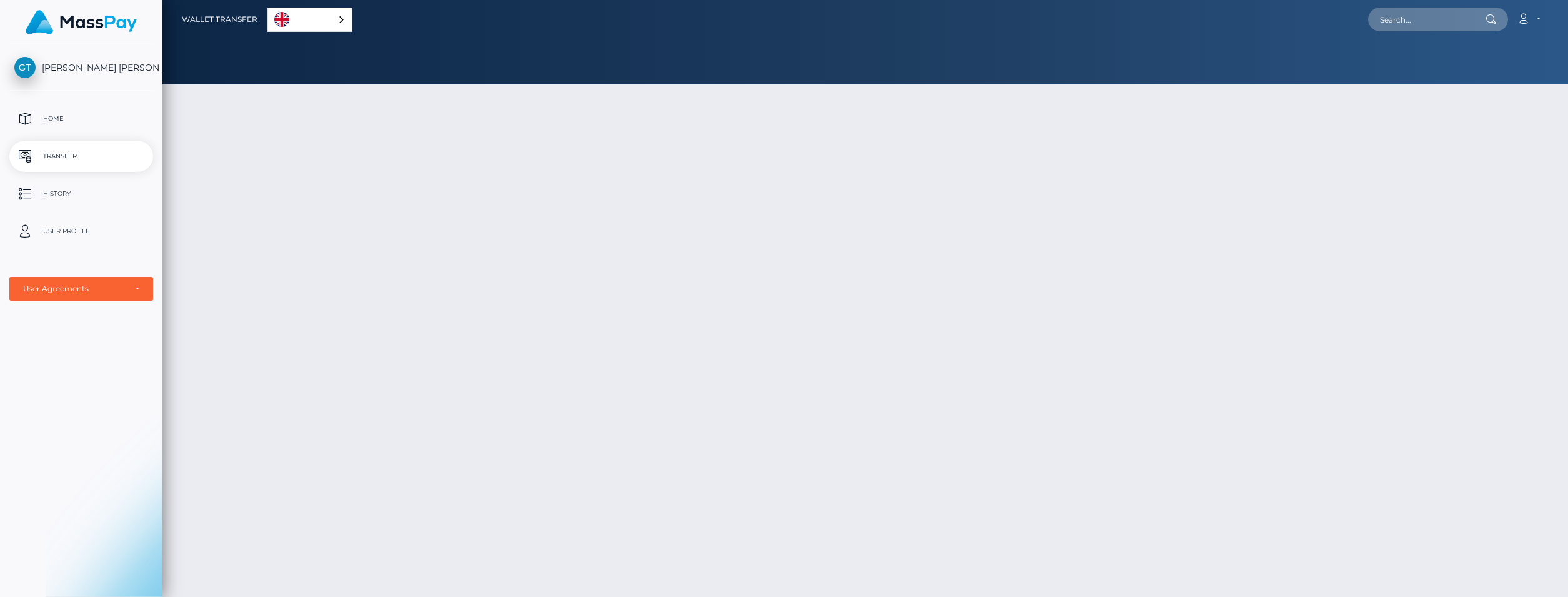 scroll, scrollTop: 0, scrollLeft: 0, axis: both 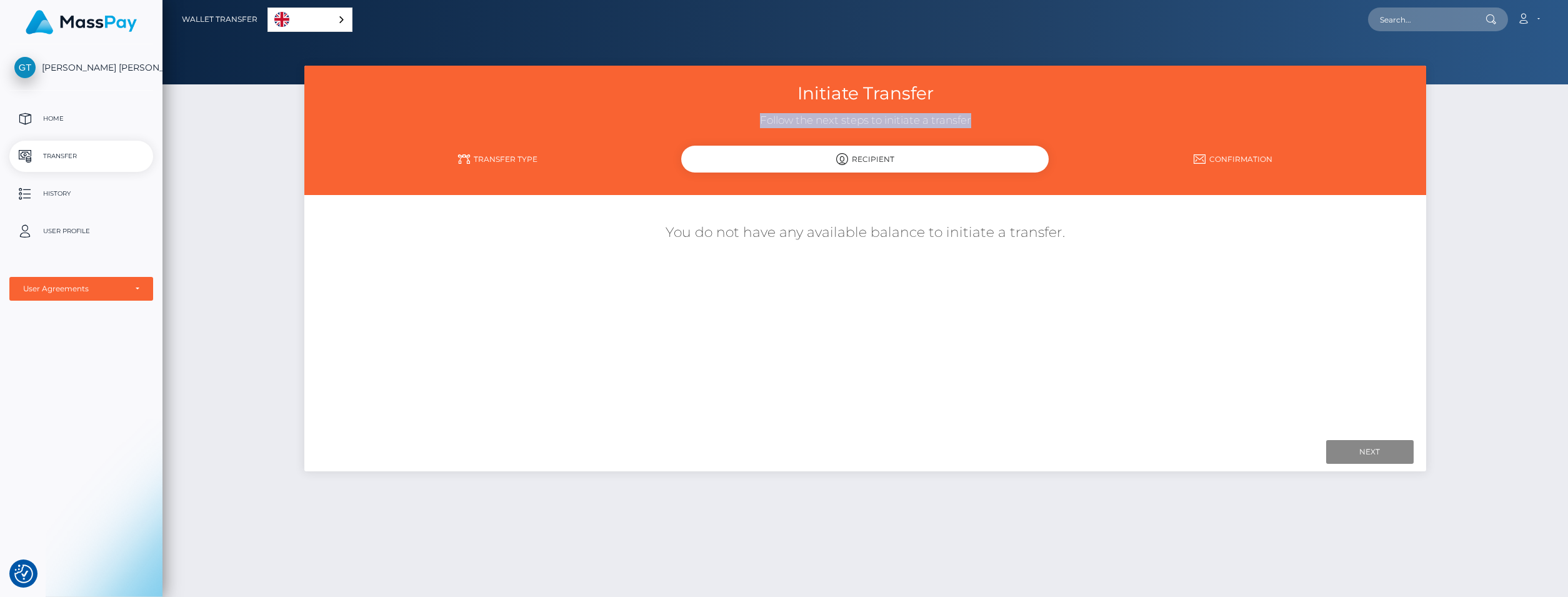 drag, startPoint x: 432, startPoint y: 121, endPoint x: 437, endPoint y: 162, distance: 41.30375 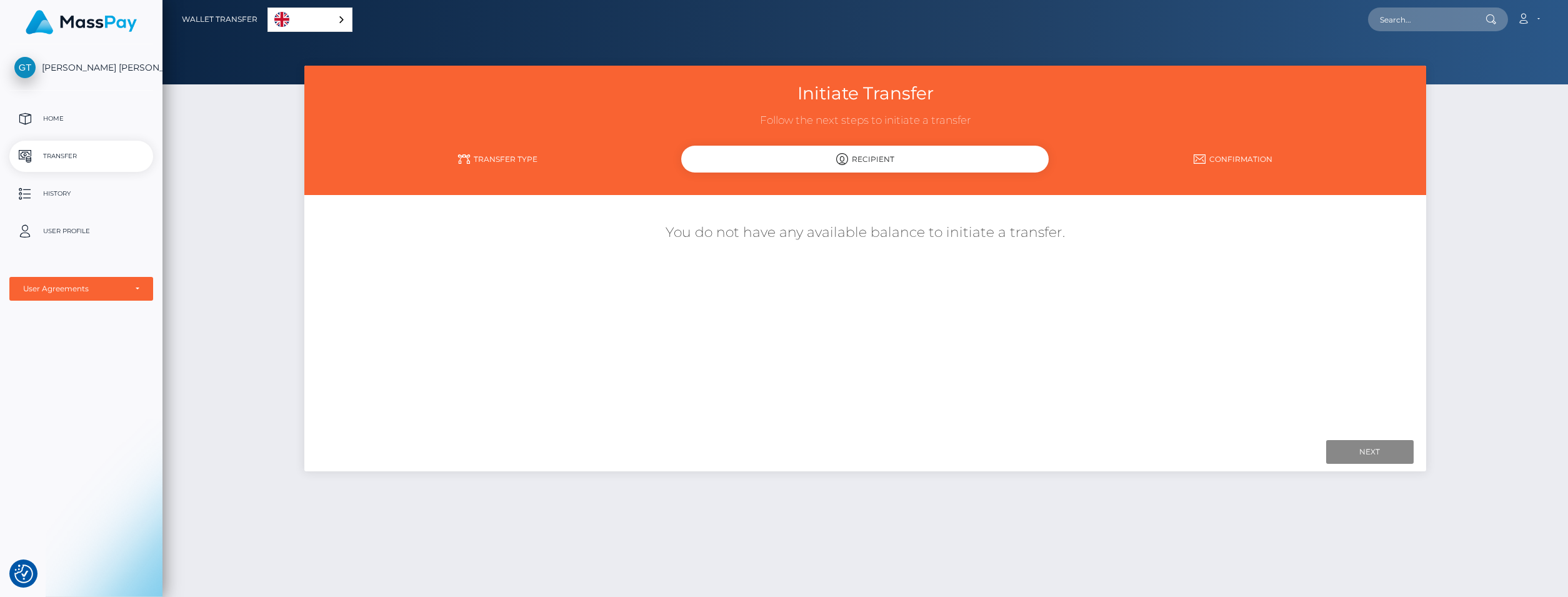 click on "Initiate Transfer
Follow the next steps to initiate a transfer
Transfer Type
Recipient
Confirmation" at bounding box center (865, 130) 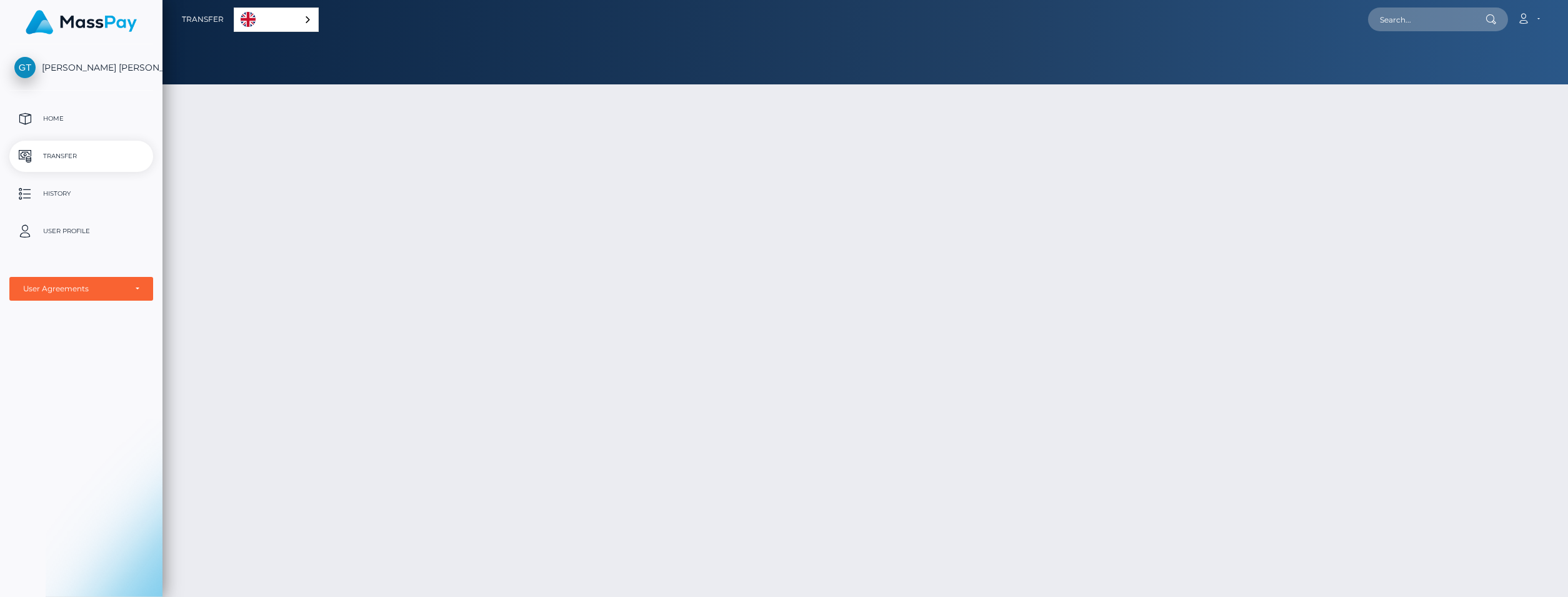 scroll, scrollTop: 0, scrollLeft: 0, axis: both 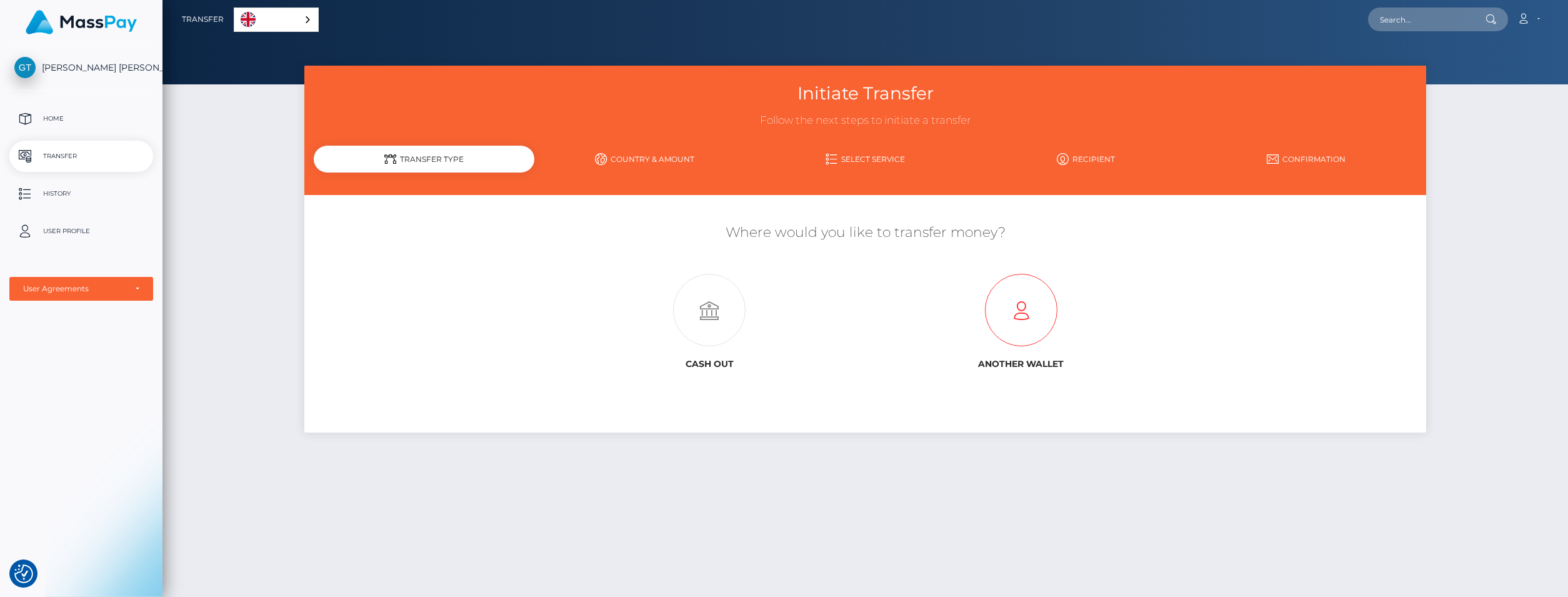click at bounding box center (1021, 311) 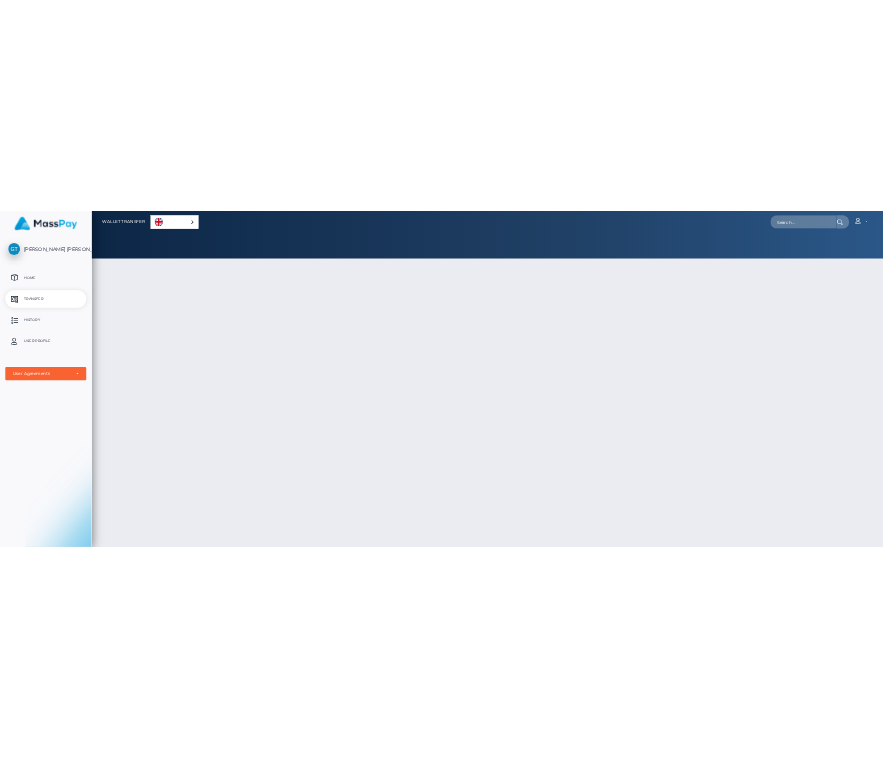 scroll, scrollTop: 0, scrollLeft: 0, axis: both 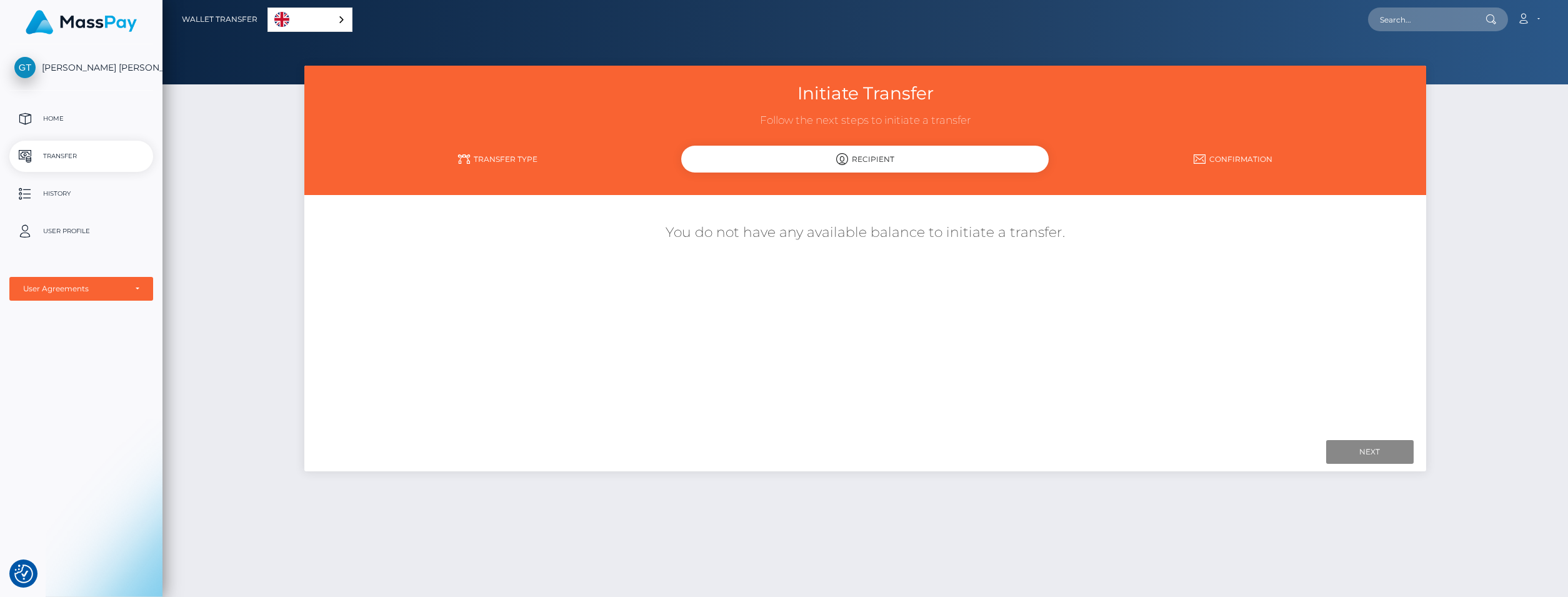 click on "You do not have any available balance to initiate a transfer." at bounding box center (865, 233) 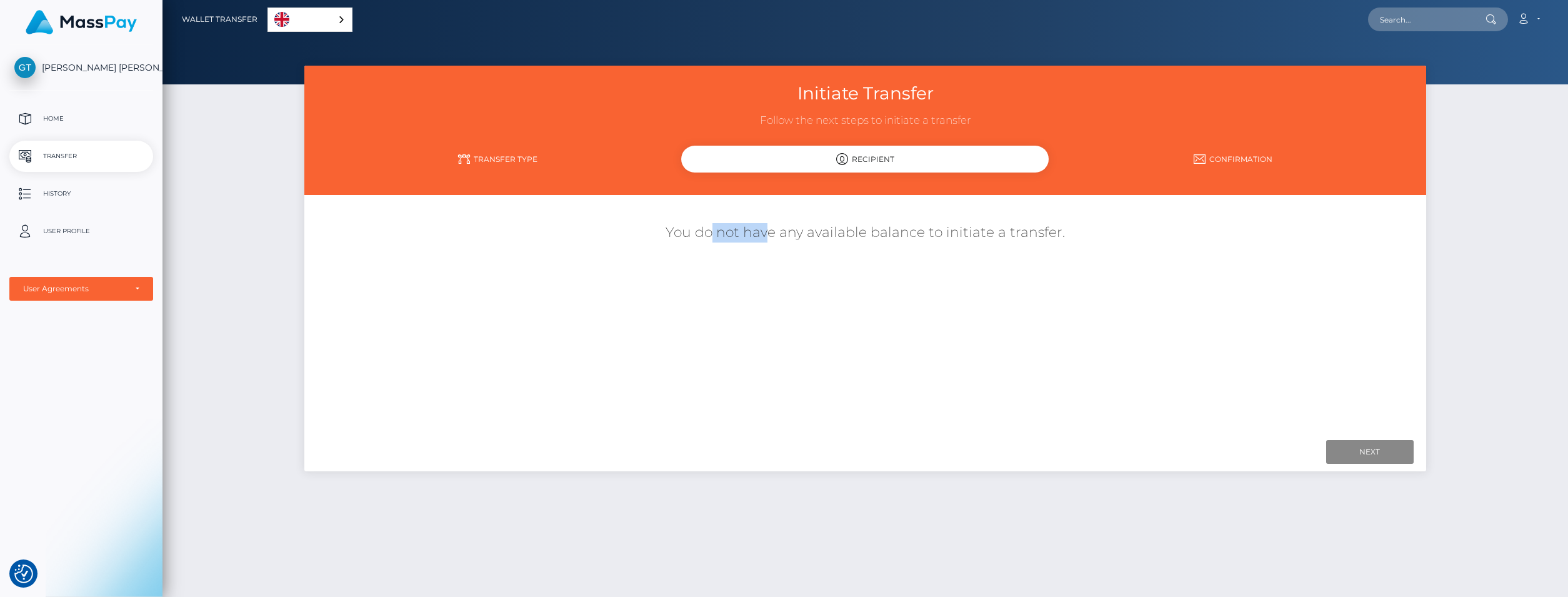 drag, startPoint x: 722, startPoint y: 233, endPoint x: 816, endPoint y: 225, distance: 94.33981 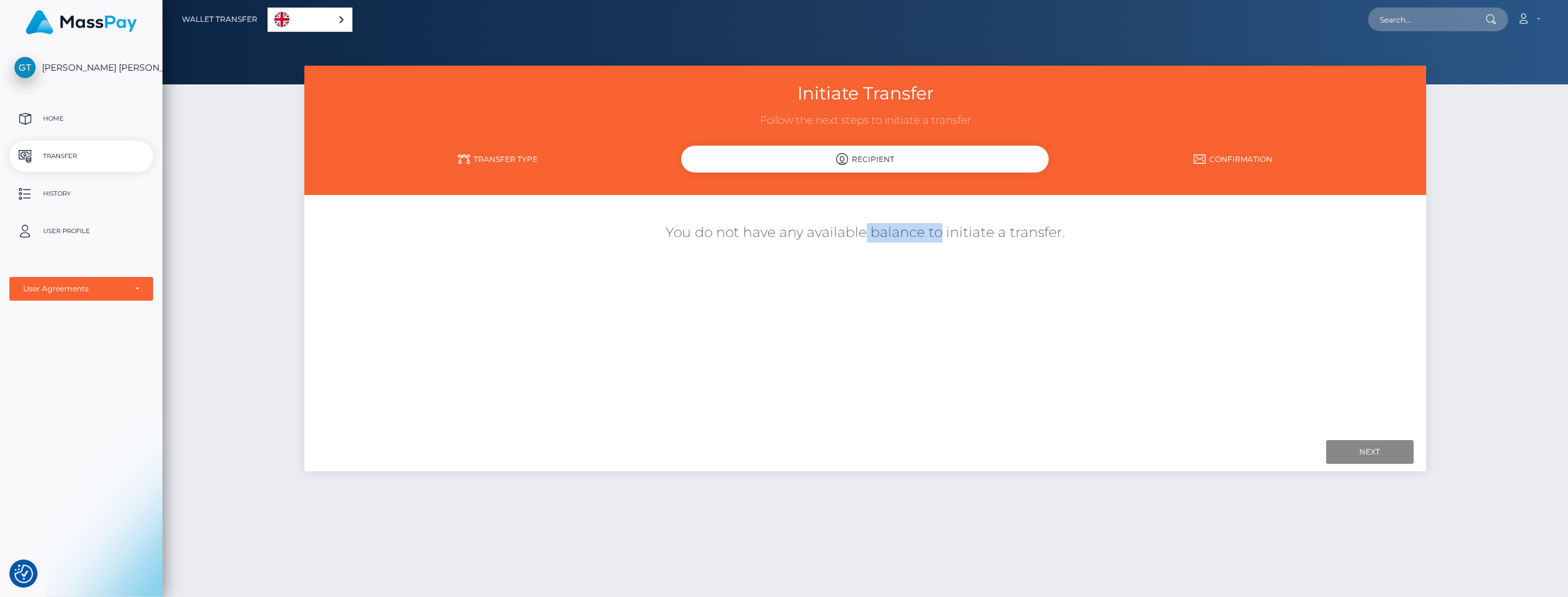 click on "You do not have any available balance to initiate a transfer." at bounding box center (865, 239) 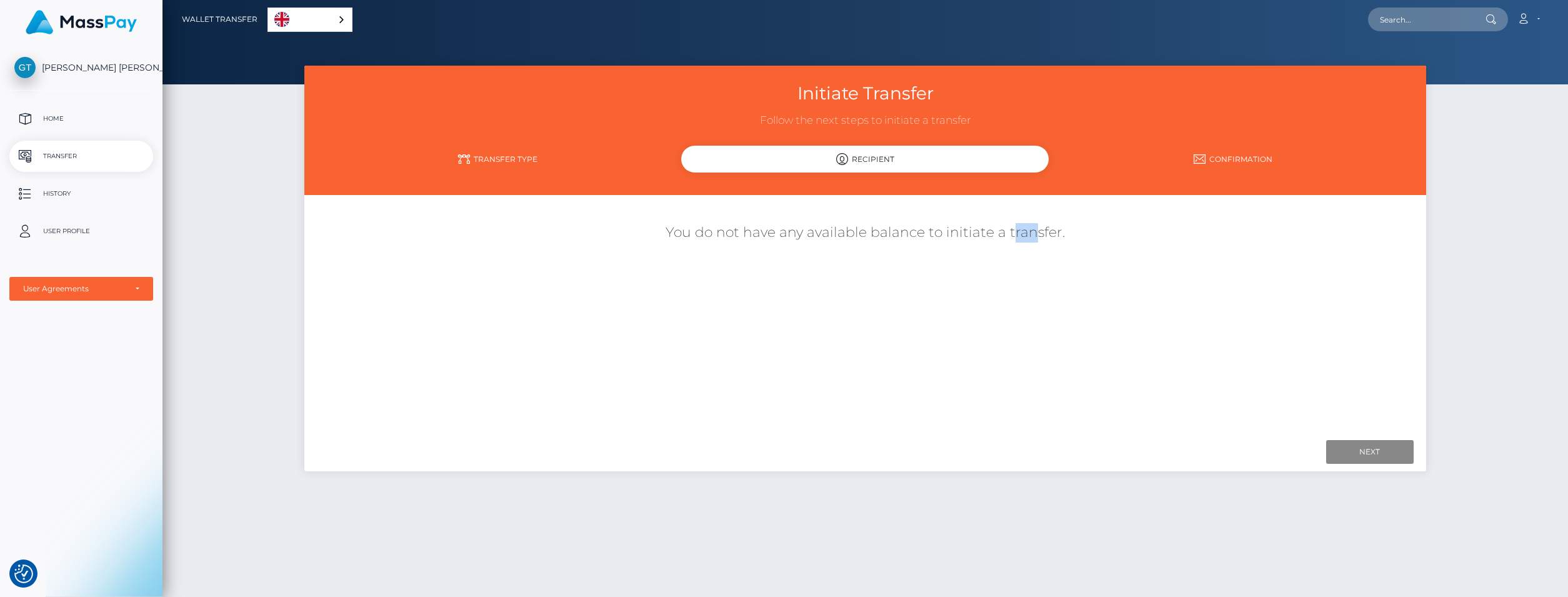 click on "You do not have any available balance to initiate a transfer." at bounding box center [865, 239] 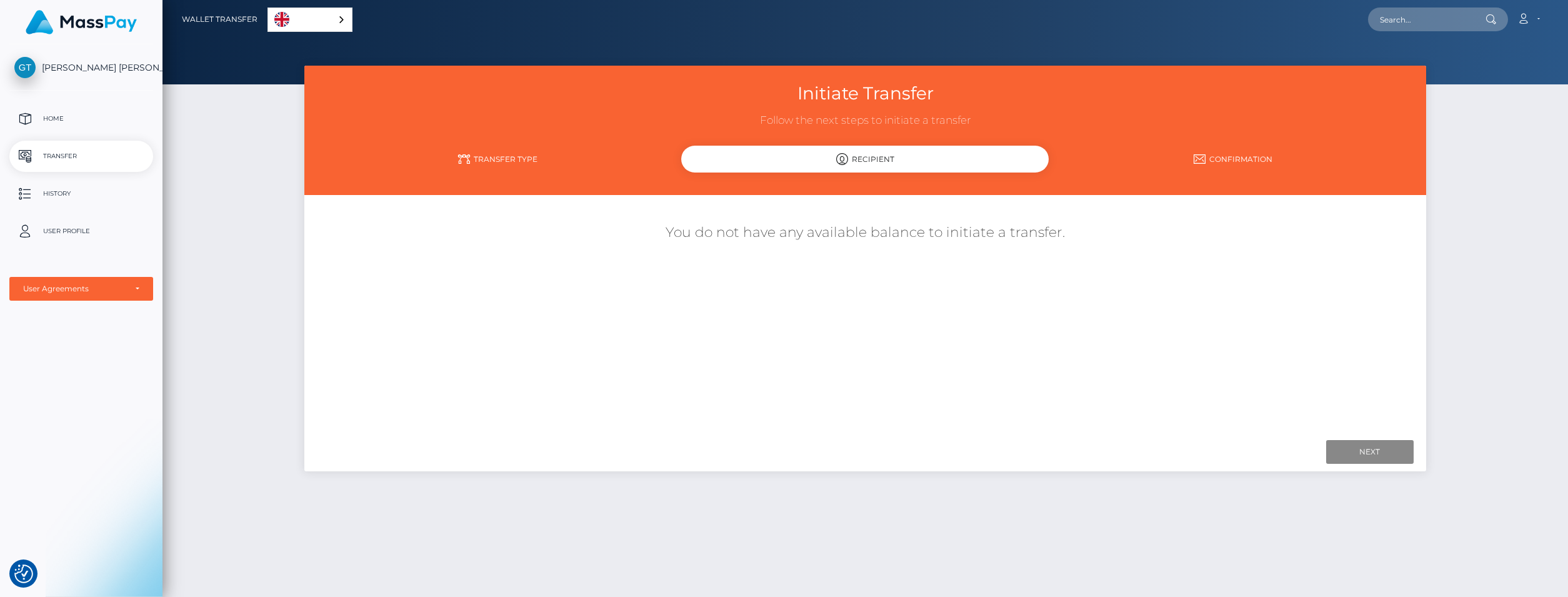 drag, startPoint x: 1095, startPoint y: 224, endPoint x: 1102, endPoint y: 227, distance: 7.615773 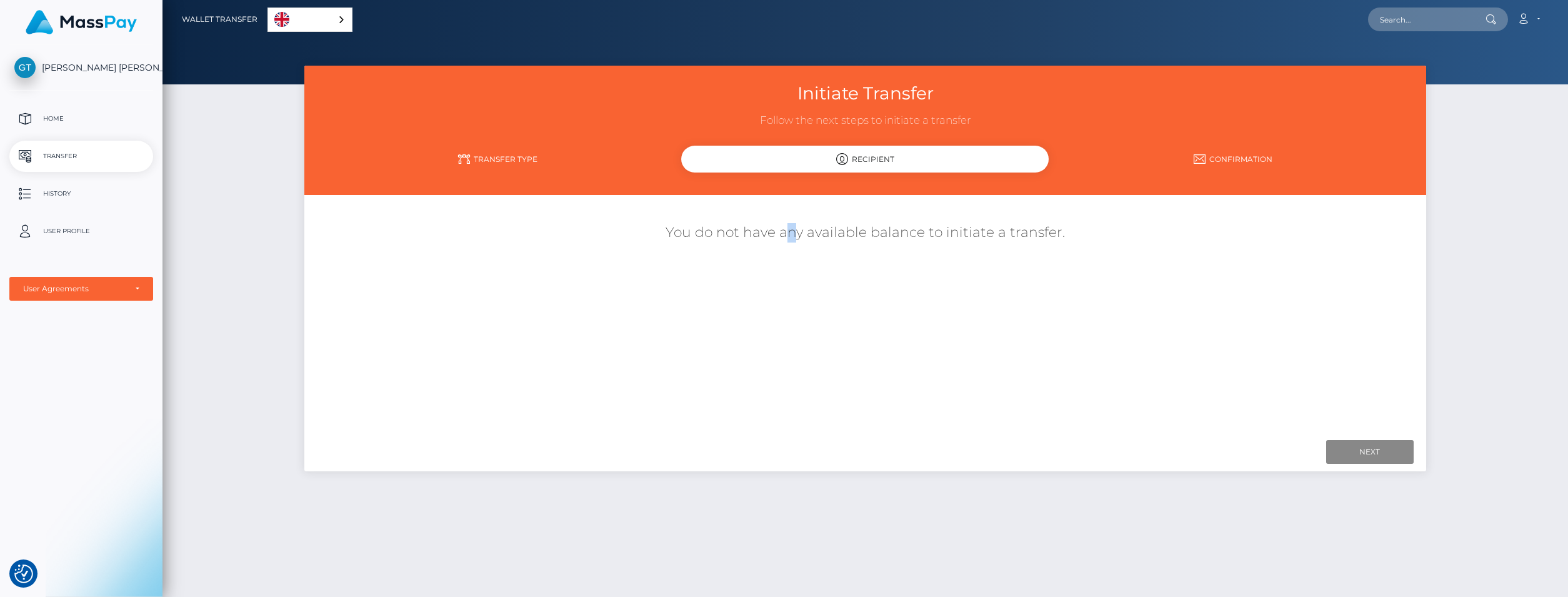 drag, startPoint x: 787, startPoint y: 256, endPoint x: 716, endPoint y: 217, distance: 81.00617 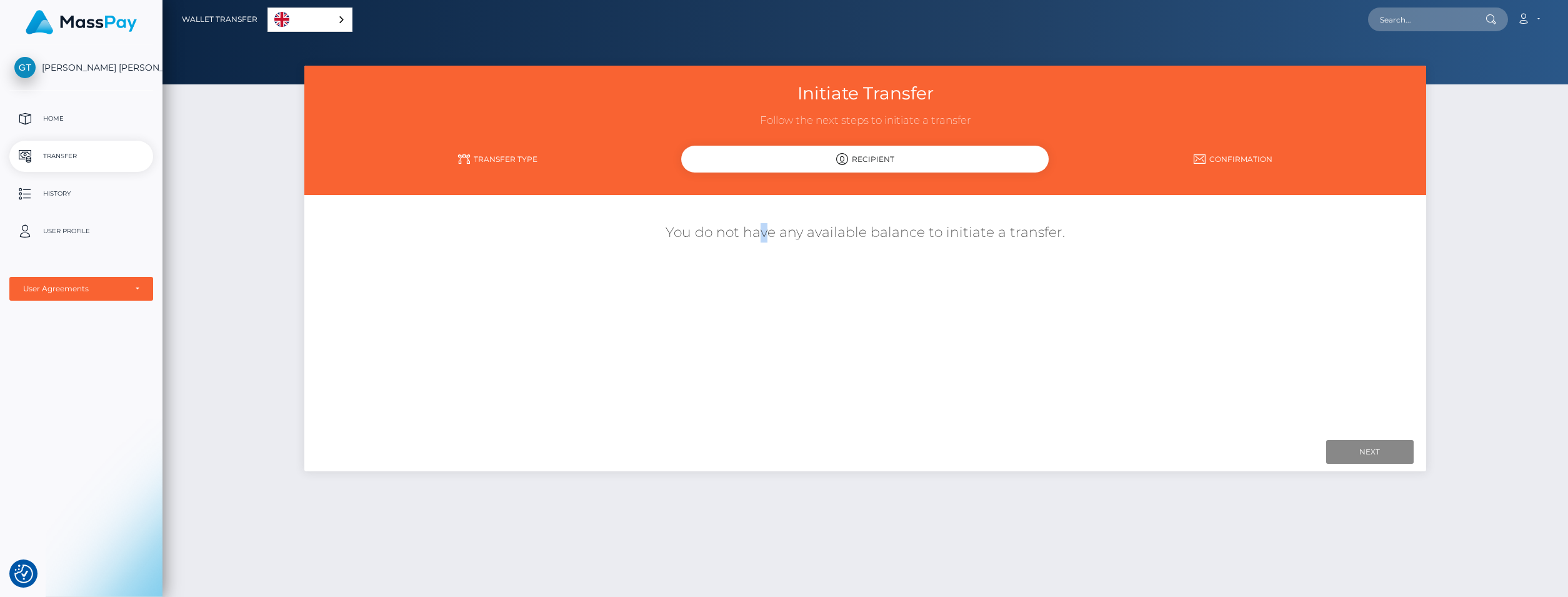 click on "You do not have any available balance to initiate a transfer." at bounding box center (865, 233) 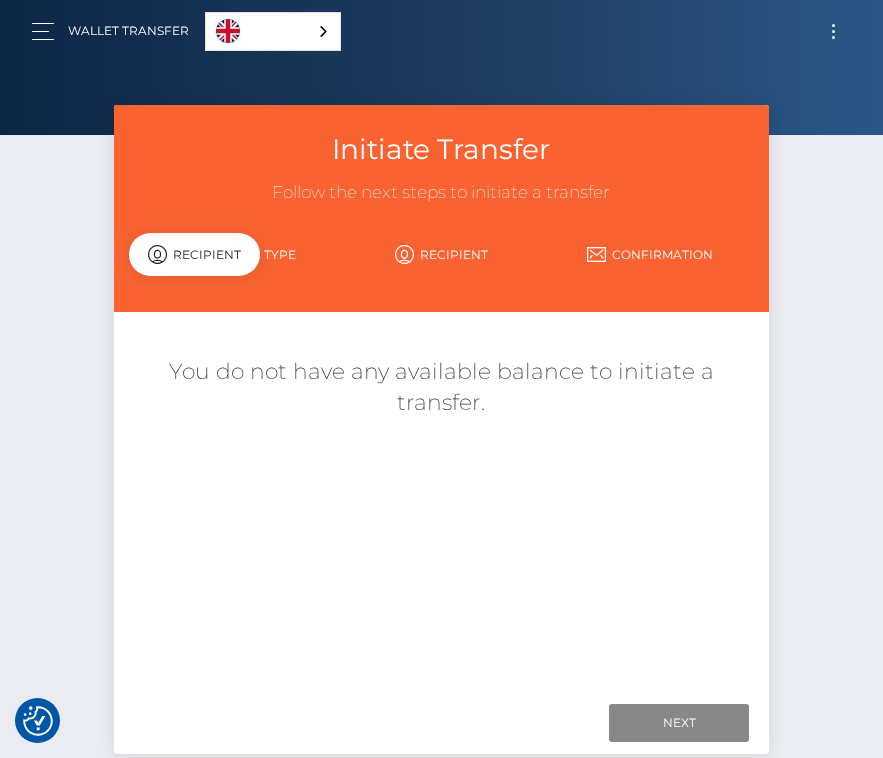 click on "You do not have any available balance to initiate a transfer." at bounding box center (442, 398) 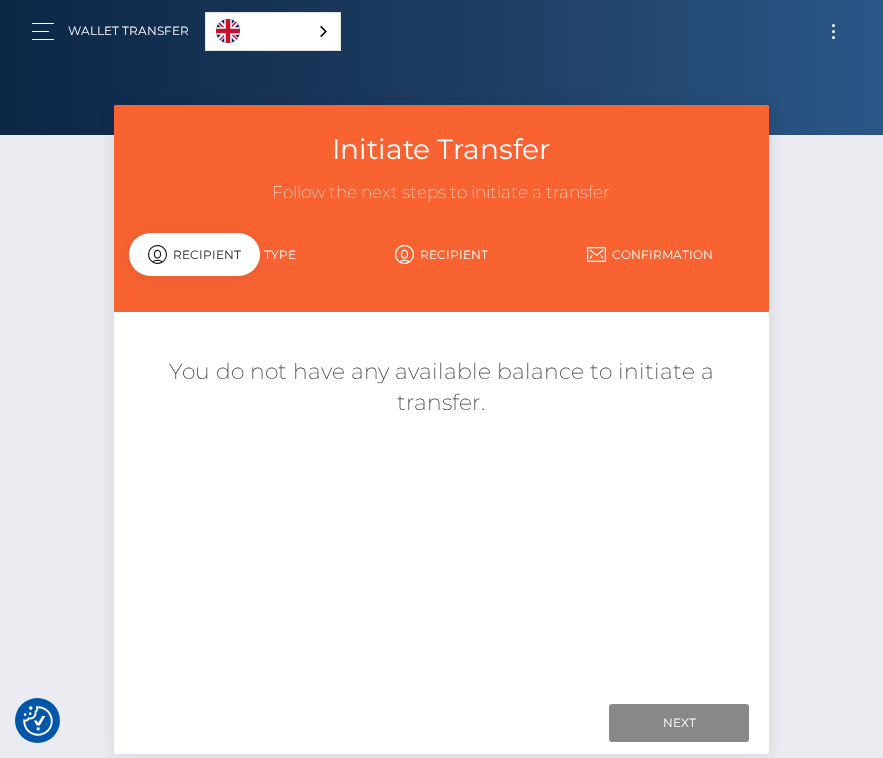 click on "Transfer Type" at bounding box center (233, 254) 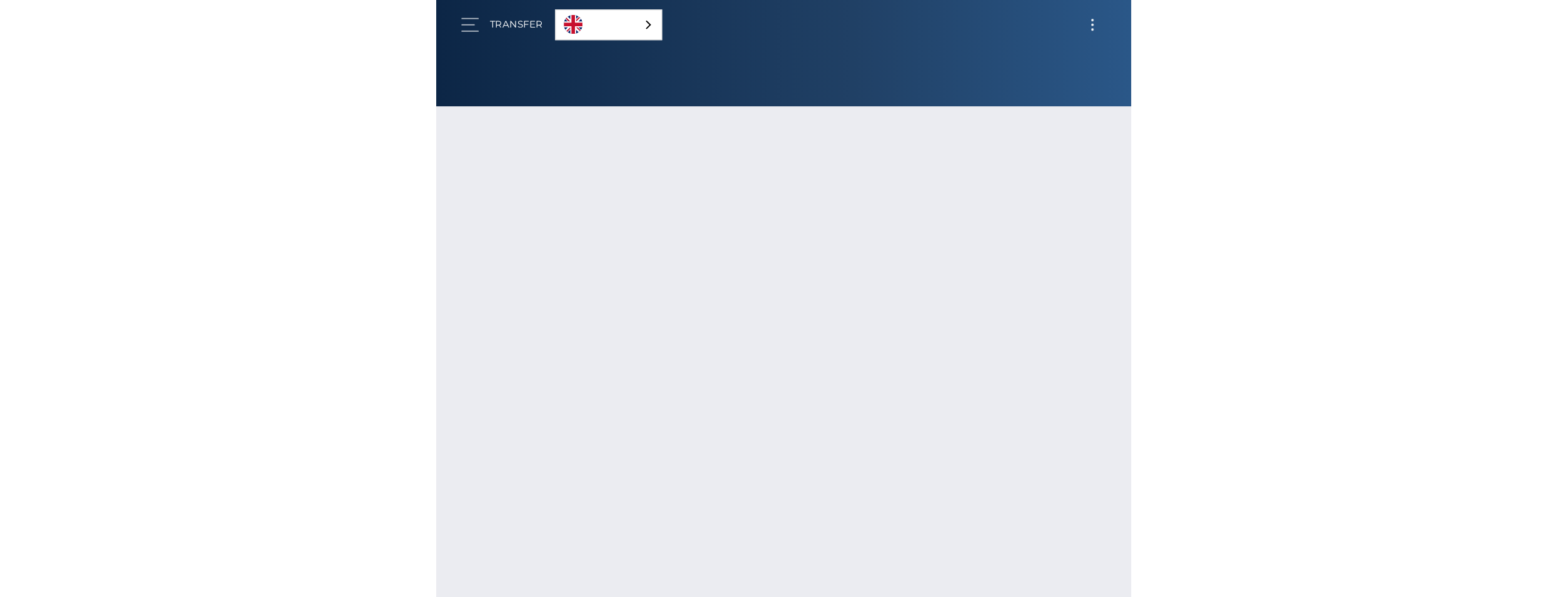 scroll, scrollTop: 0, scrollLeft: 0, axis: both 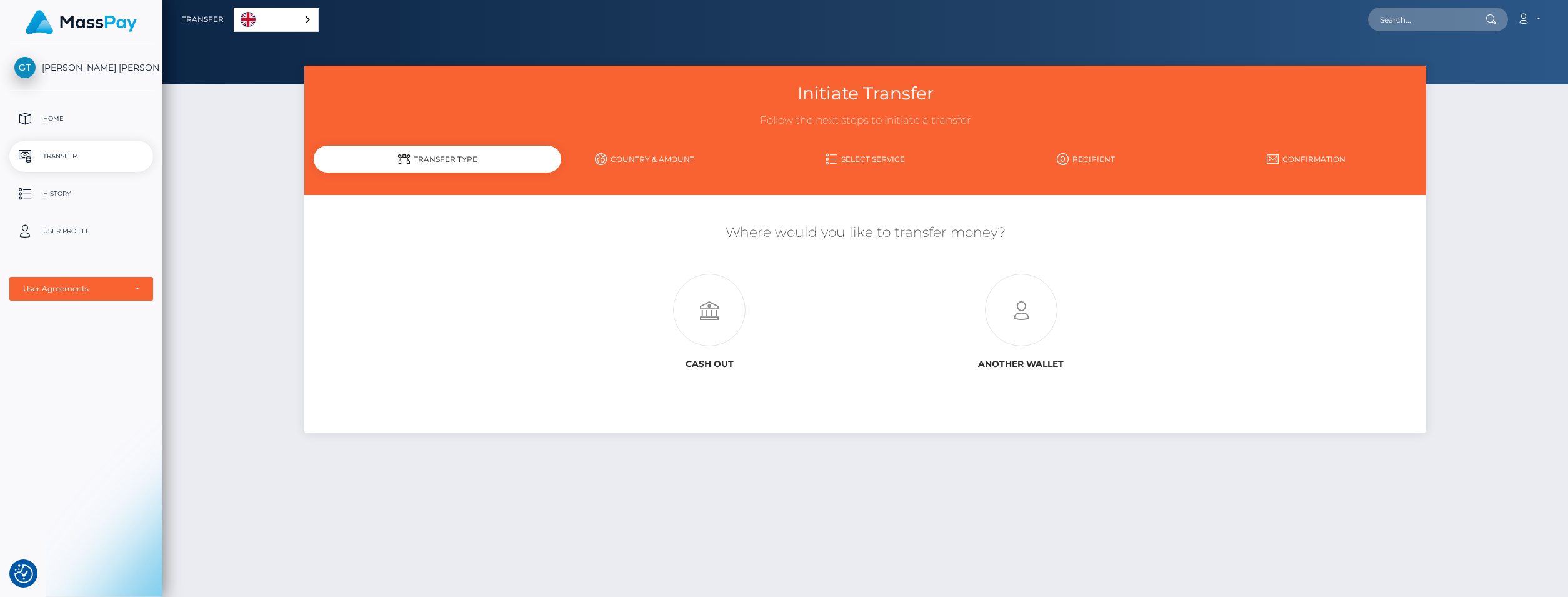click on "Country & Amount" at bounding box center [644, 159] 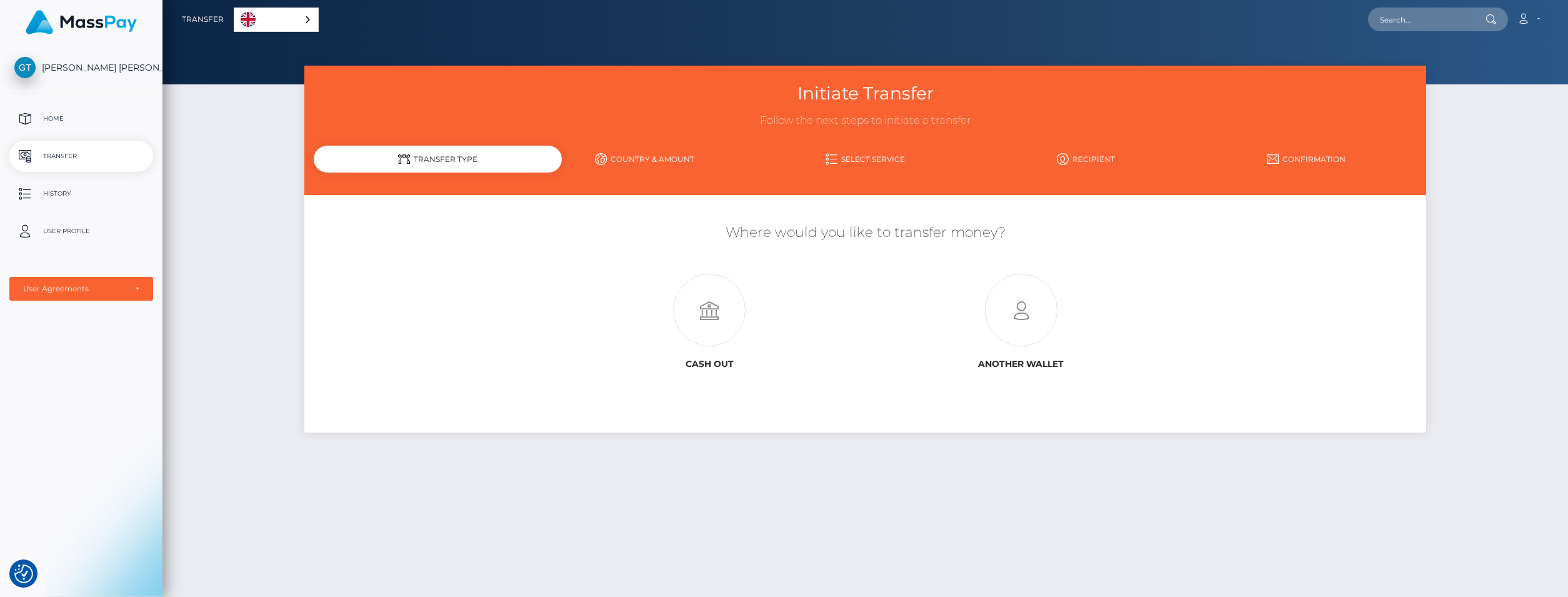 click on "Country & Amount" at bounding box center (644, 159) 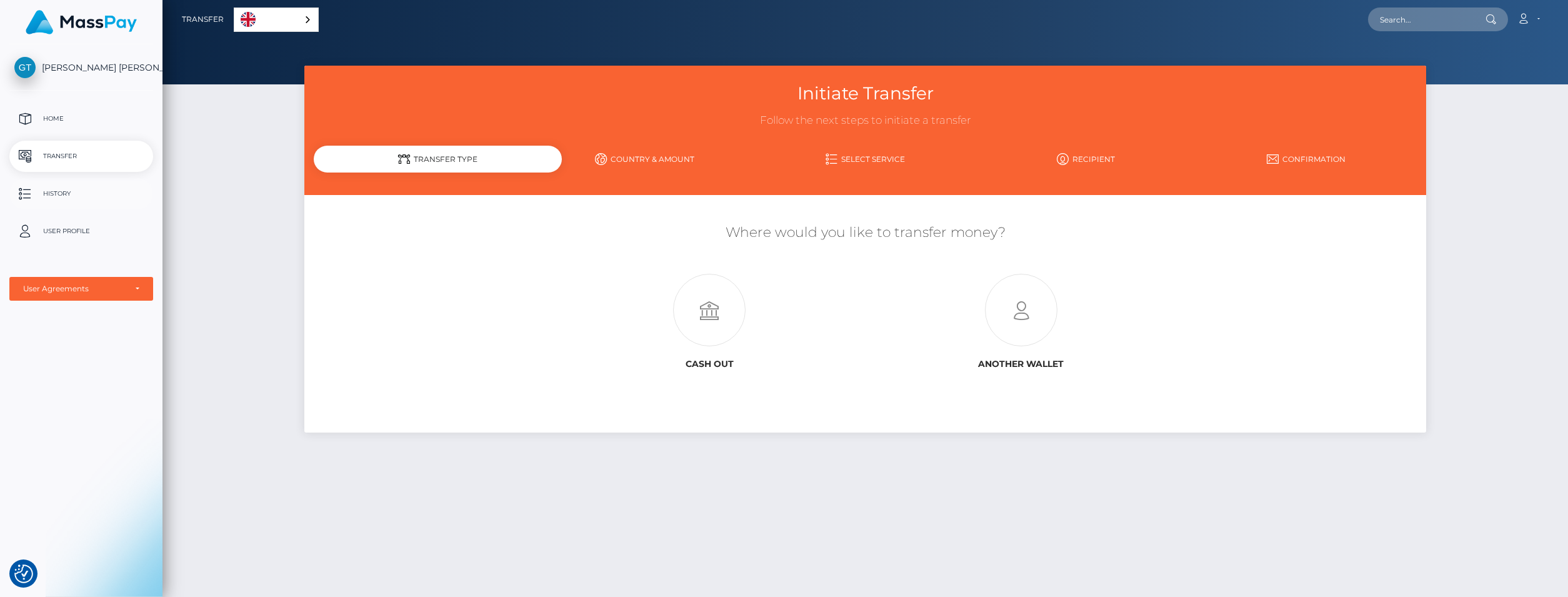 click on "History" at bounding box center (81, 194) 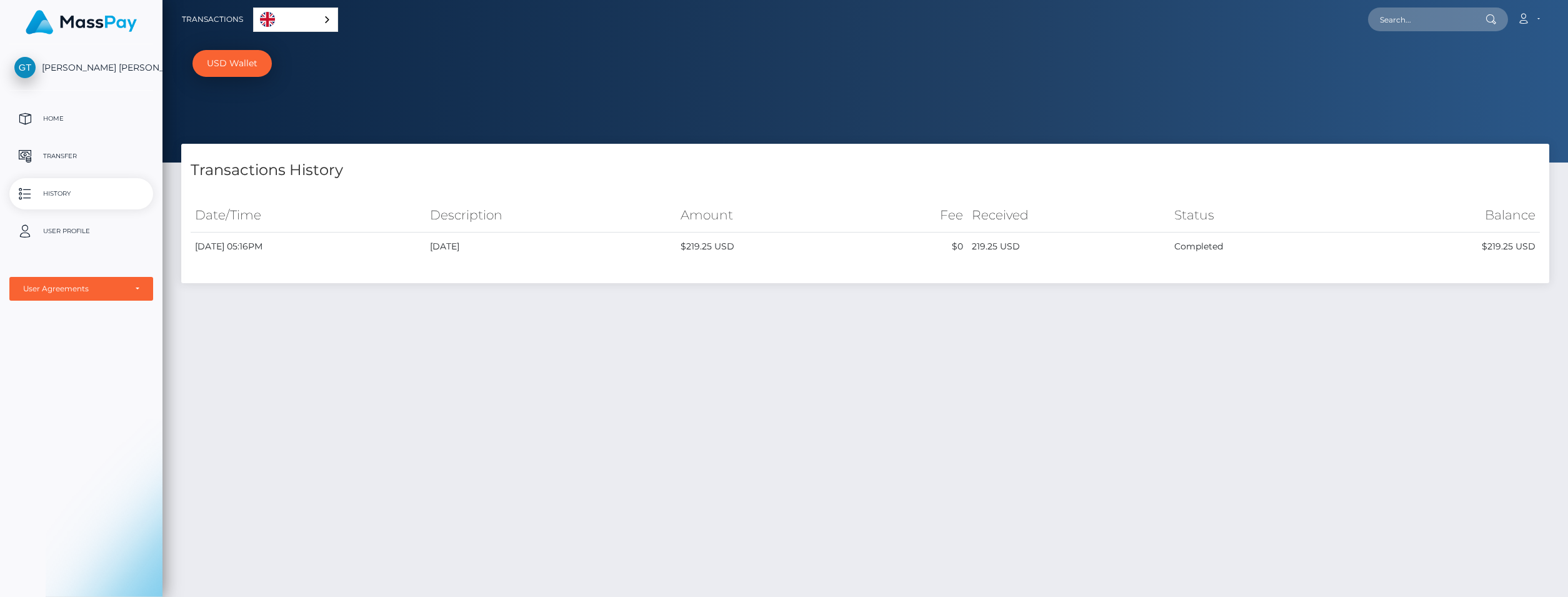 scroll, scrollTop: 0, scrollLeft: 0, axis: both 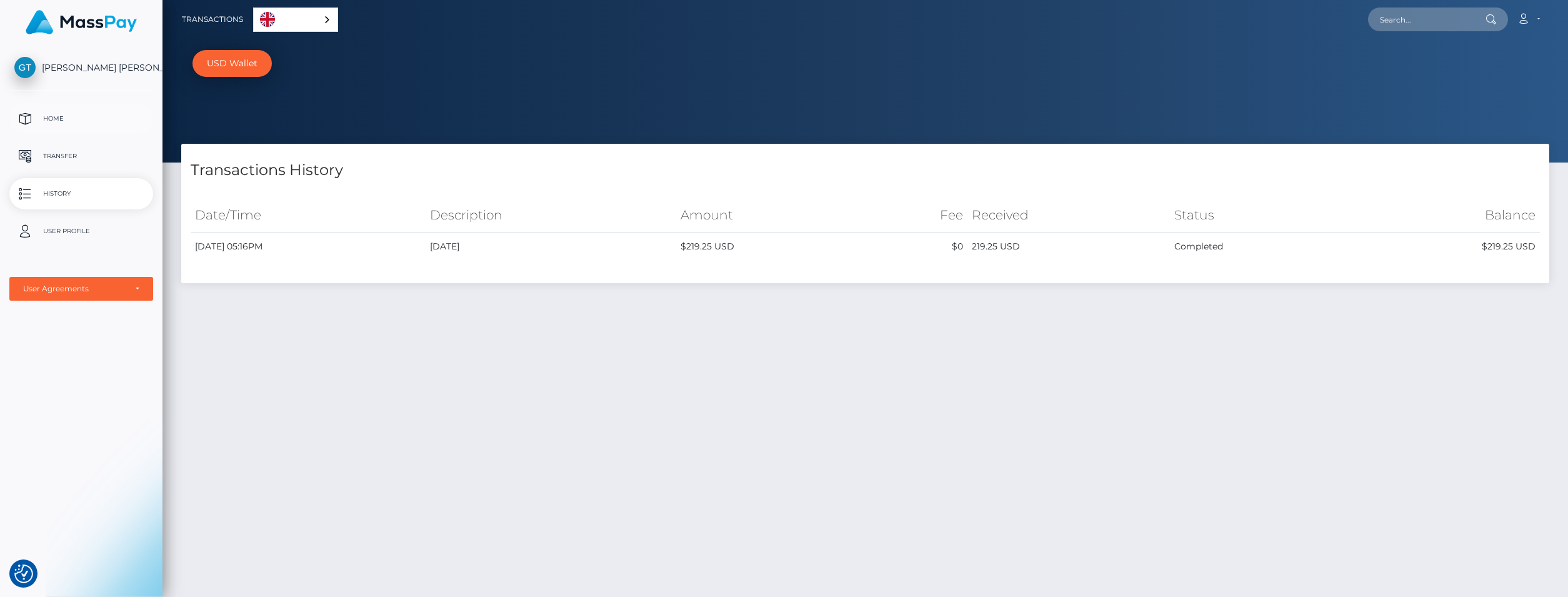 click on "Home" at bounding box center (81, 119) 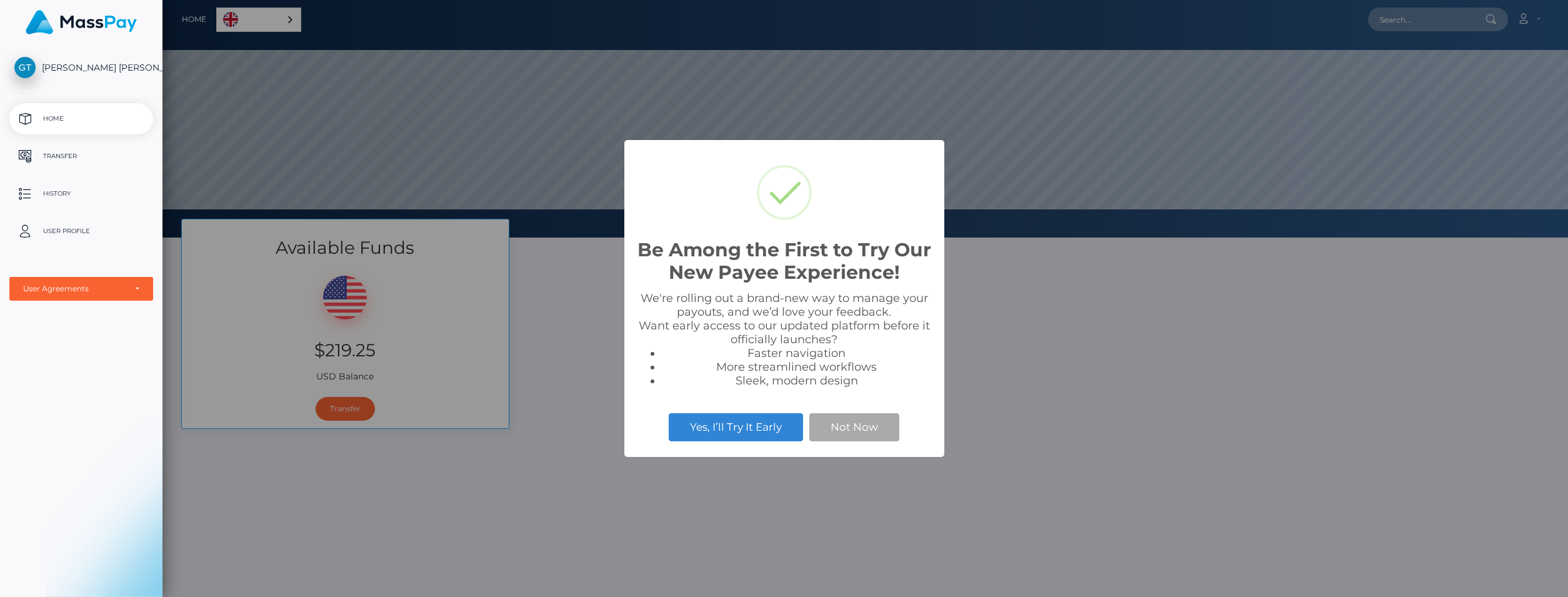 scroll, scrollTop: 0, scrollLeft: 0, axis: both 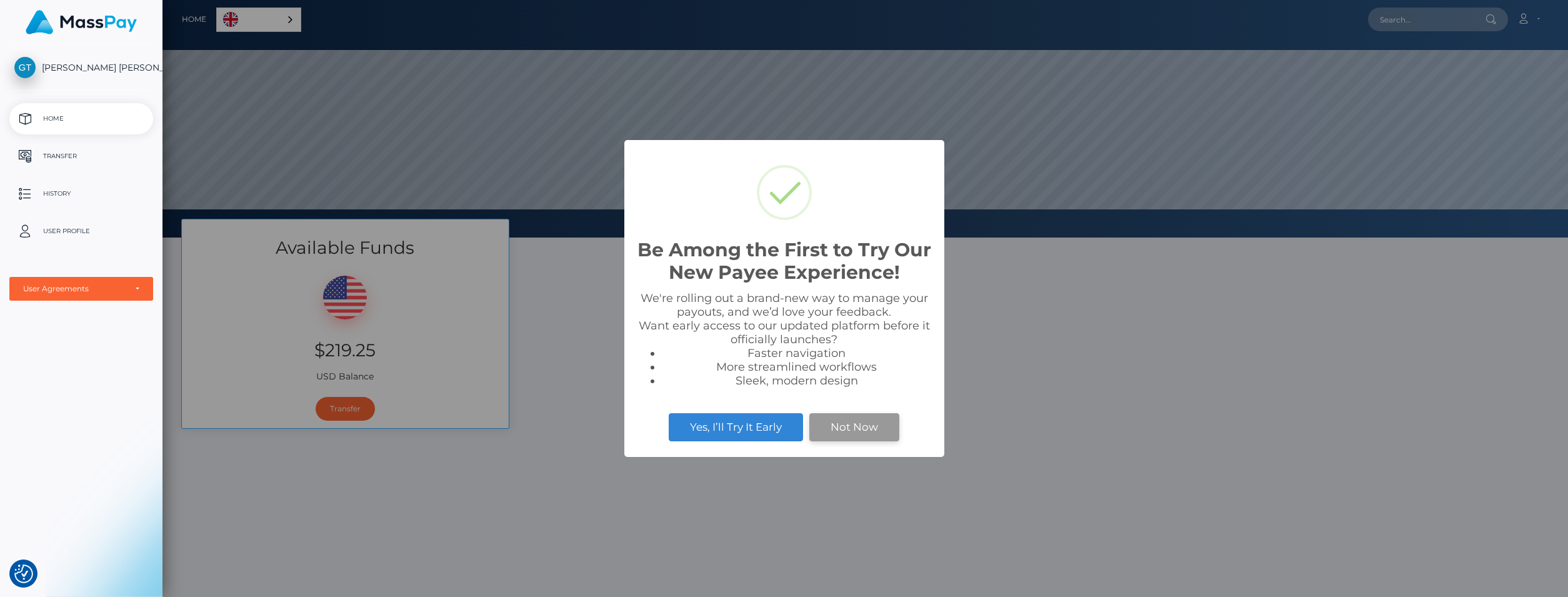 click on "Not Now" at bounding box center [854, 427] 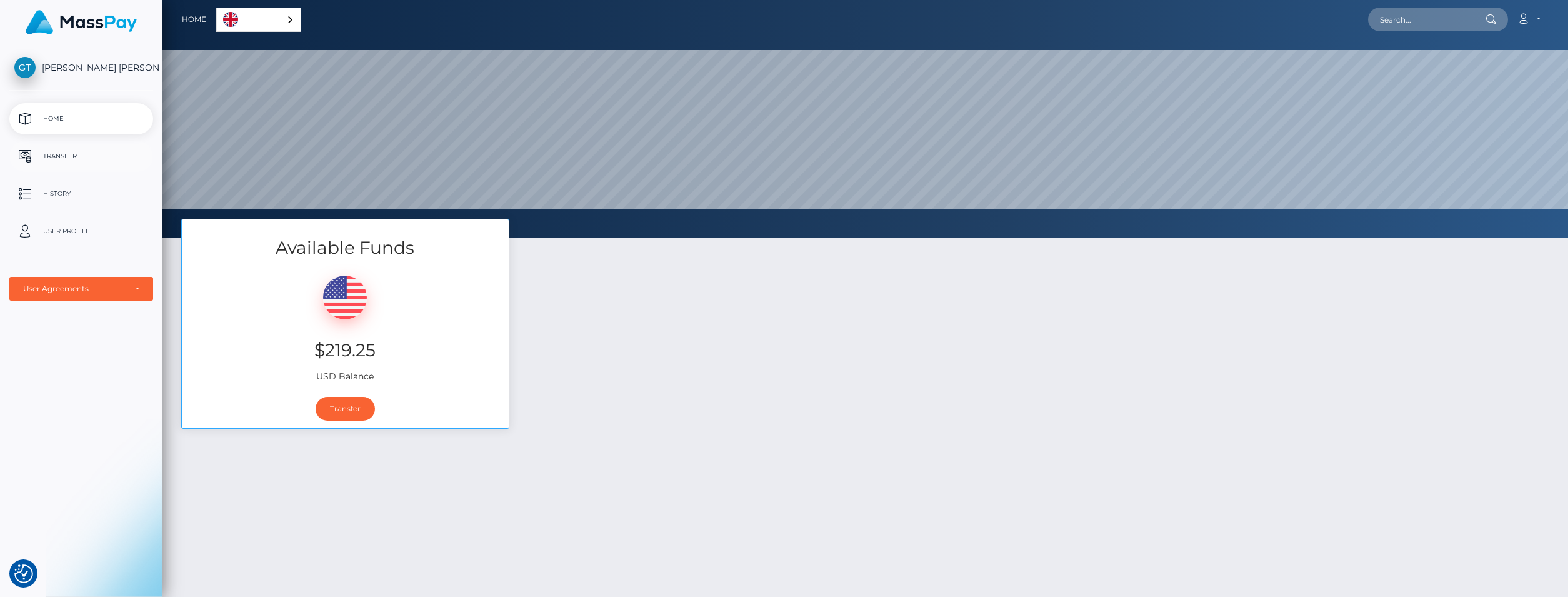 click on "Transfer" at bounding box center [81, 156] 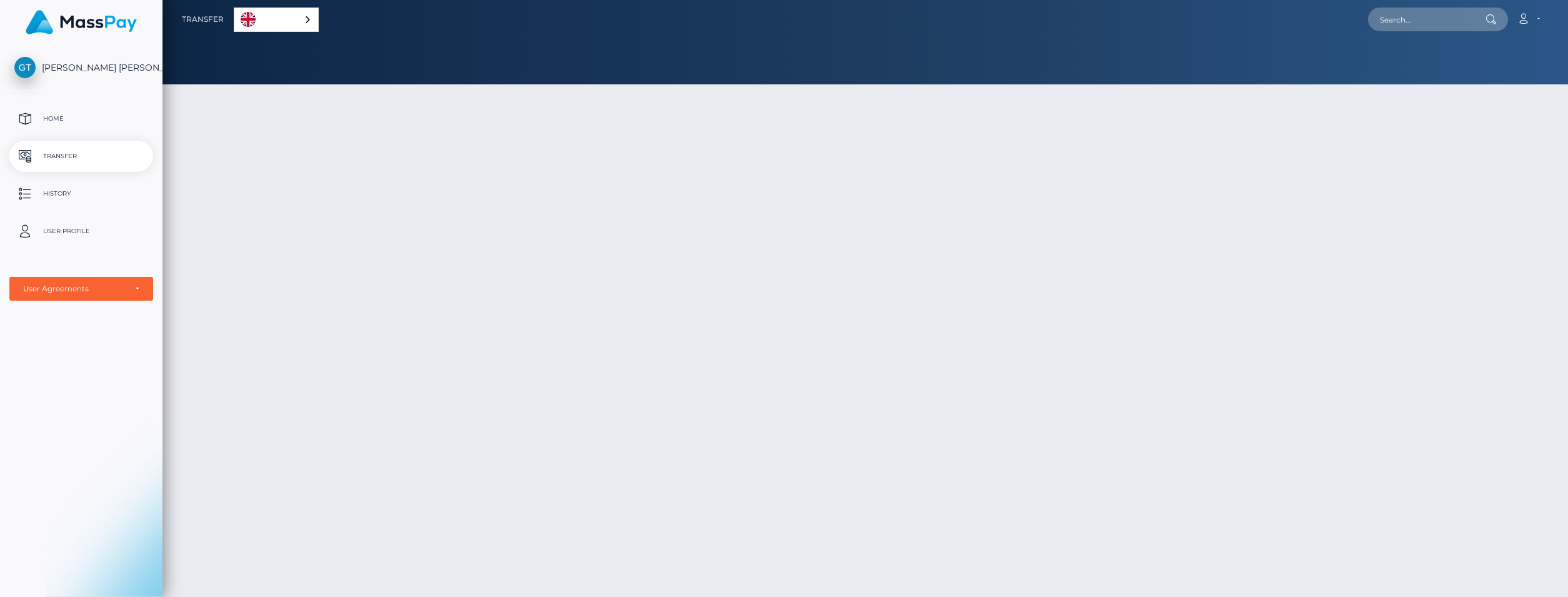 scroll, scrollTop: 0, scrollLeft: 0, axis: both 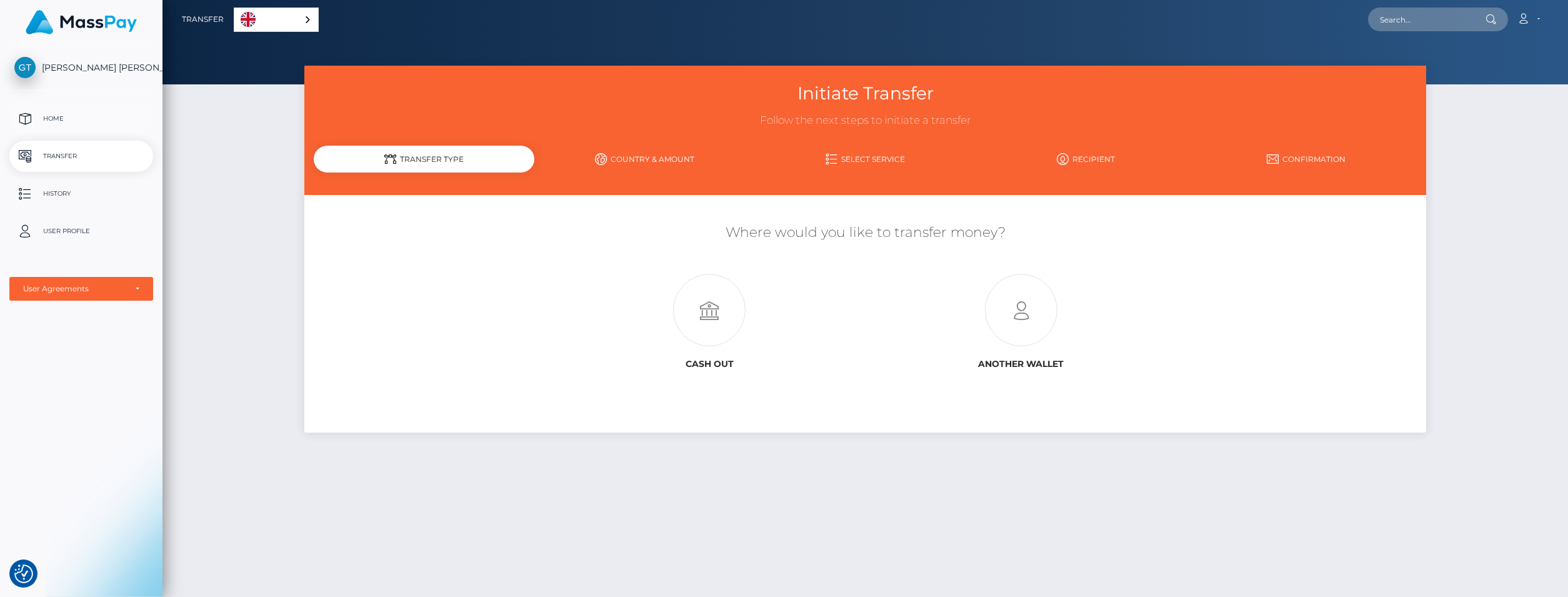click on "Home" at bounding box center (81, 119) 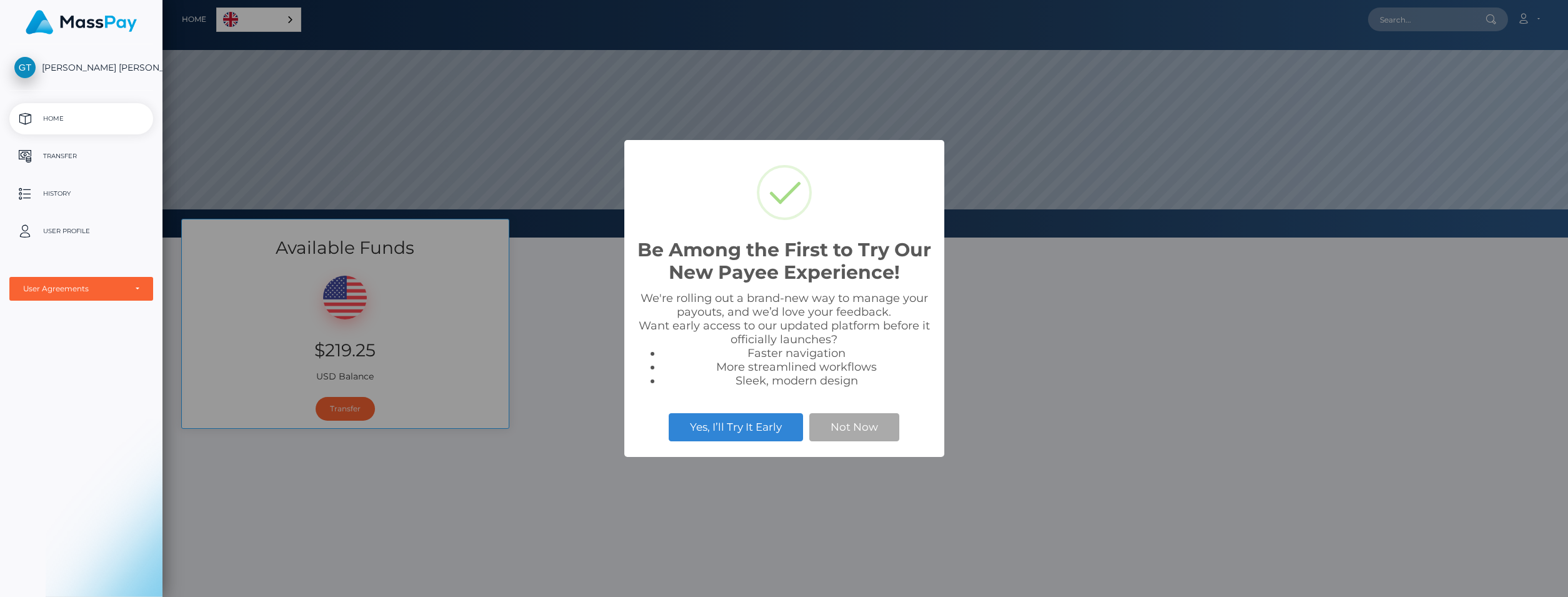 scroll, scrollTop: 0, scrollLeft: 0, axis: both 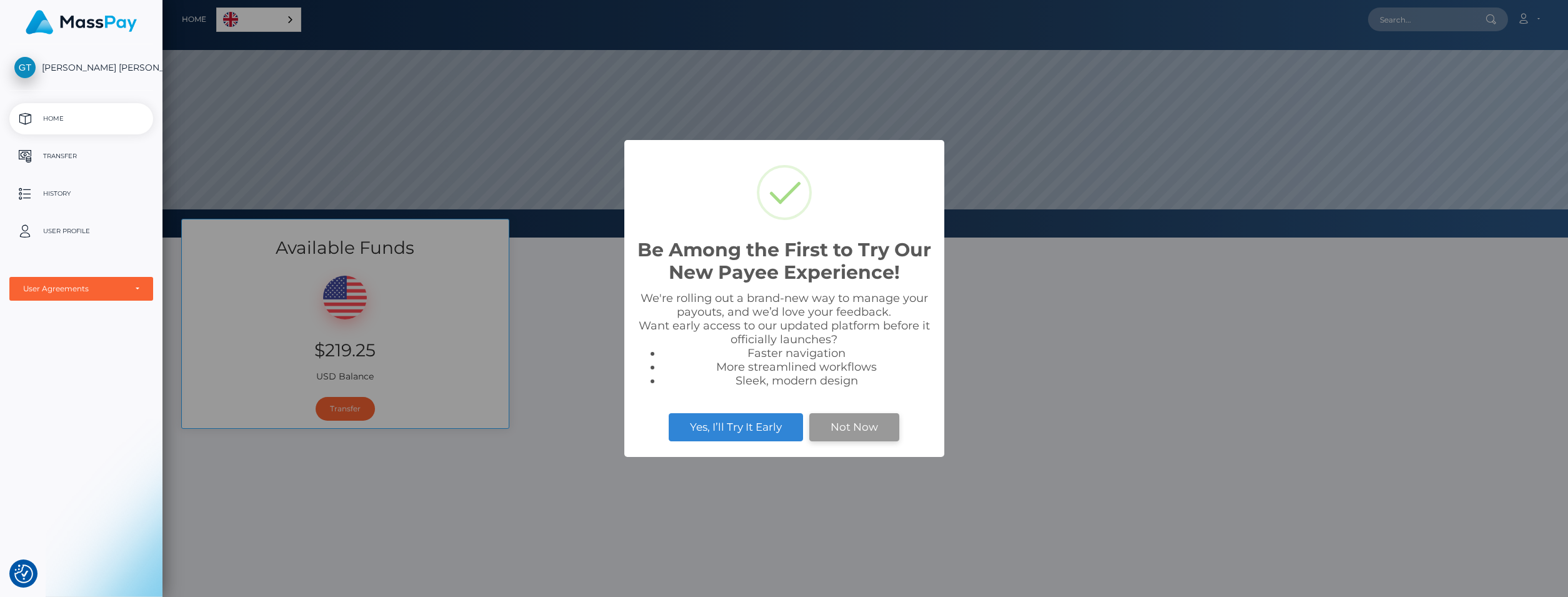 click on "Not Now" at bounding box center [854, 427] 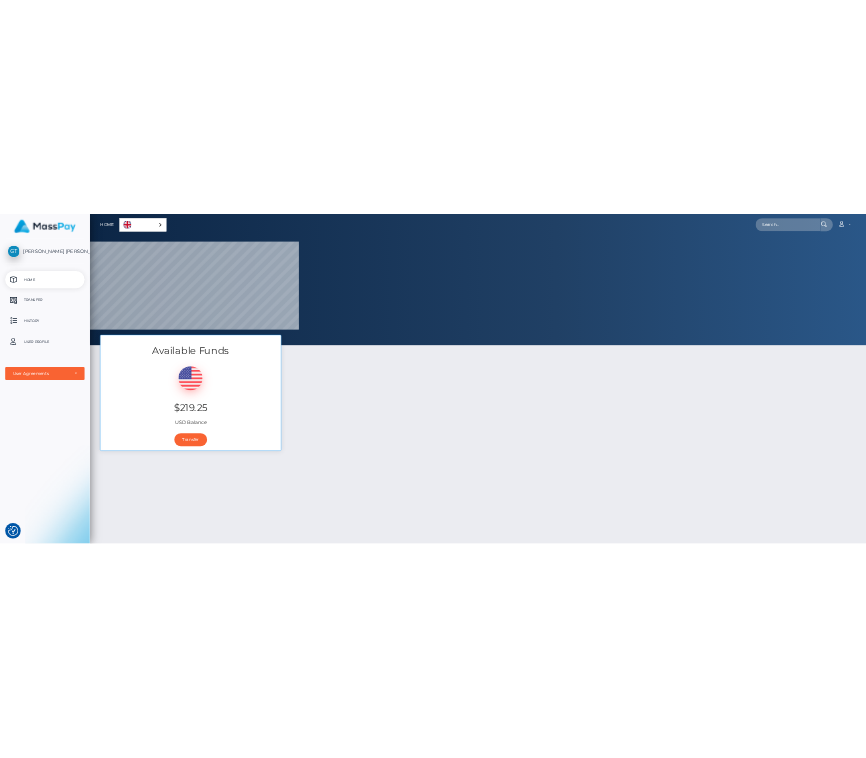 scroll, scrollTop: 380, scrollLeft: 687, axis: both 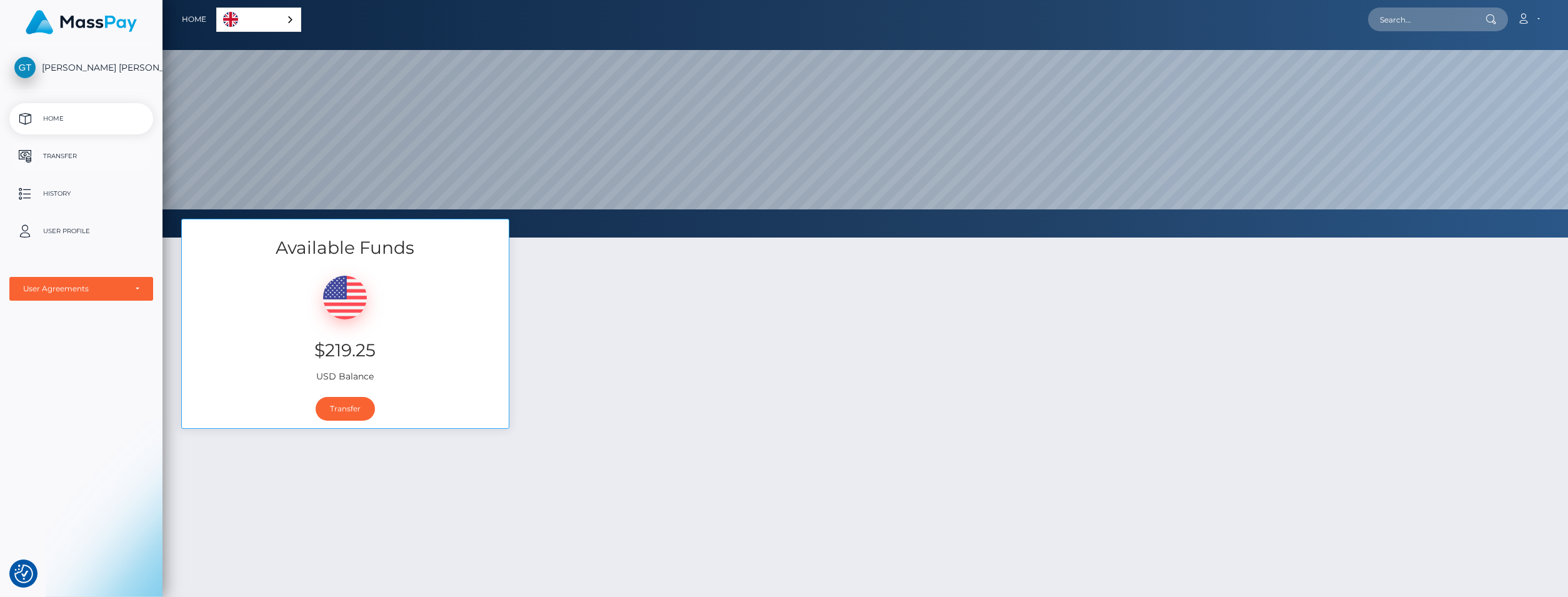 click on "Transfer" at bounding box center (81, 156) 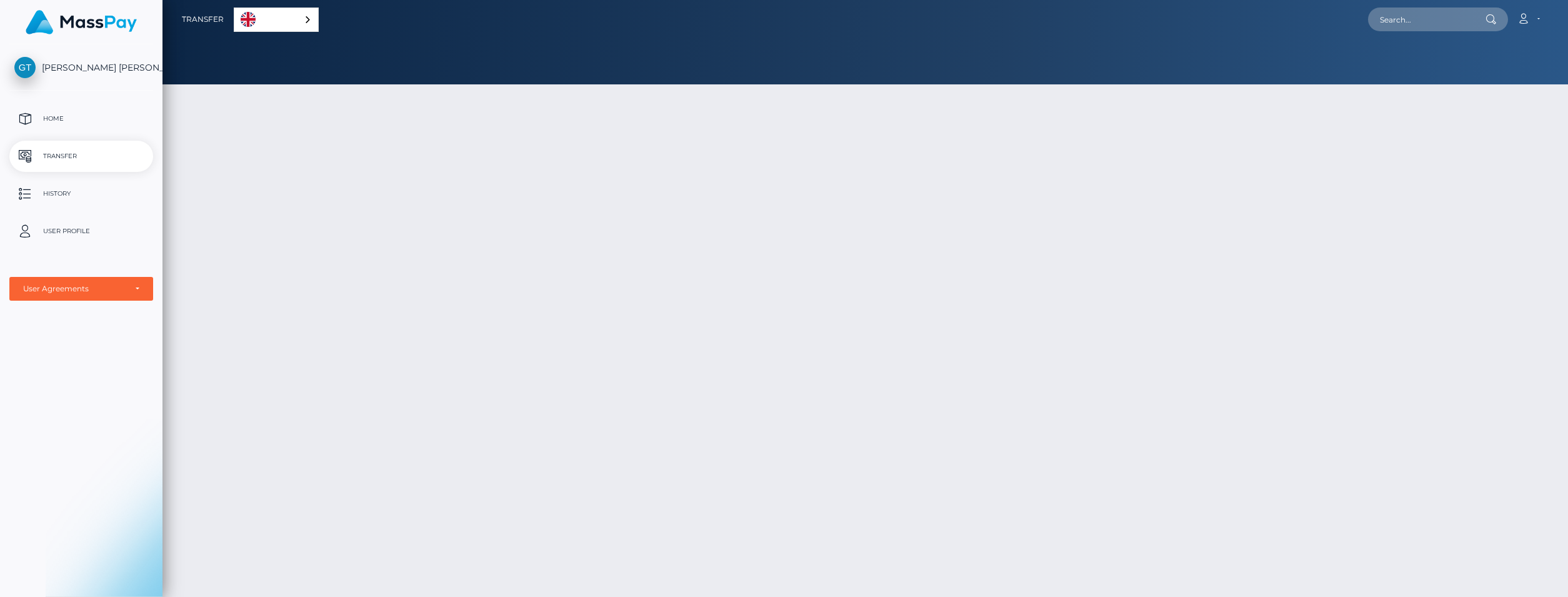 scroll, scrollTop: 0, scrollLeft: 0, axis: both 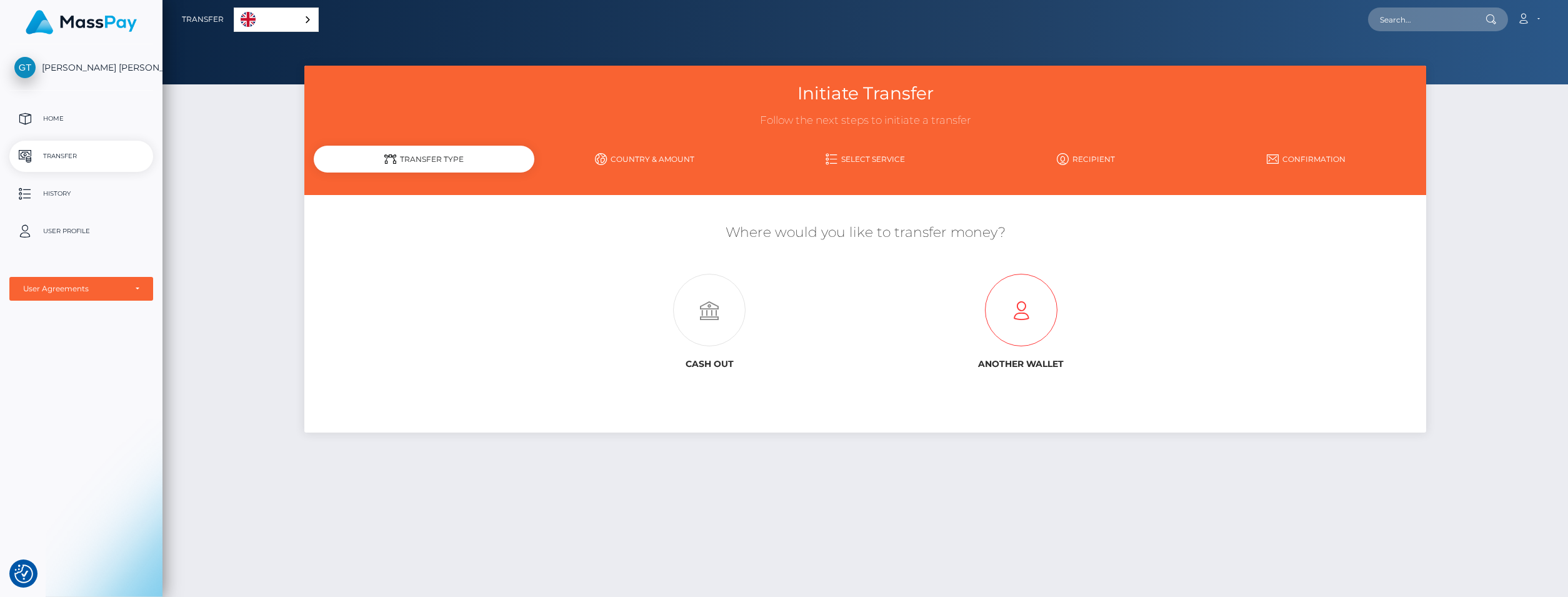 click at bounding box center [1021, 311] 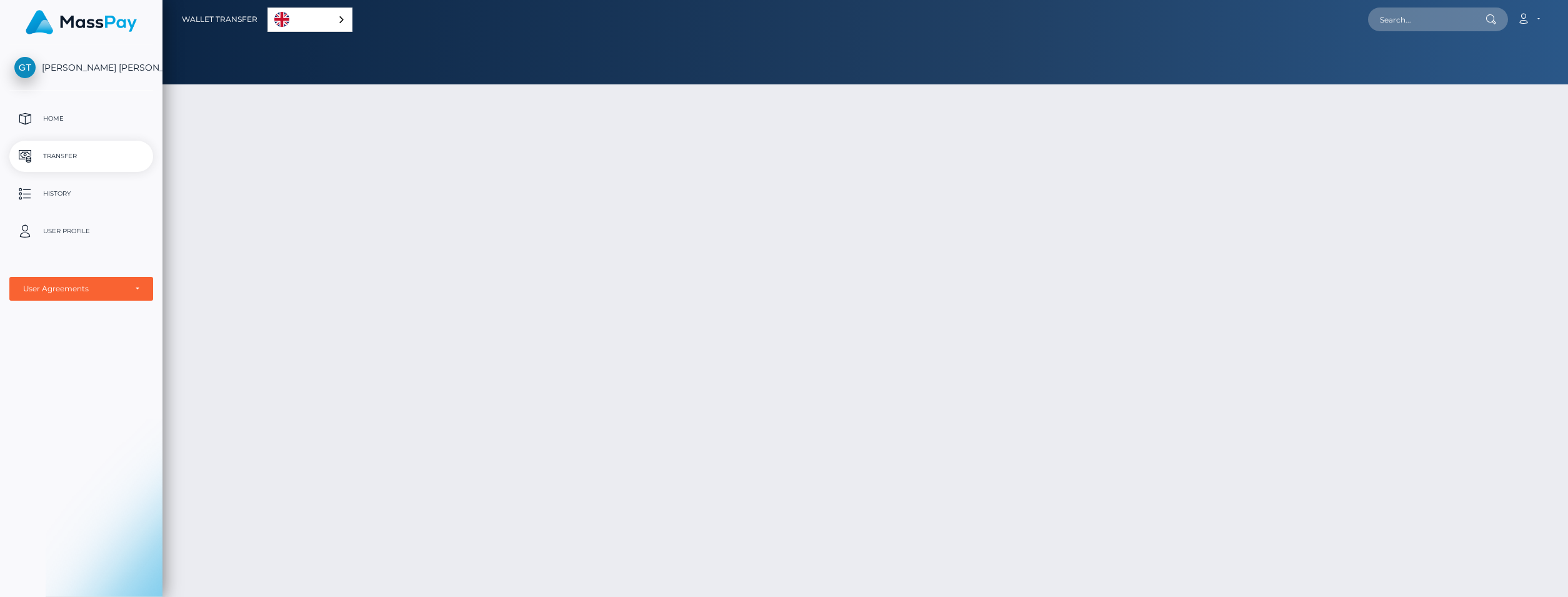 scroll, scrollTop: 0, scrollLeft: 0, axis: both 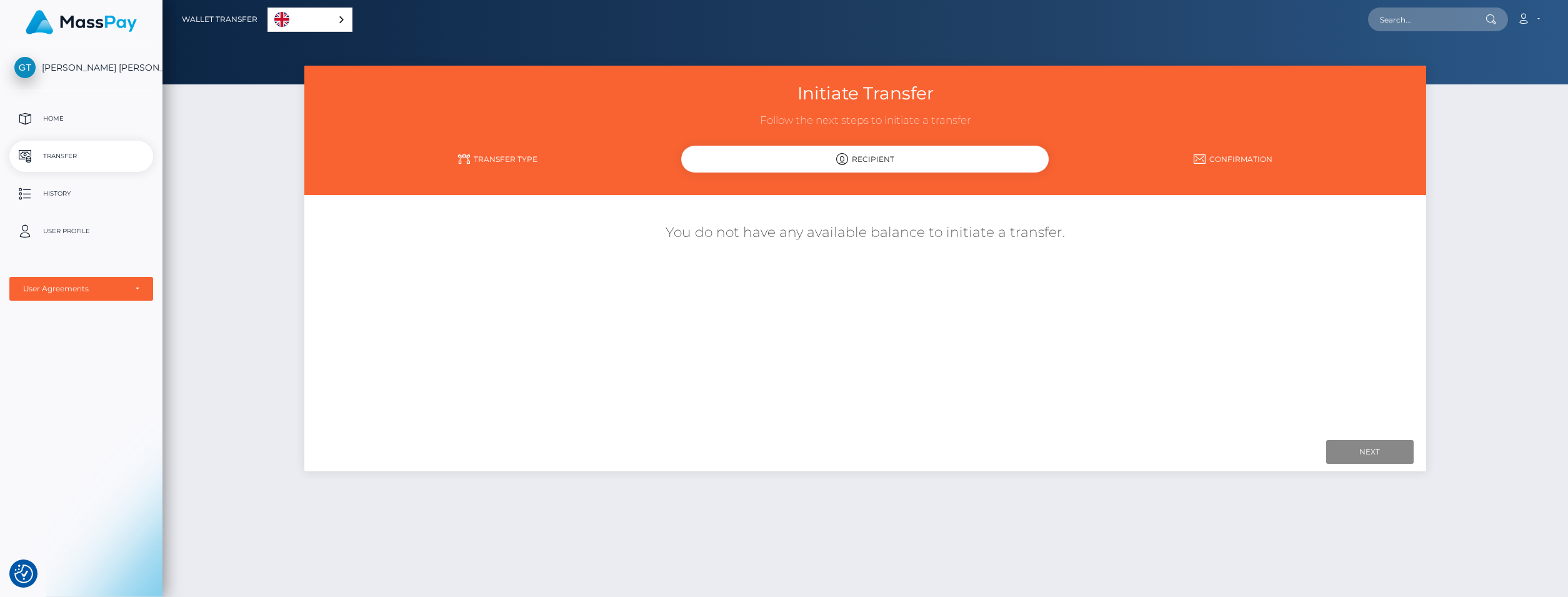 click at bounding box center [842, 159] 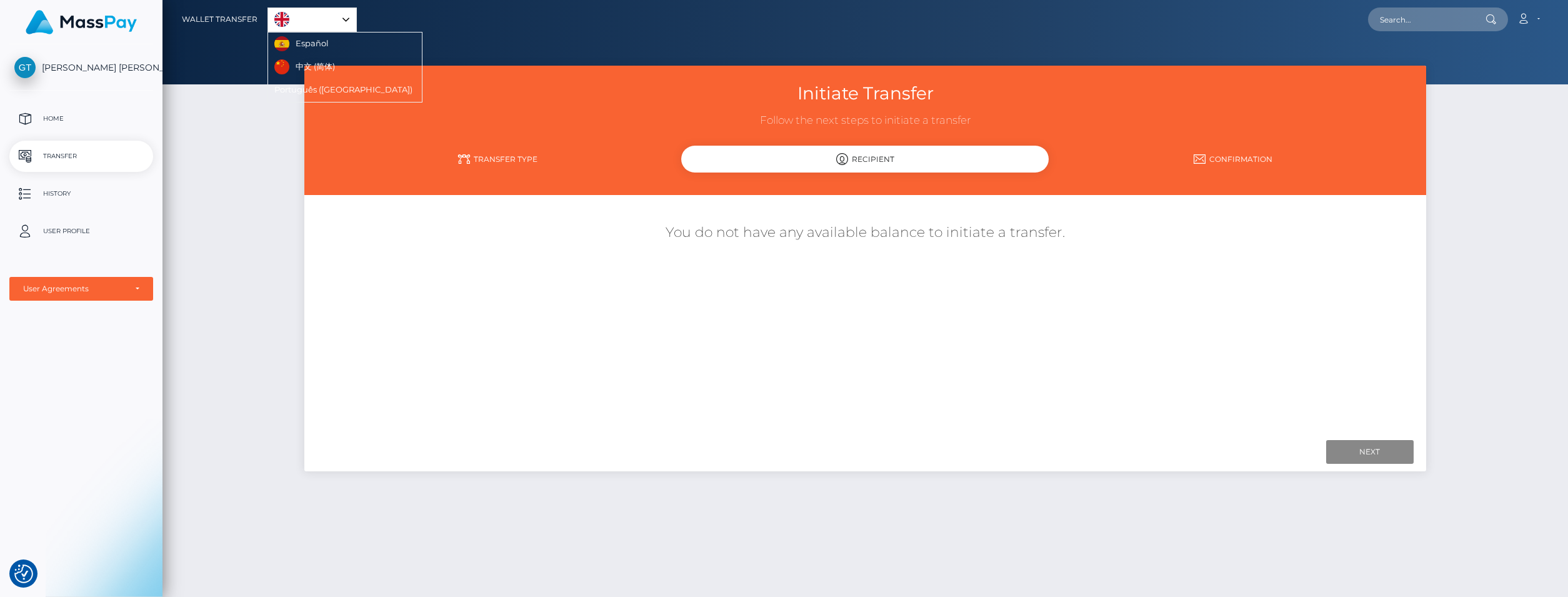 click on "Initiate Transfer
Follow the next steps to initiate a transfer
Transfer Type
Recipient
Confirmation
Next Finish" at bounding box center [865, 326] 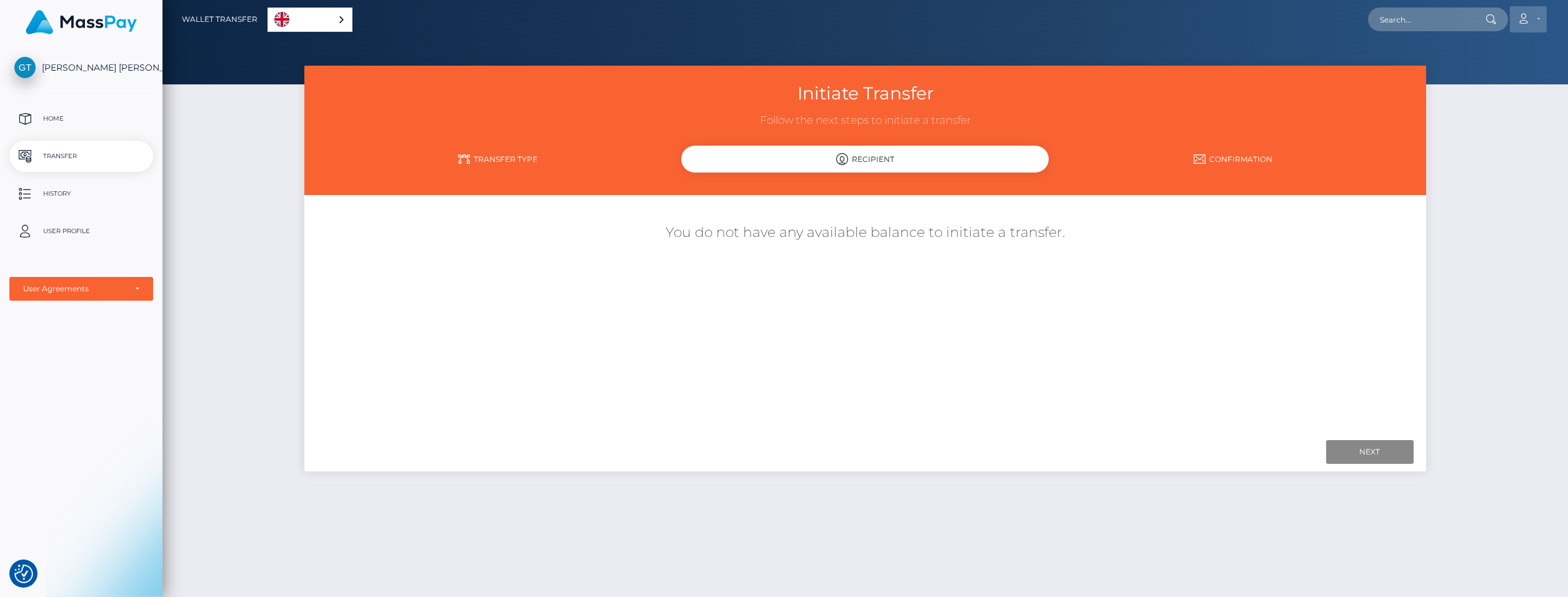 click on "Account" at bounding box center [1528, 19] 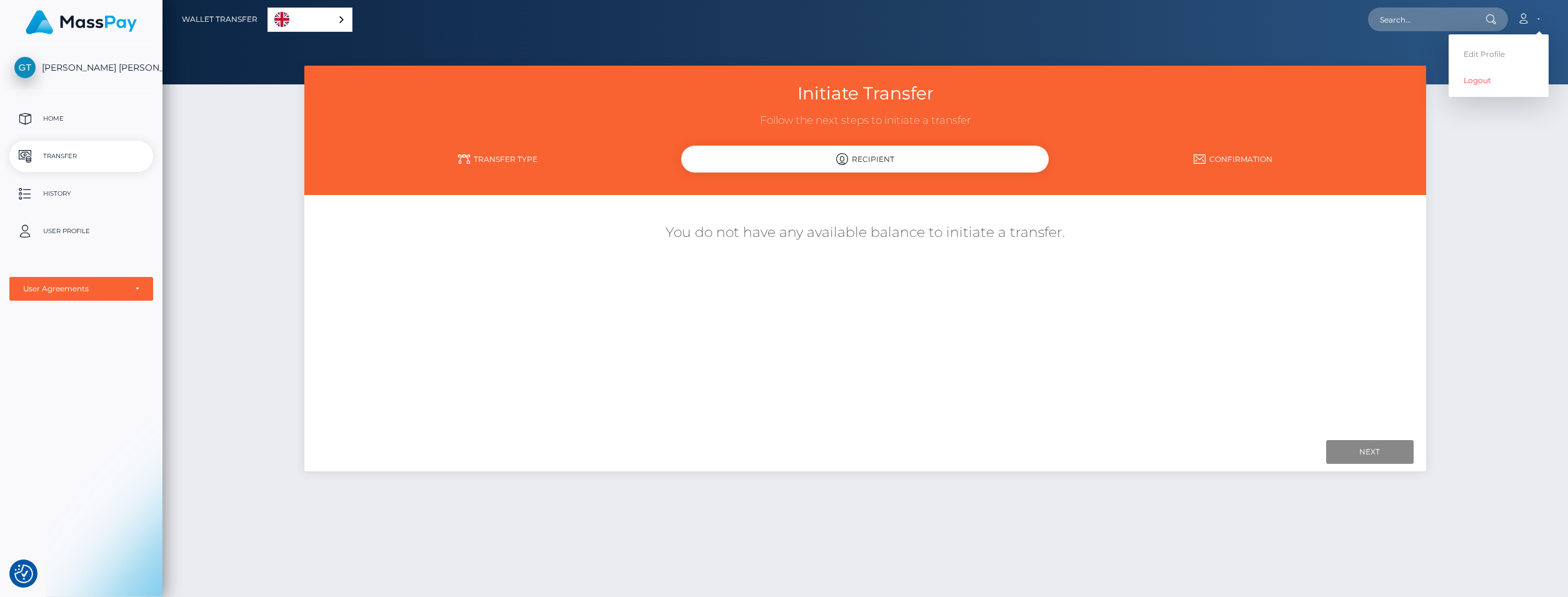 click on "Initiate Transfer
Follow the next steps to initiate a transfer
Transfer Type
Recipient
Confirmation
Next Finish" at bounding box center [865, 326] 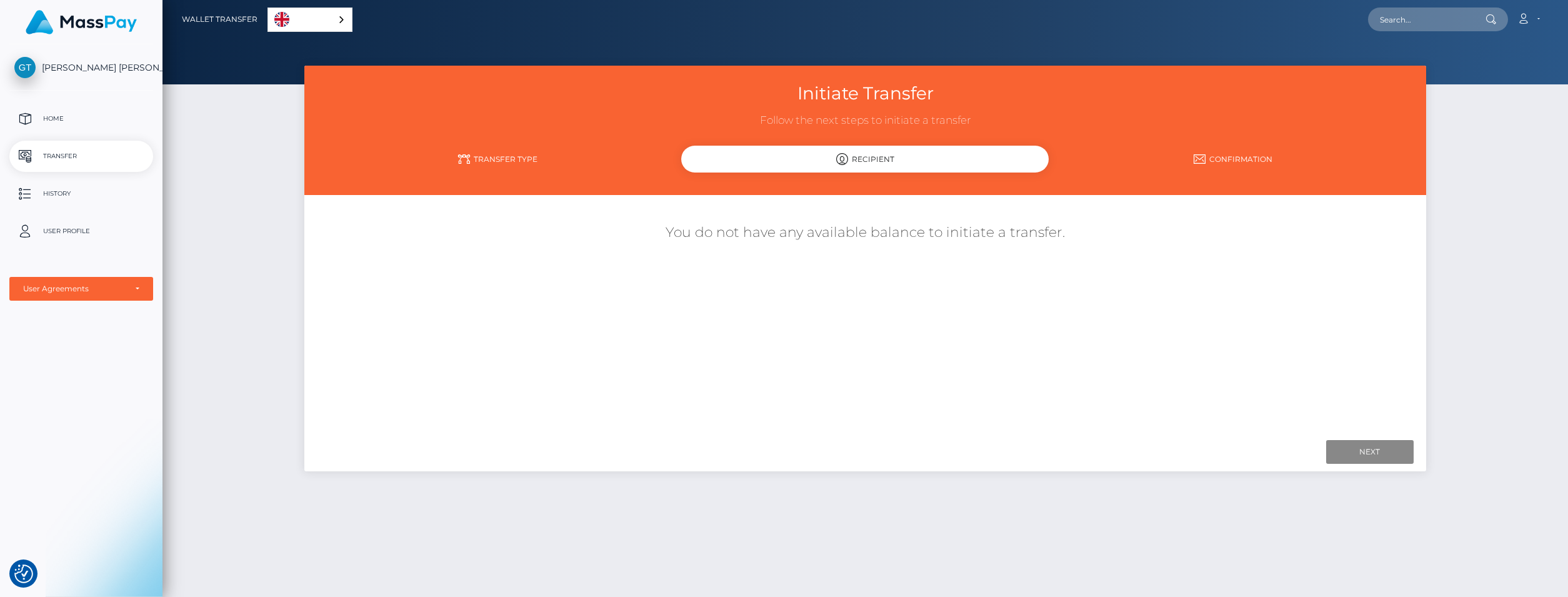 click on "Confirmation" at bounding box center (1233, 159) 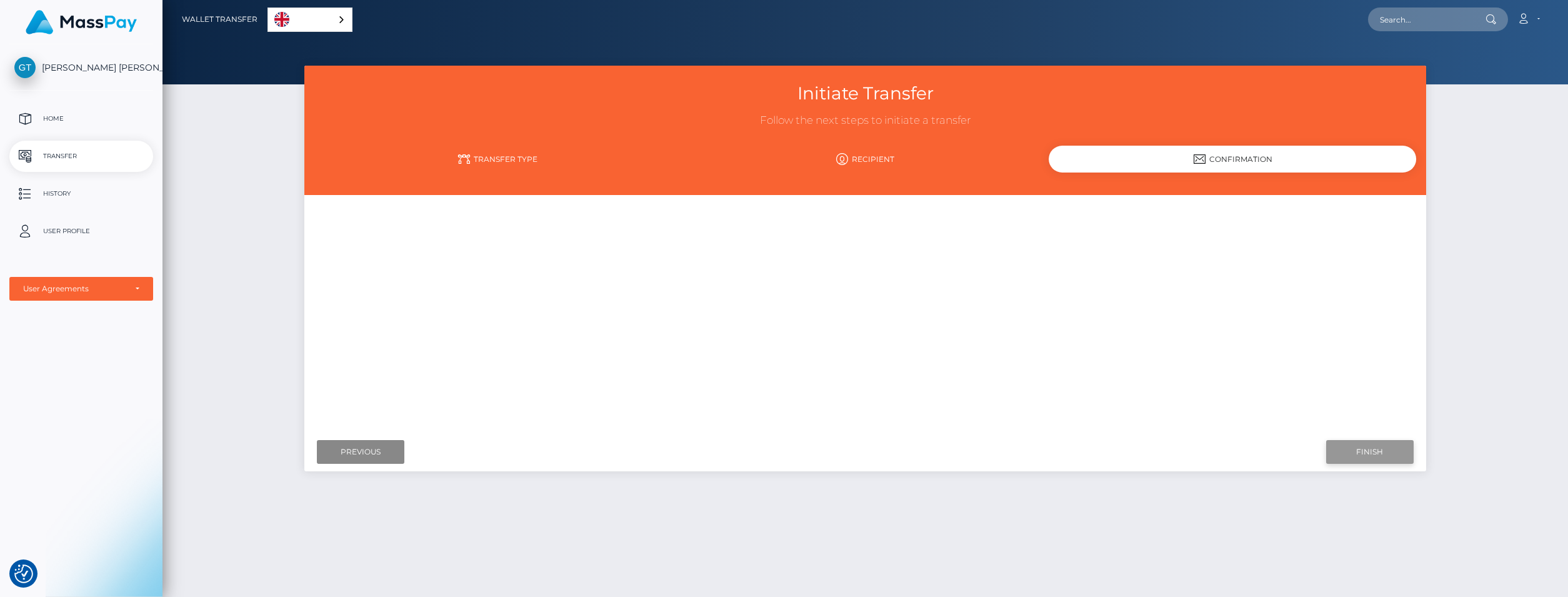 click on "Finish" at bounding box center (1370, 452) 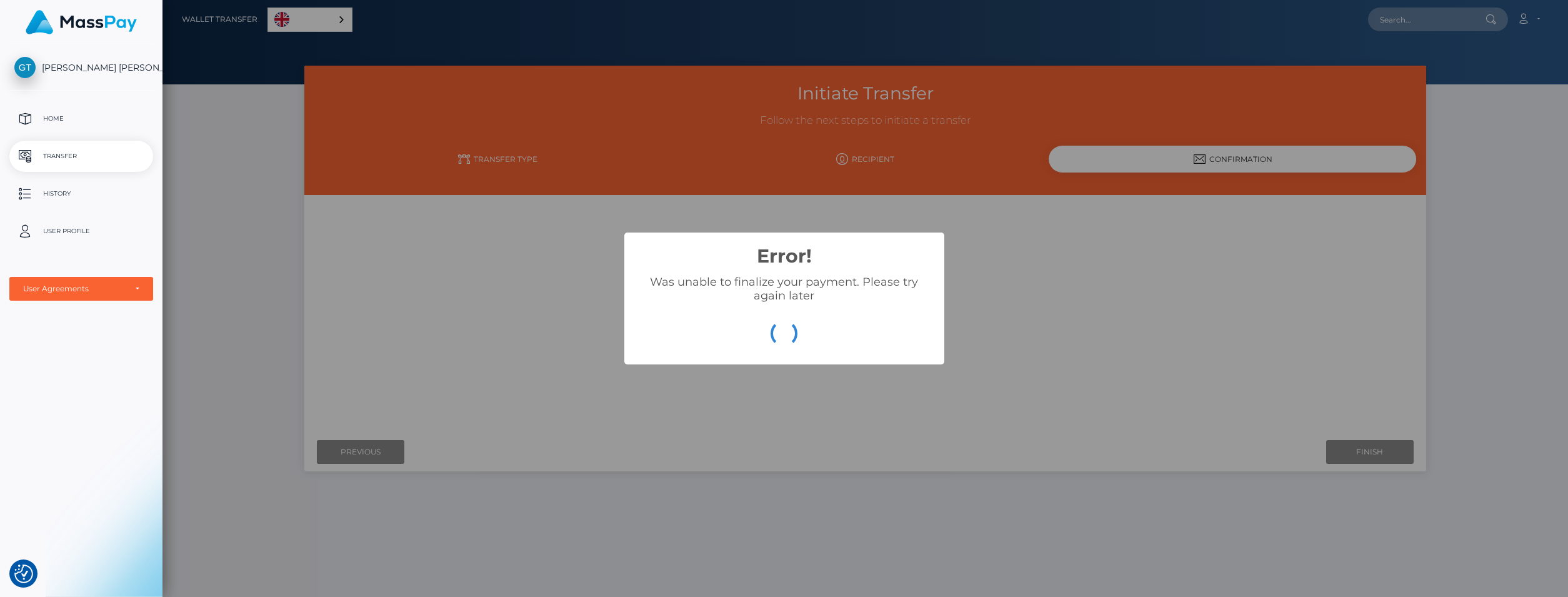 click on "Error! × Was unable to finalize your payment. Please try again later OK Cancel" at bounding box center (784, 298) 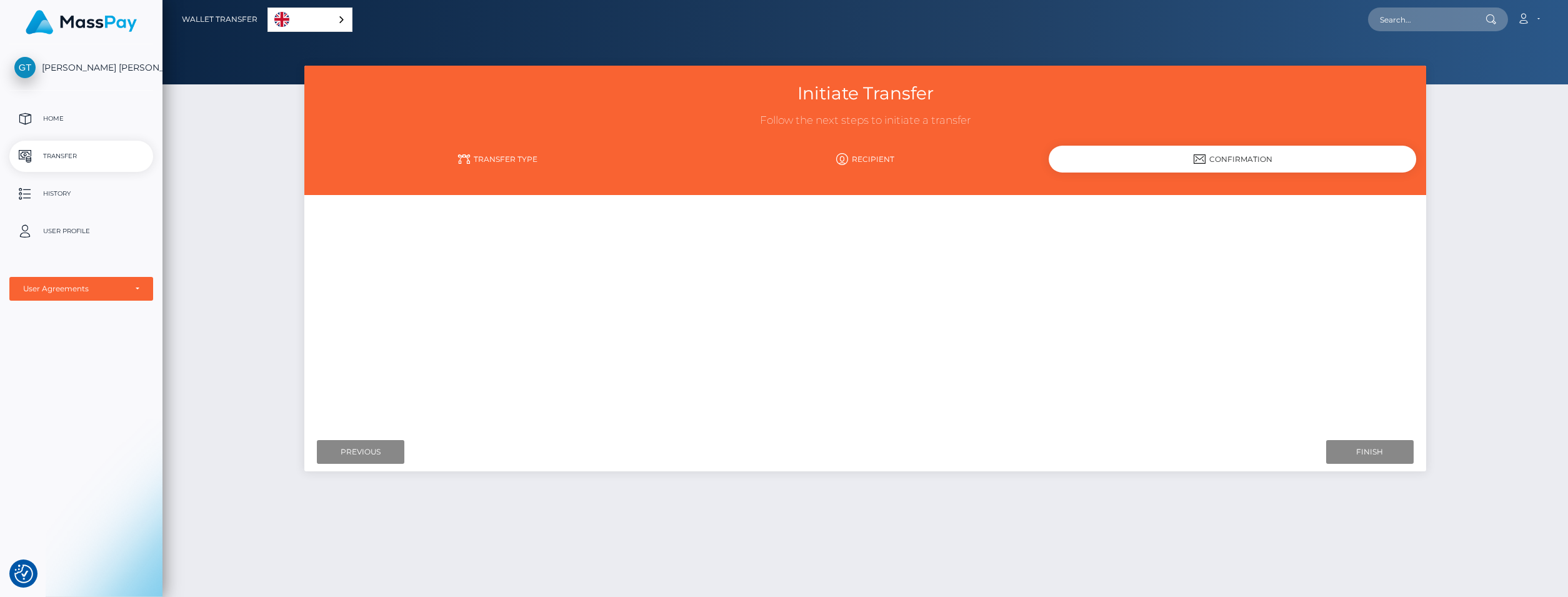 click on "Recipient" at bounding box center (865, 159) 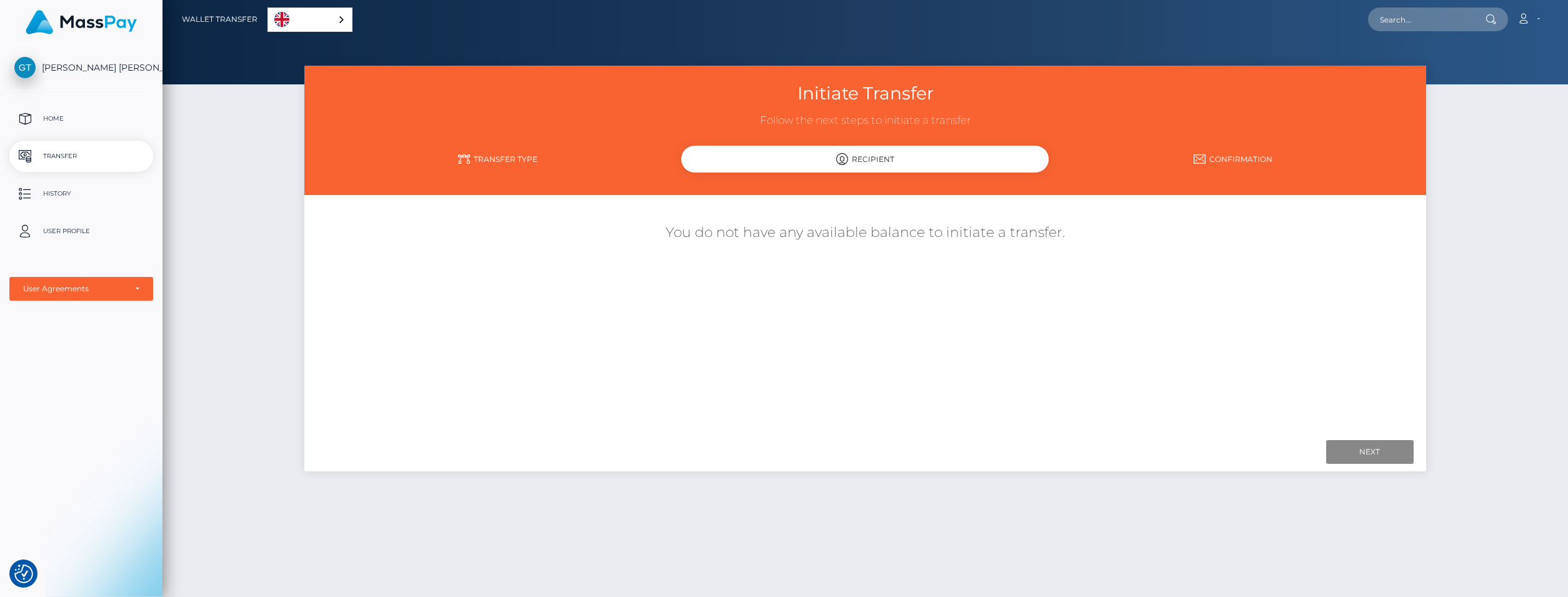 click on "Transfer Type" at bounding box center (497, 159) 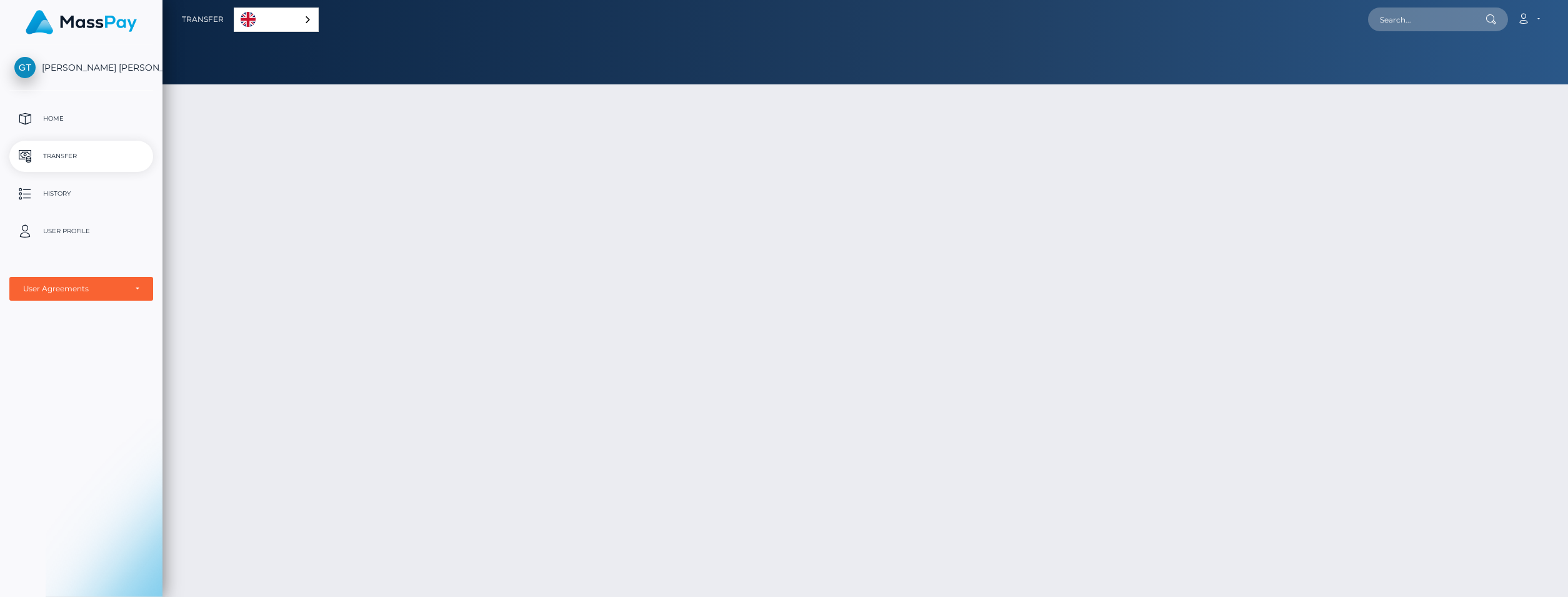 scroll, scrollTop: 0, scrollLeft: 0, axis: both 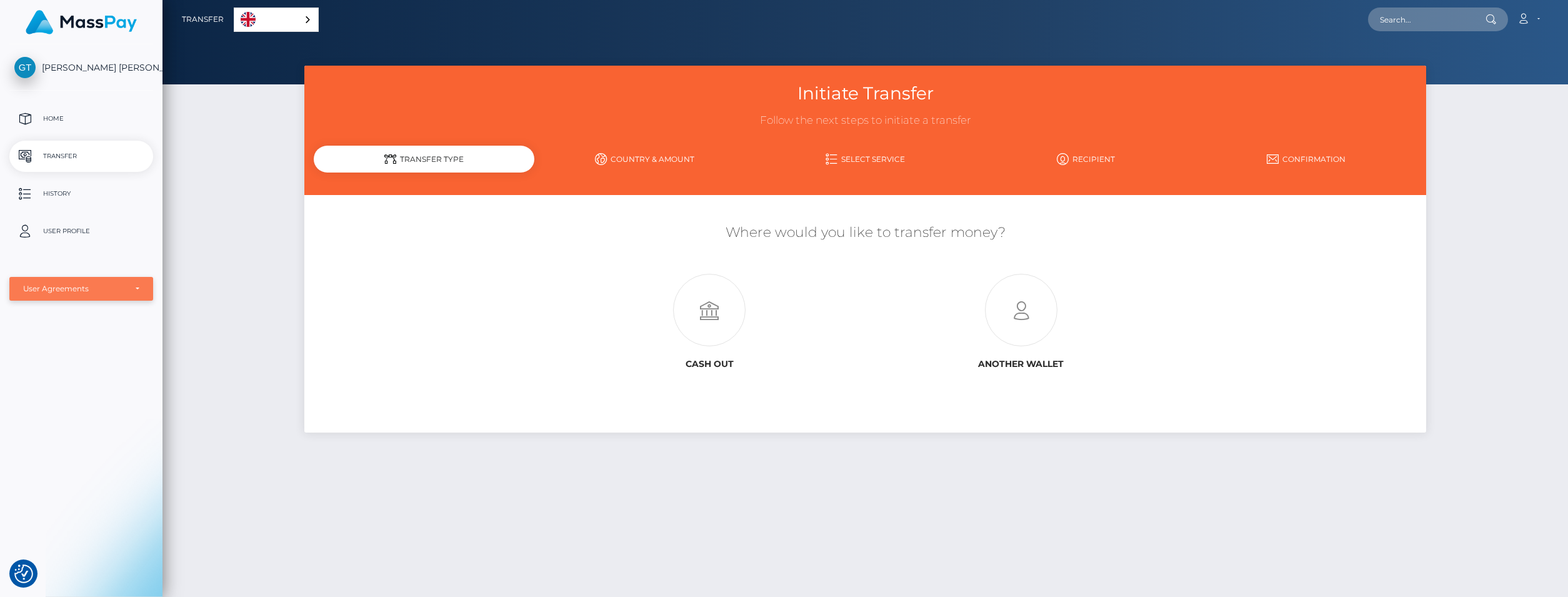 click on "User Agreements" at bounding box center (74, 289) 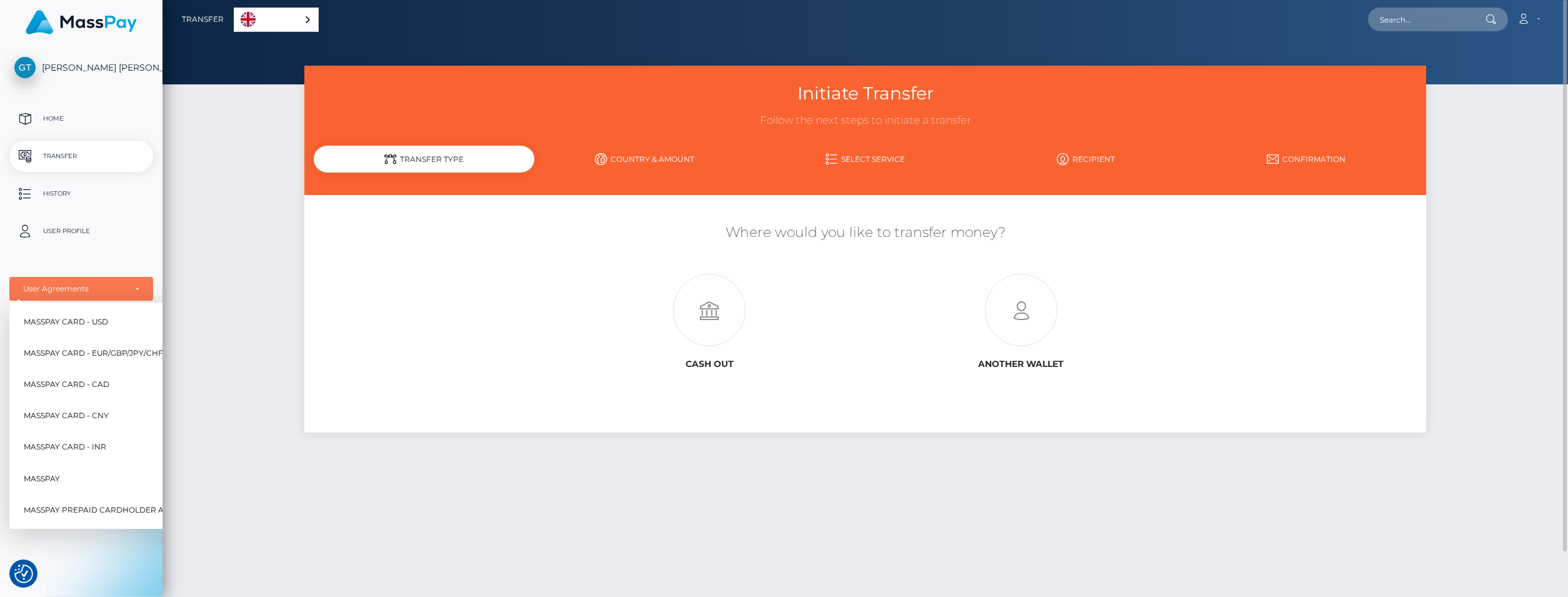 click on "Initiate Transfer
Follow the next steps to initiate a transfer
Transfer Type
Country & Amount
Select Service" at bounding box center [865, 326] 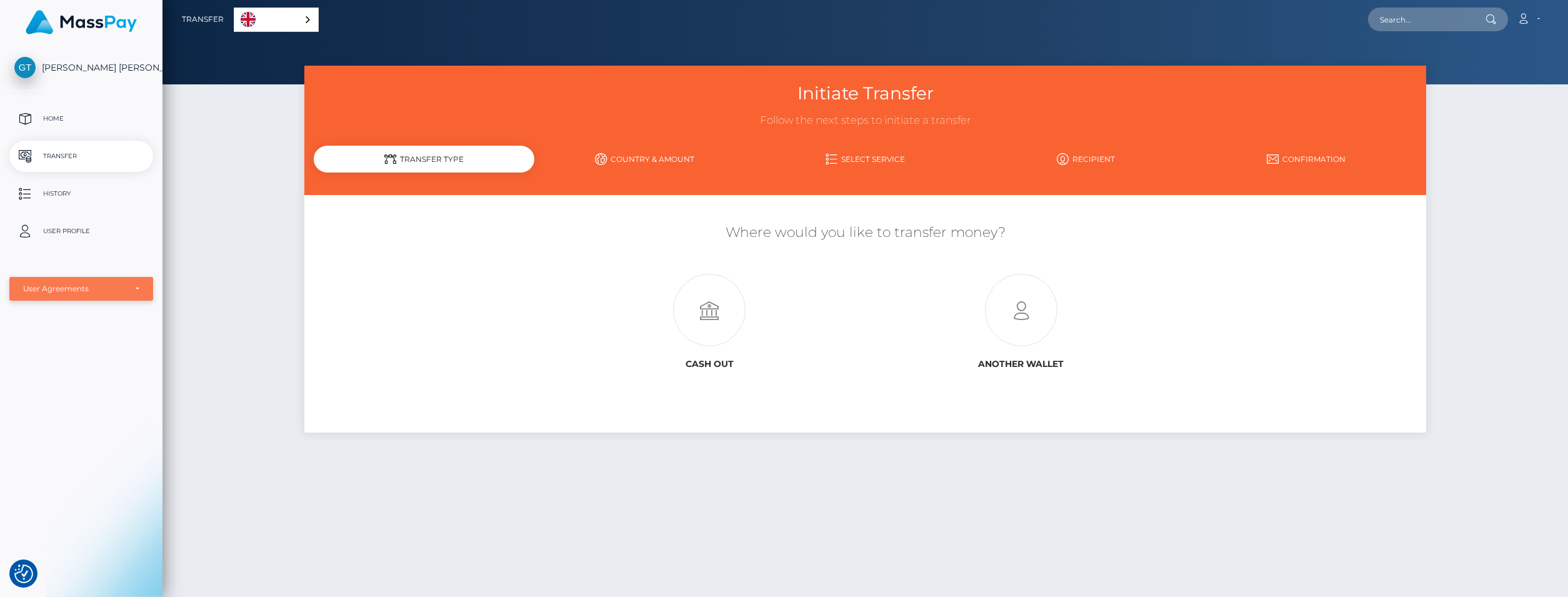 click on "User Agreements" at bounding box center (81, 289) 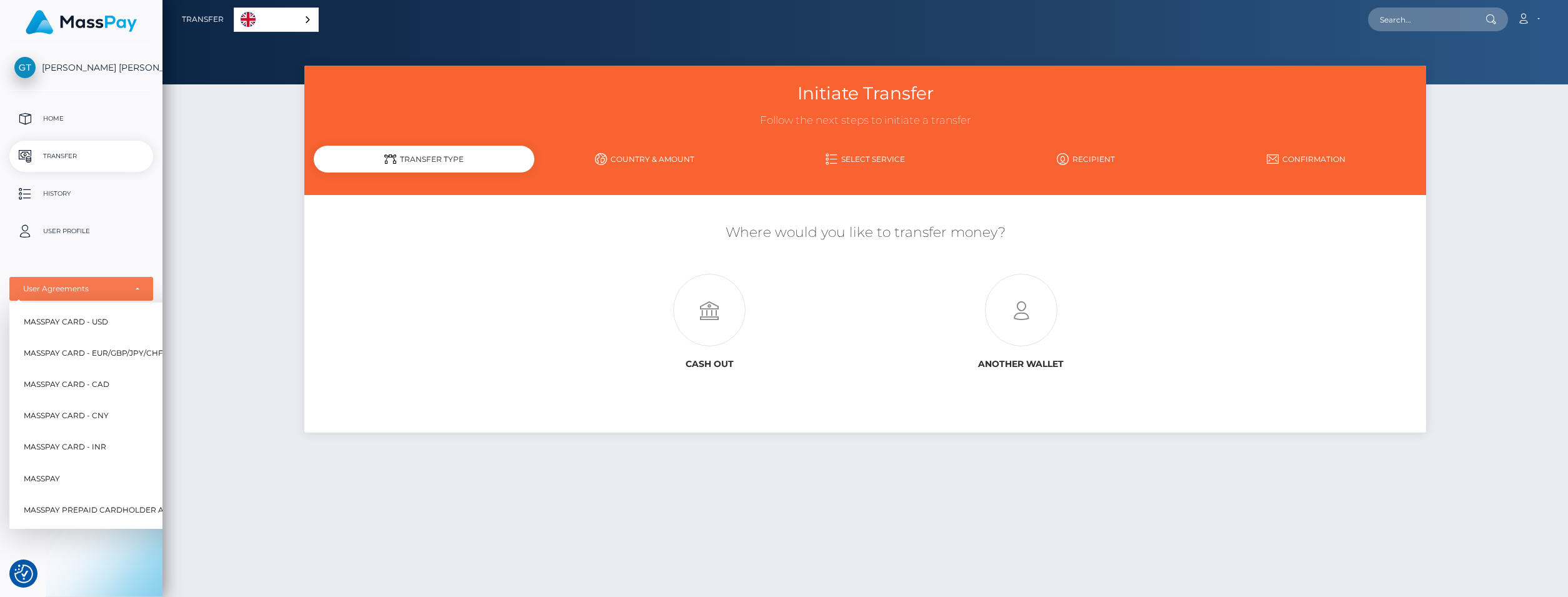 click on "MassPay Card - USD" at bounding box center (66, 322) 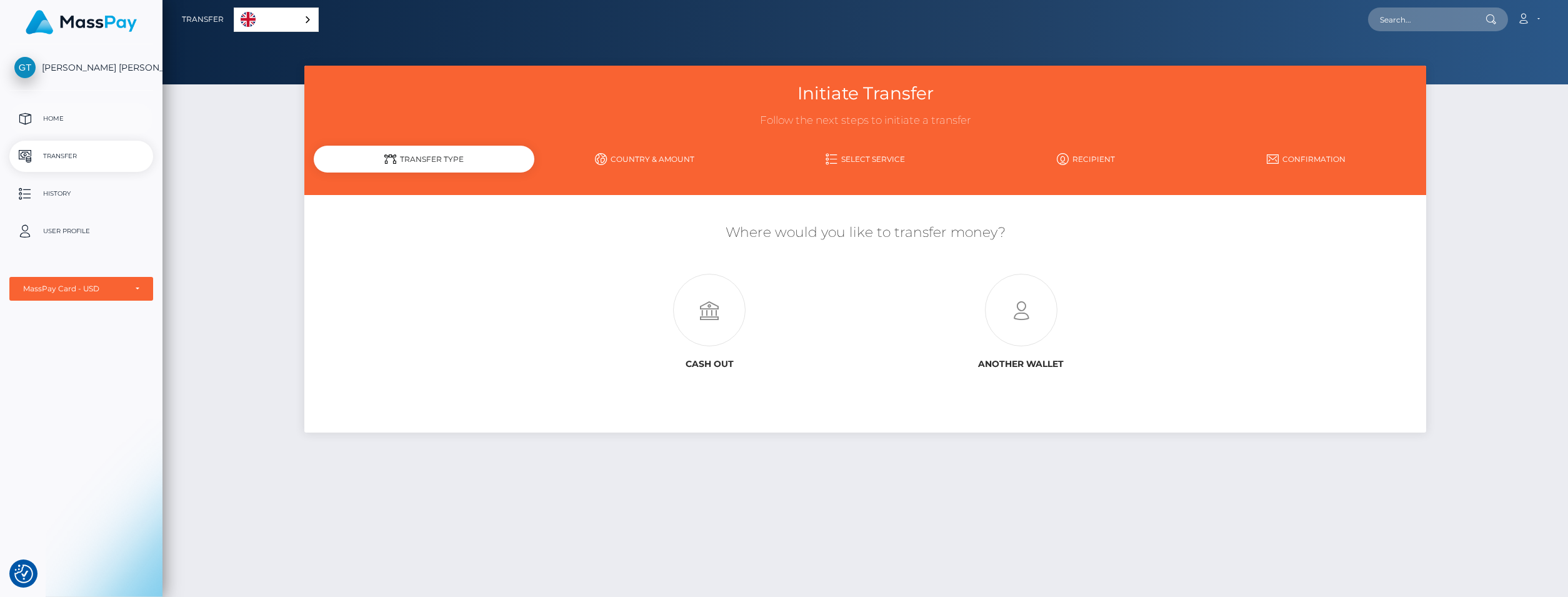 click on "Home" at bounding box center (81, 119) 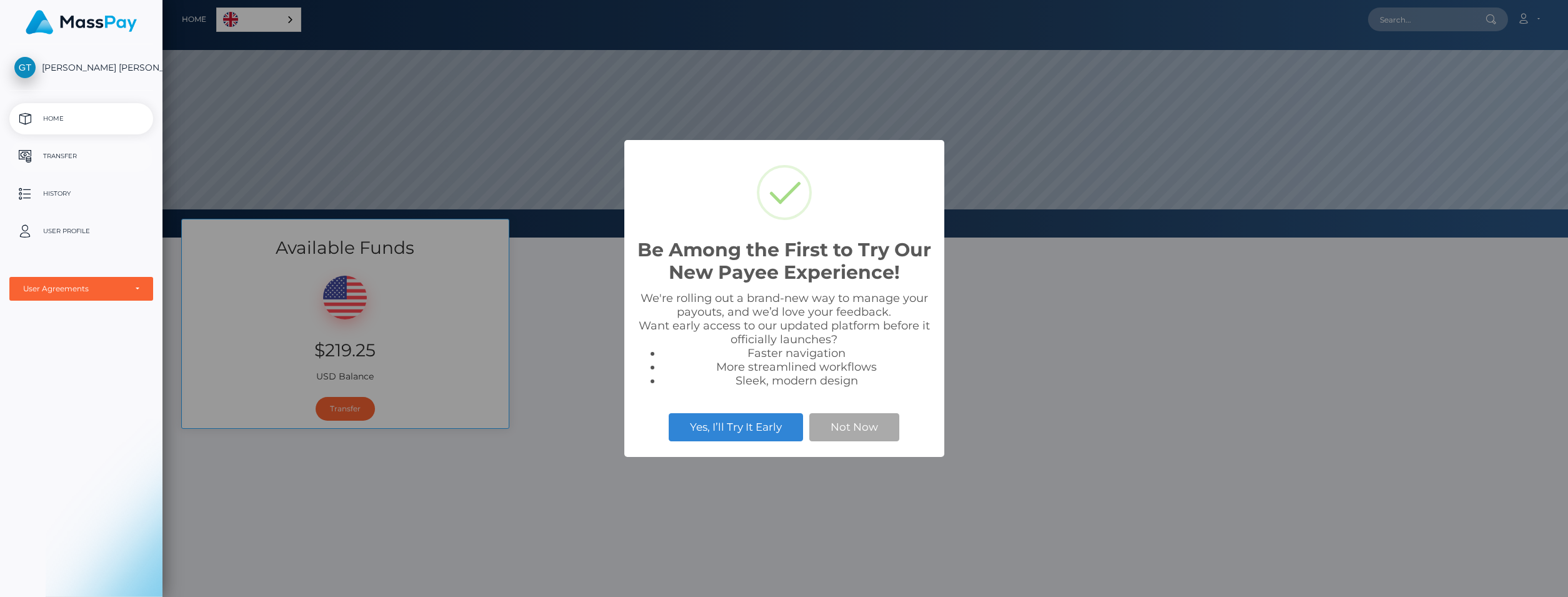 scroll, scrollTop: 0, scrollLeft: 0, axis: both 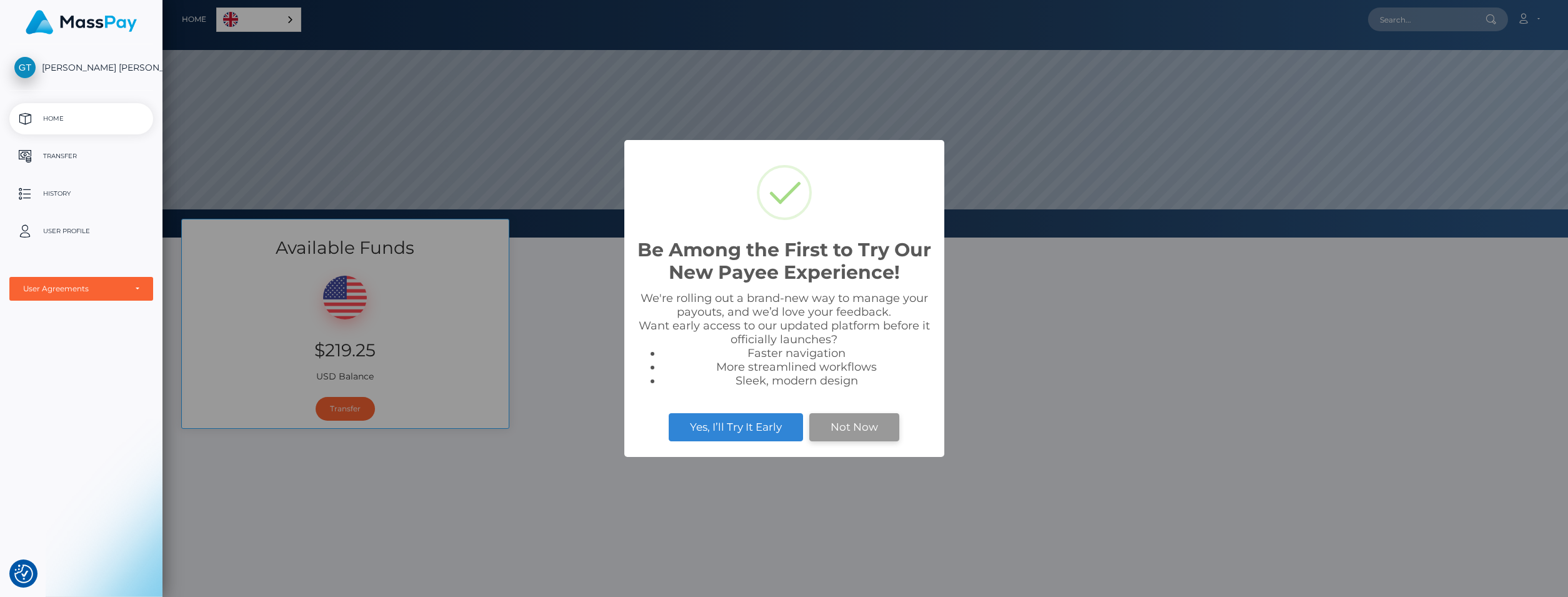 click on "Not Now" at bounding box center (854, 427) 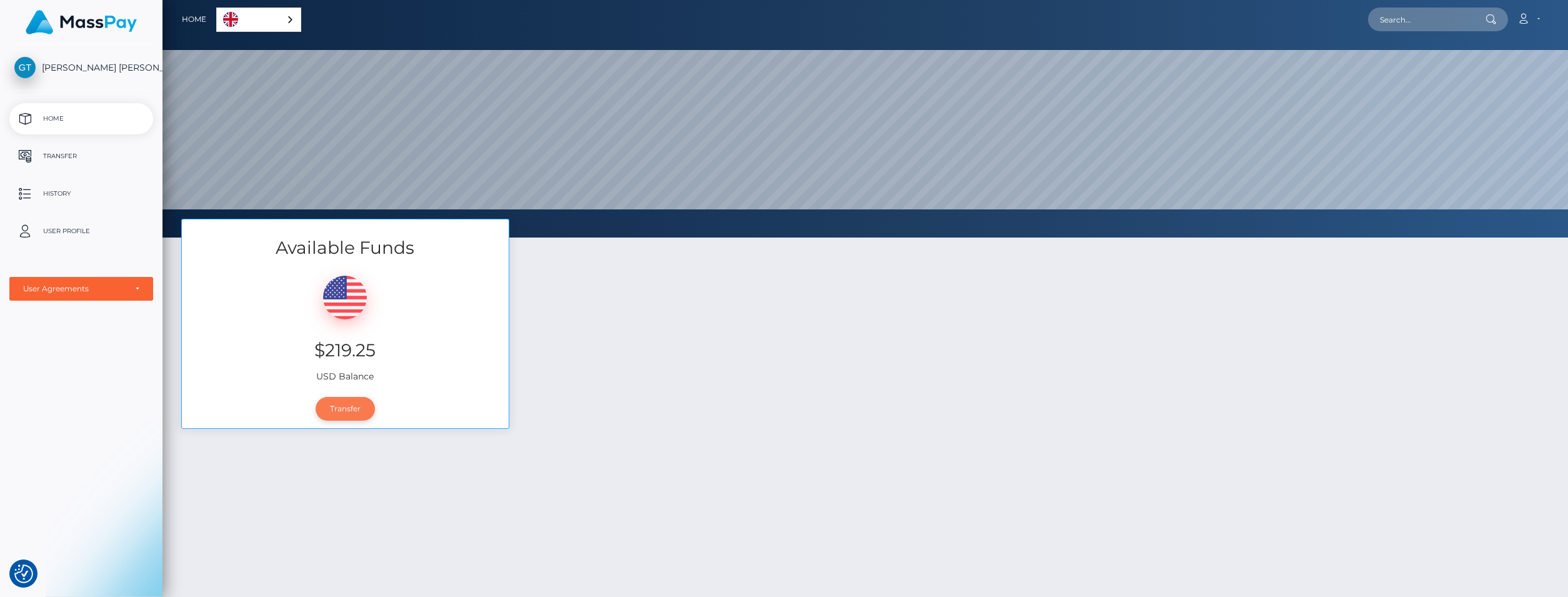 click on "Transfer" at bounding box center (345, 409) 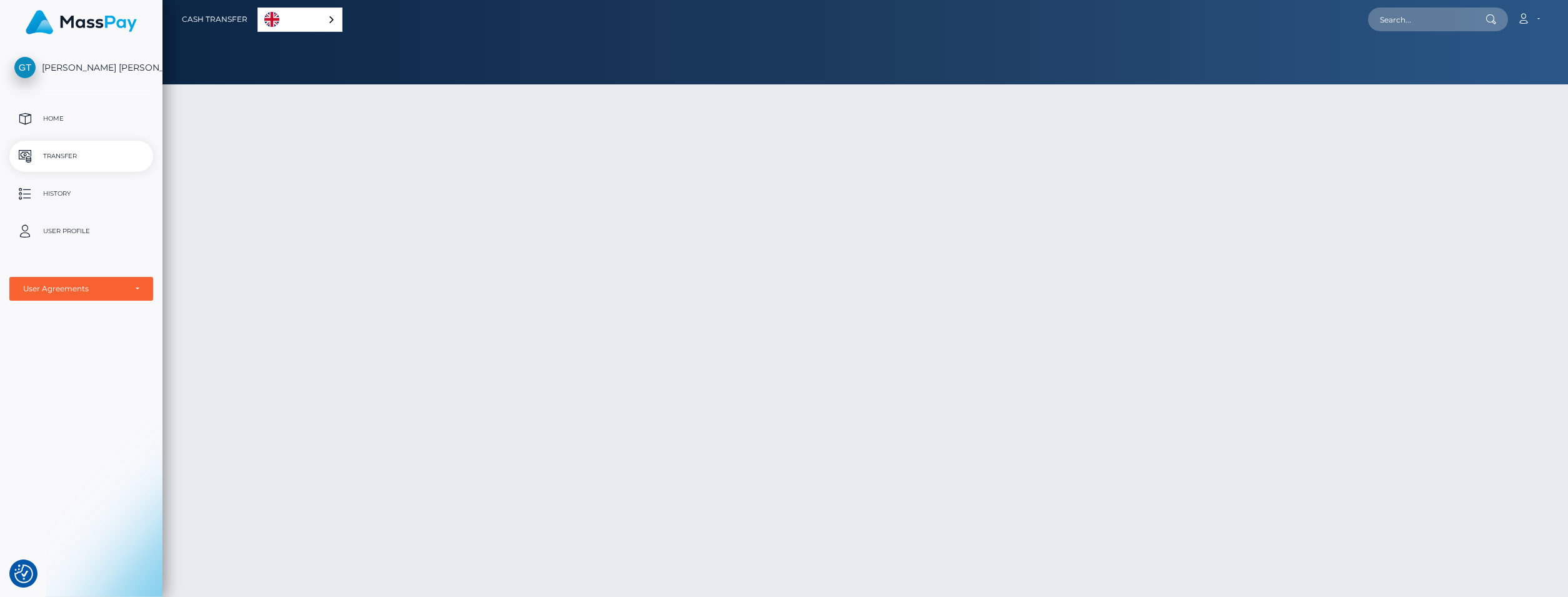 scroll, scrollTop: 0, scrollLeft: 0, axis: both 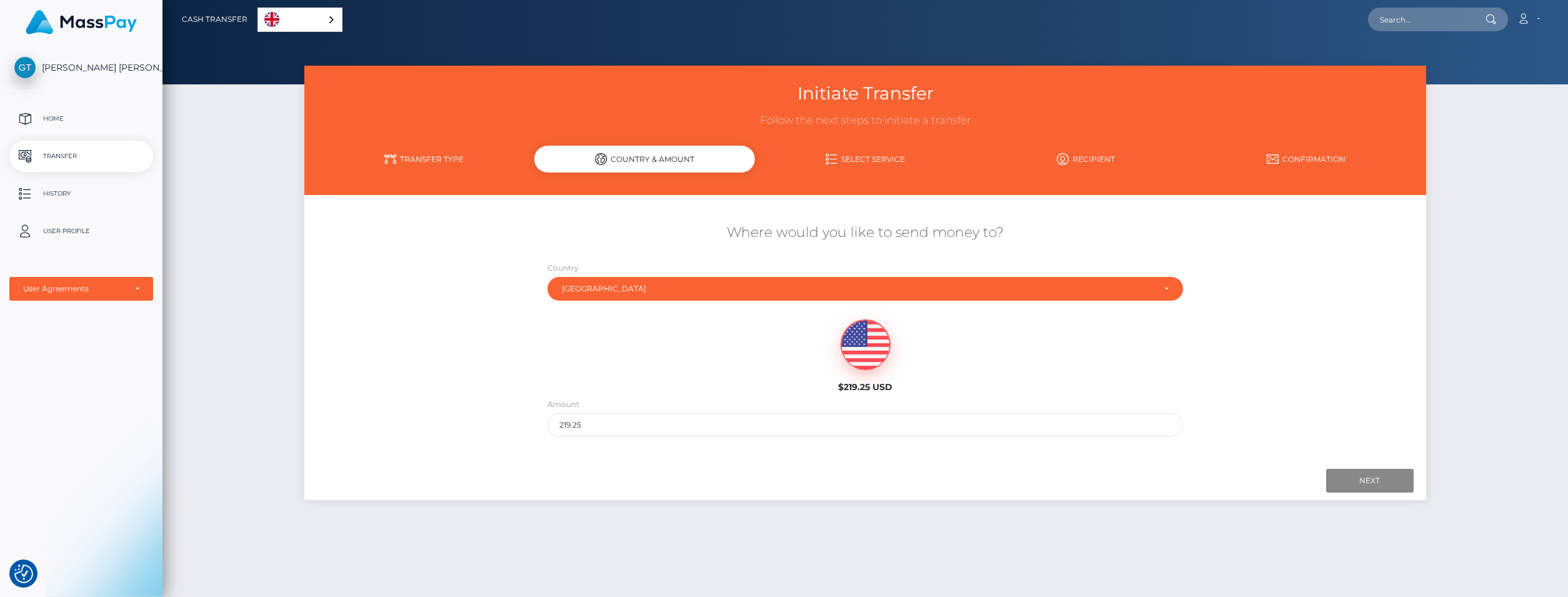 click on "Home" at bounding box center (81, 119) 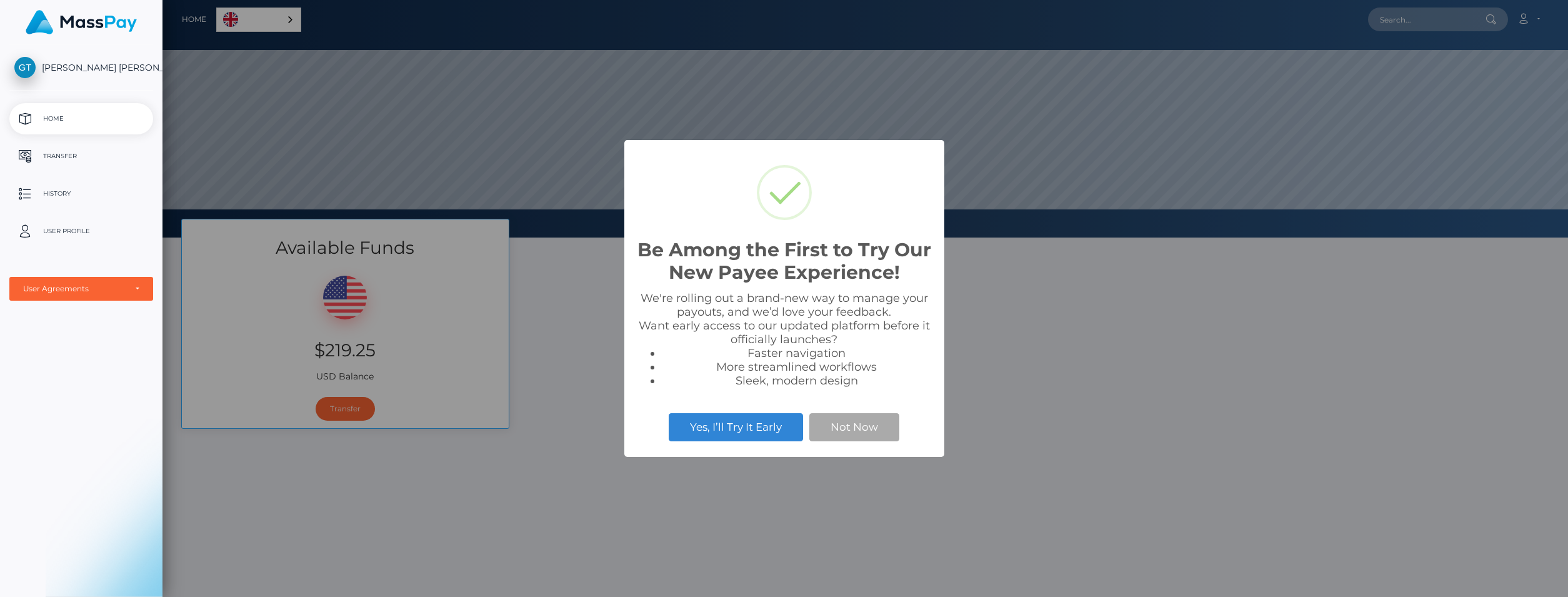 scroll, scrollTop: 0, scrollLeft: 0, axis: both 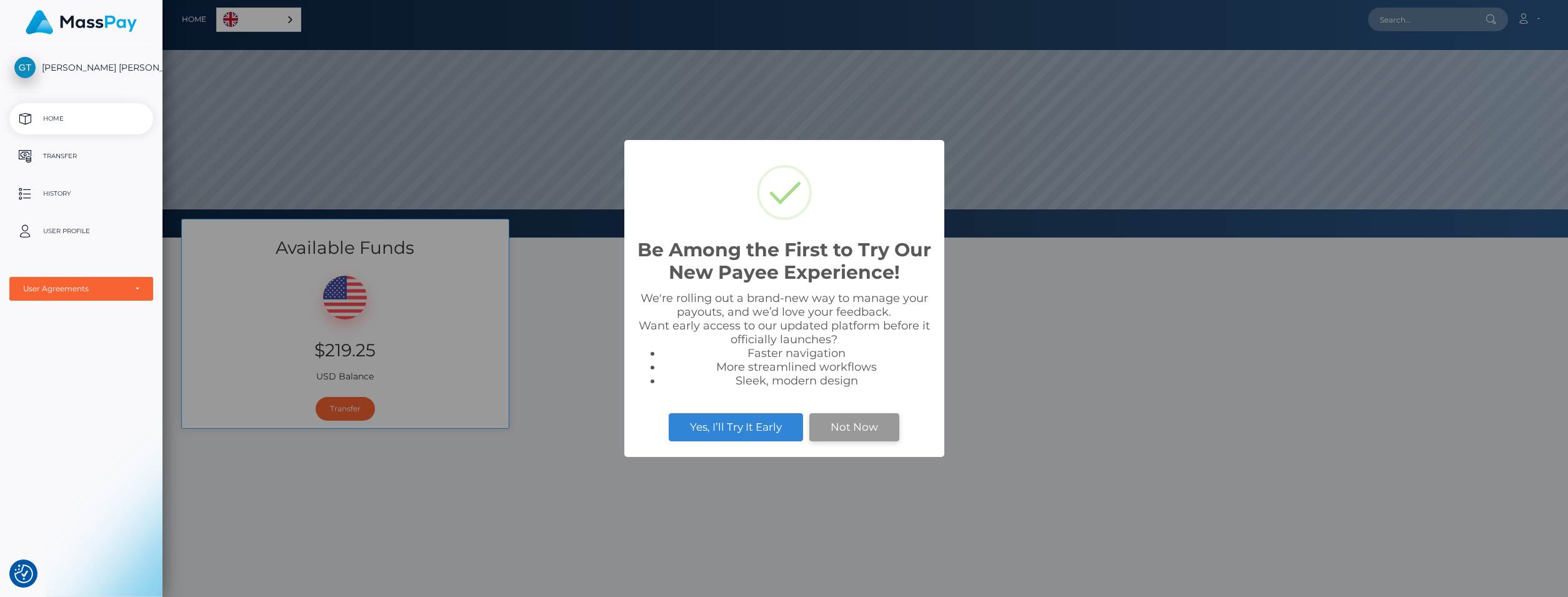 click on "Not Now" at bounding box center [854, 427] 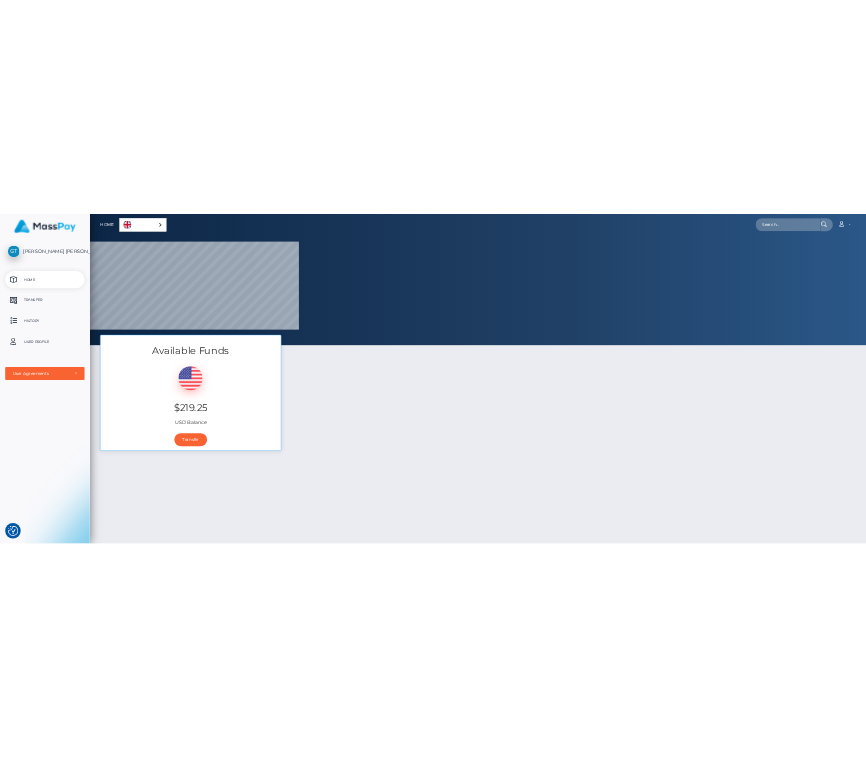 scroll, scrollTop: 380, scrollLeft: 657, axis: both 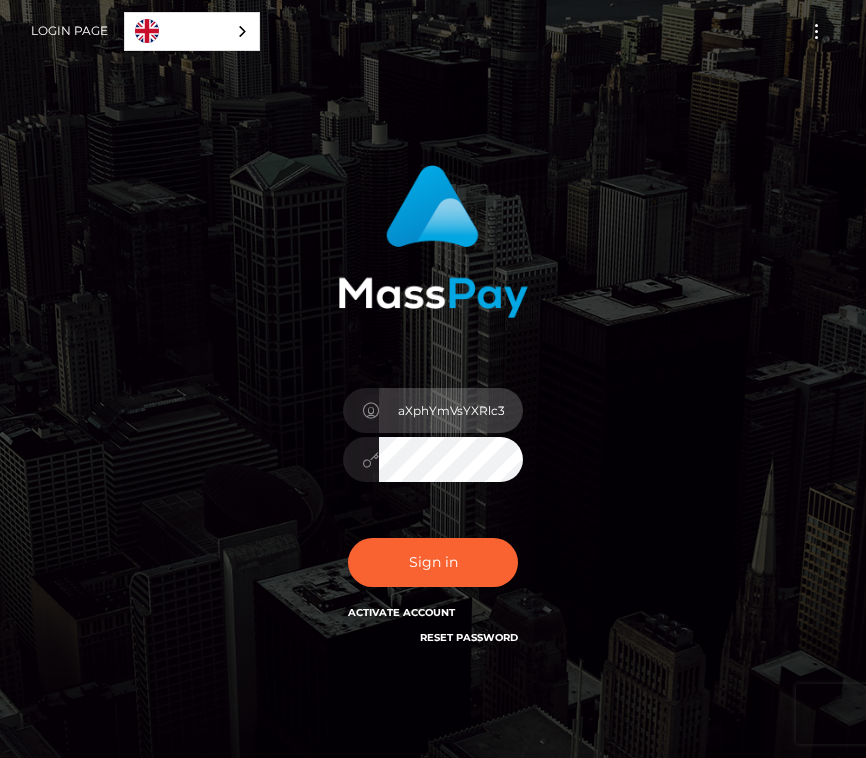 click on "aXphYmVsYXRlc3NhQGdtYWlsLmNvbQ==" at bounding box center [451, 410] 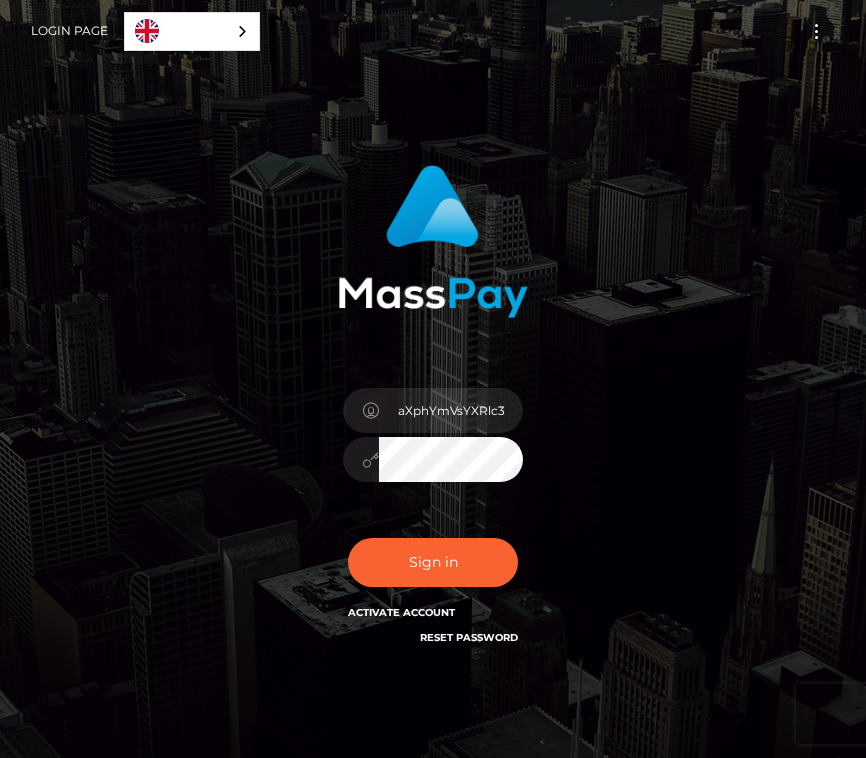 click on "Sign in
Activate
Account
Reset Password" at bounding box center [433, 570] 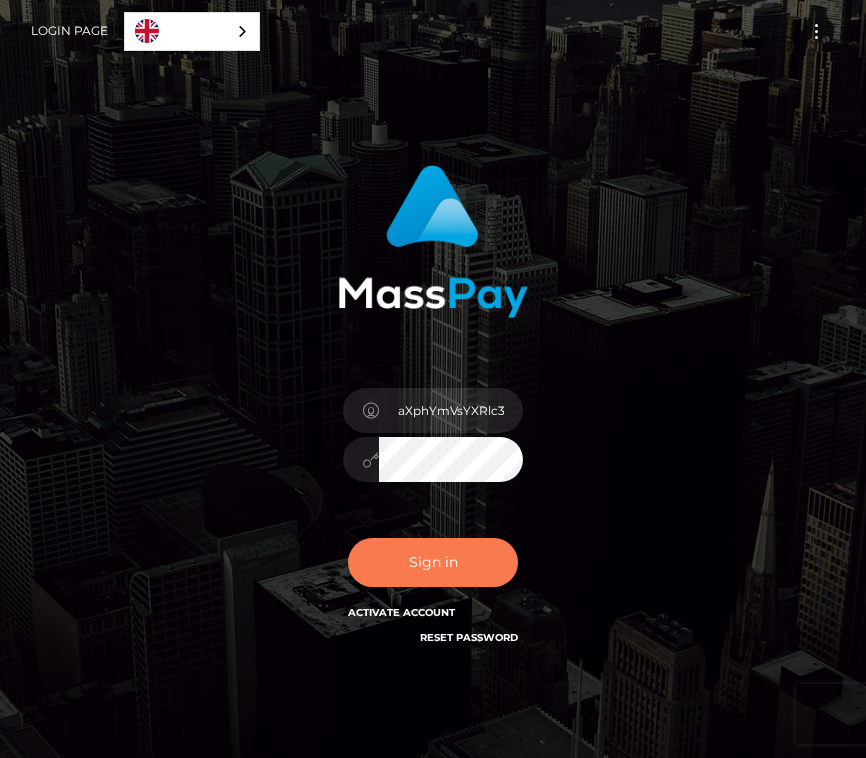click on "Sign in" at bounding box center (433, 562) 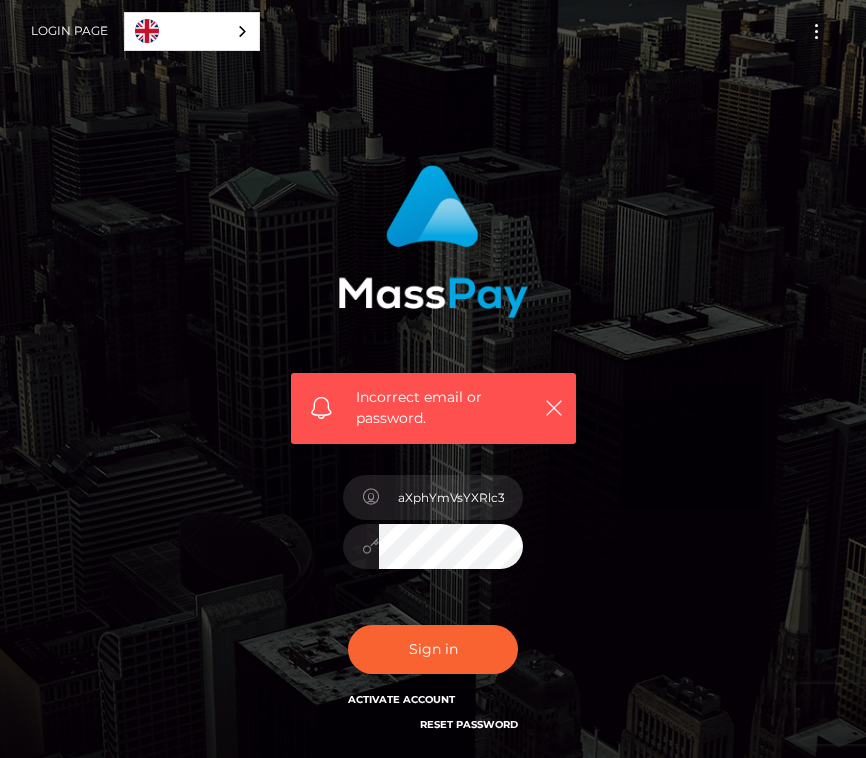 scroll, scrollTop: 0, scrollLeft: 0, axis: both 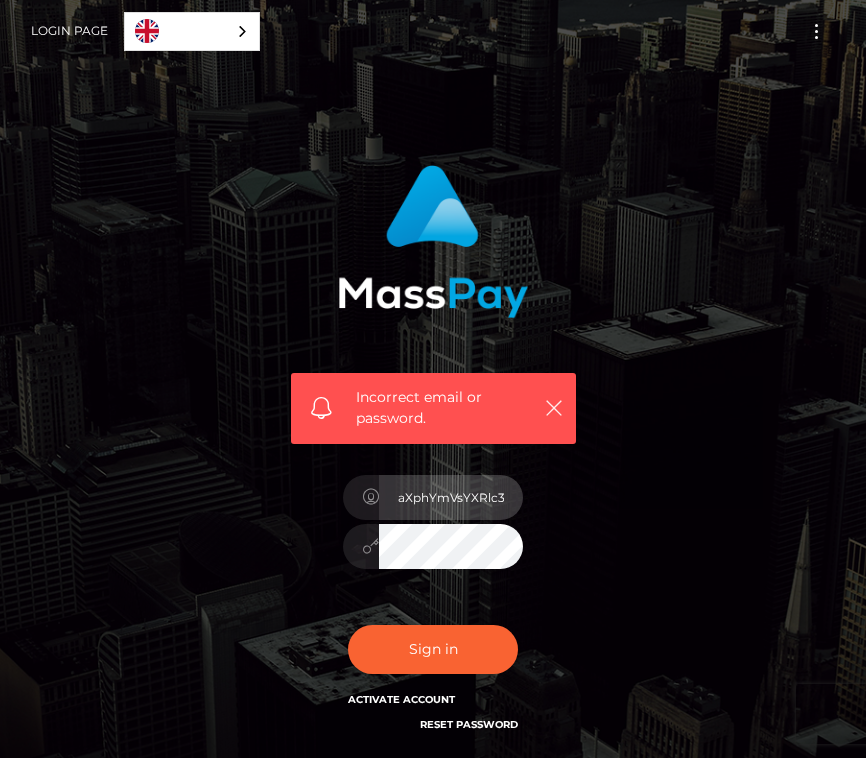 click on "aXphYmVsYXRlc3NhQGdtYWlsLmNvbQ==" at bounding box center (451, 497) 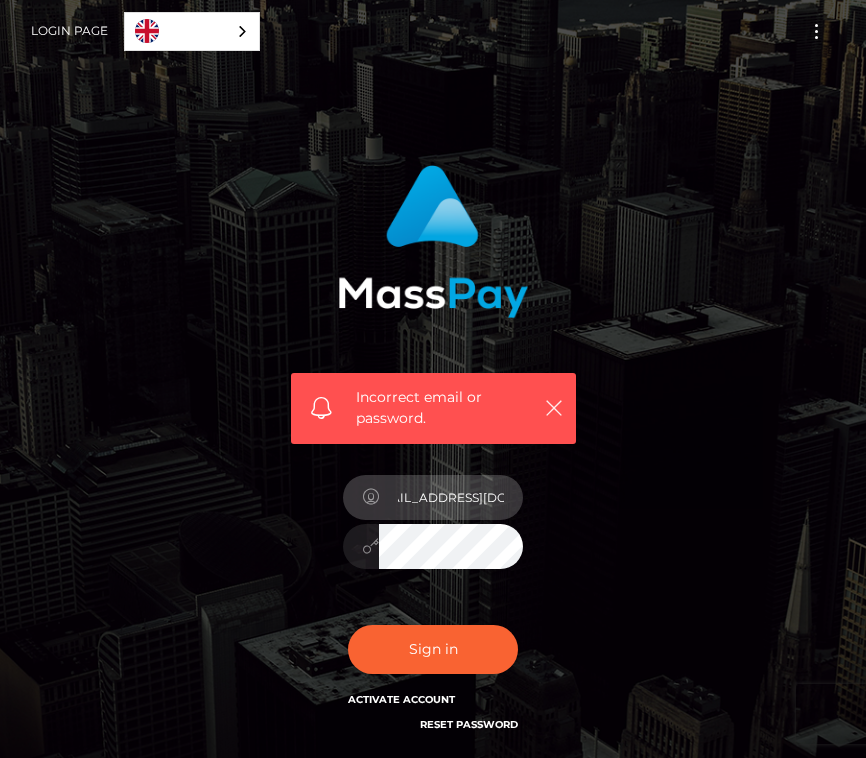 scroll, scrollTop: 0, scrollLeft: 43, axis: horizontal 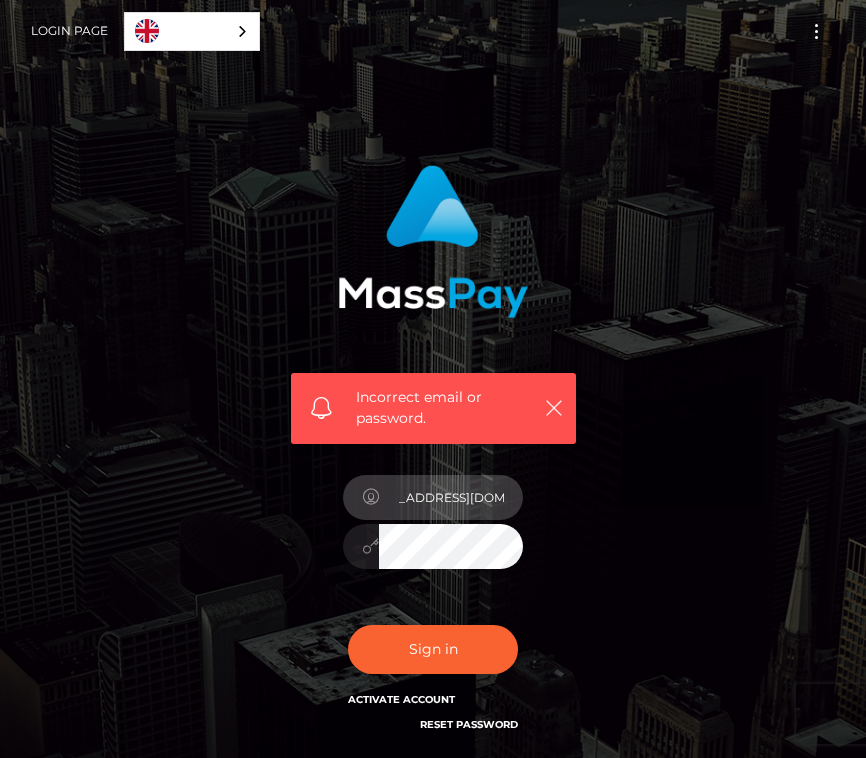 type on "izabelatessa@gmail.com" 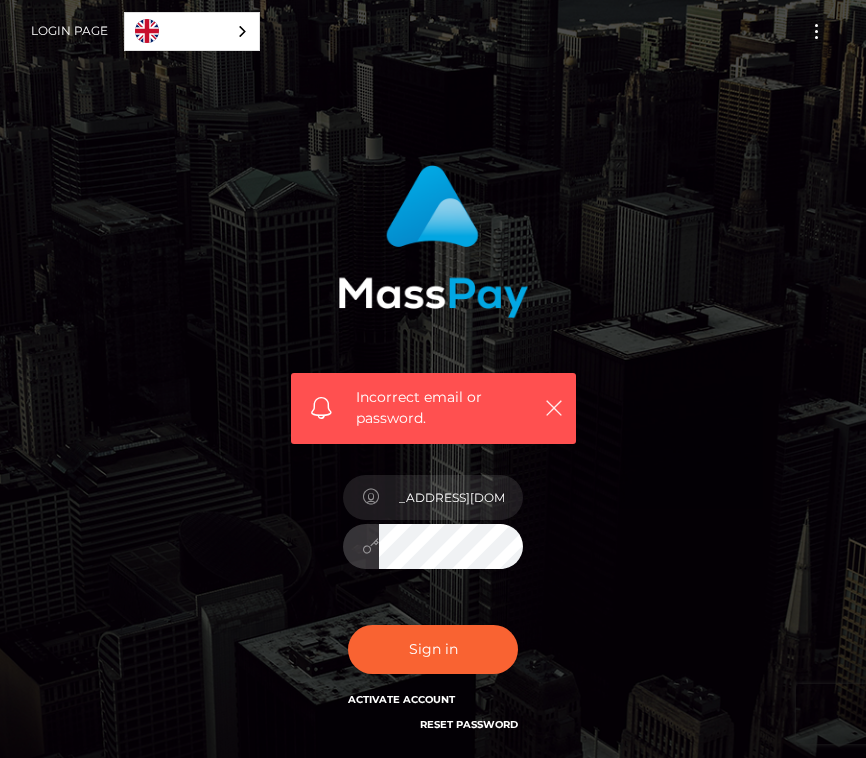 scroll, scrollTop: 0, scrollLeft: 0, axis: both 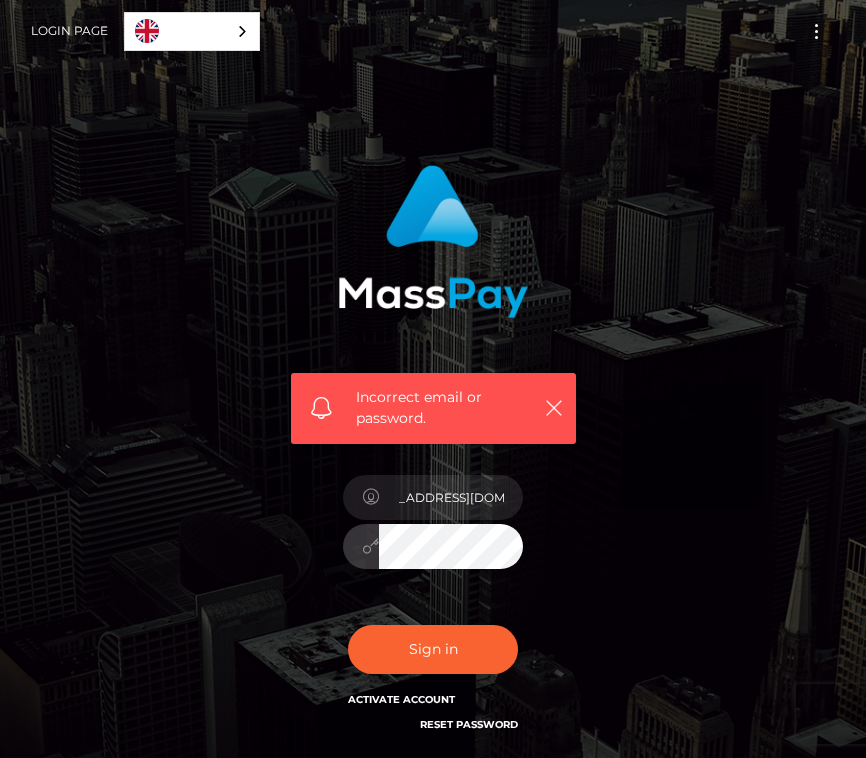 click on "Sign in" at bounding box center [433, 649] 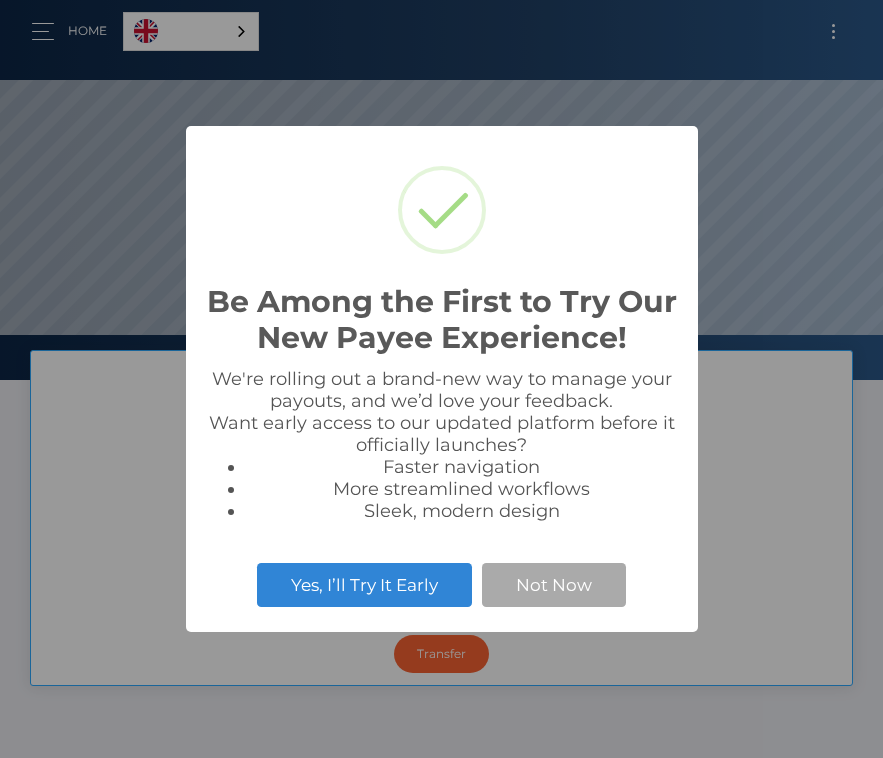 scroll, scrollTop: 0, scrollLeft: 0, axis: both 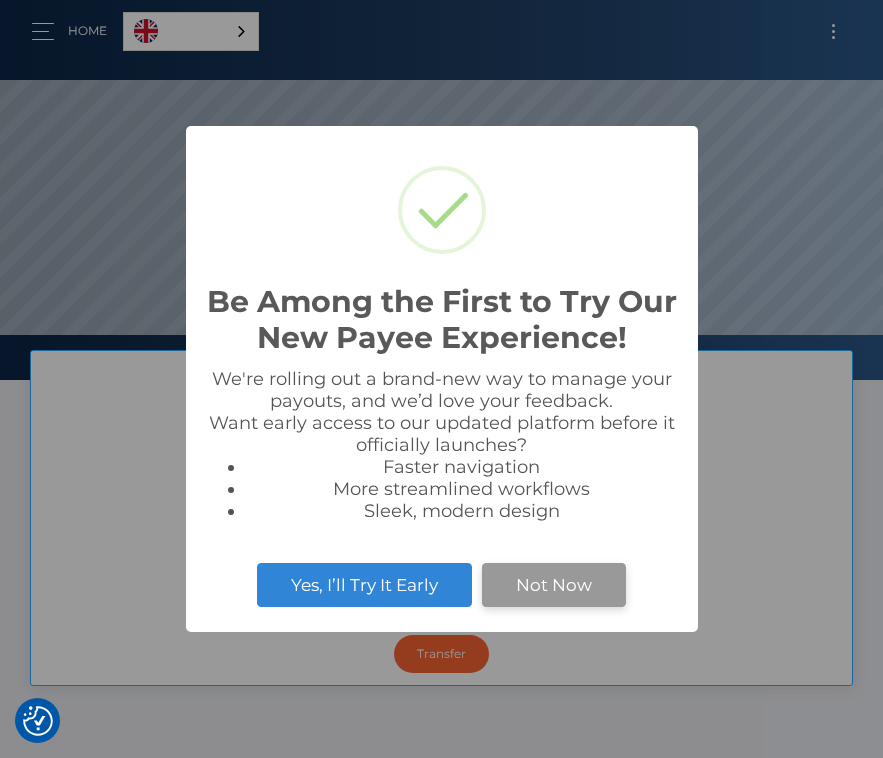 click on "Not Now" at bounding box center [554, 585] 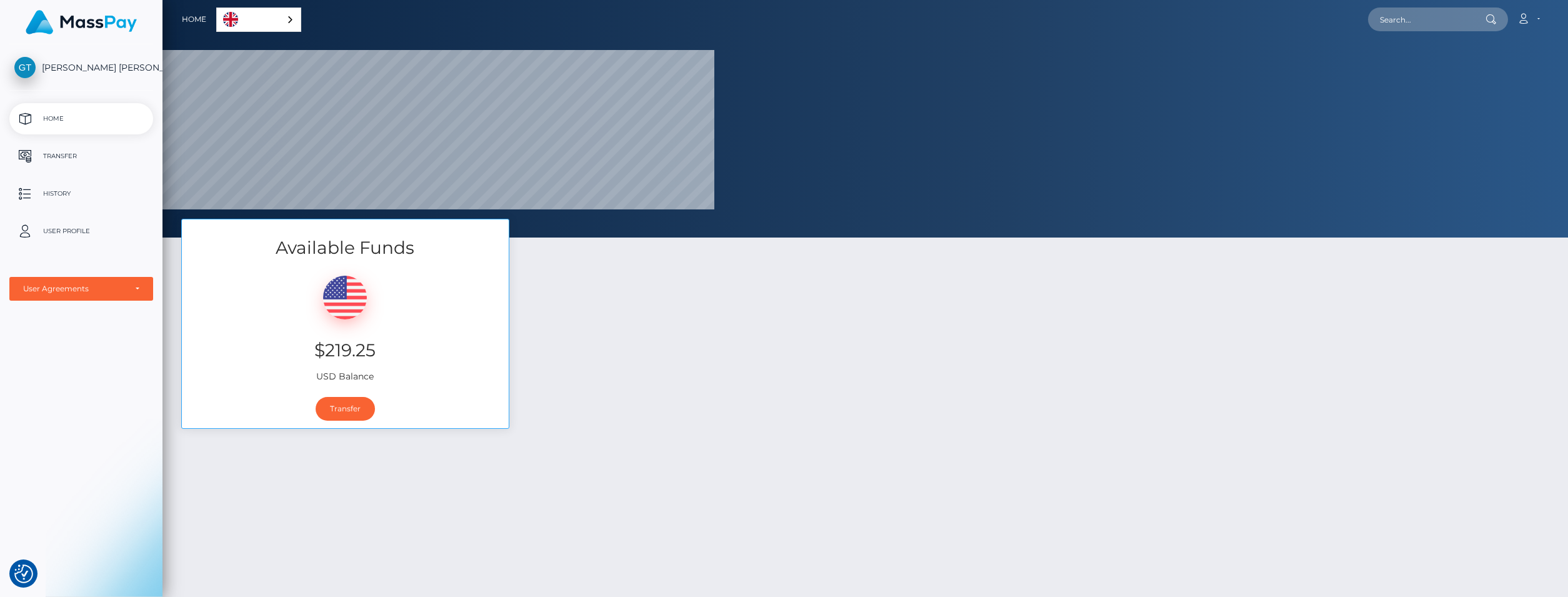 scroll, scrollTop: 624893, scrollLeft: 623444, axis: both 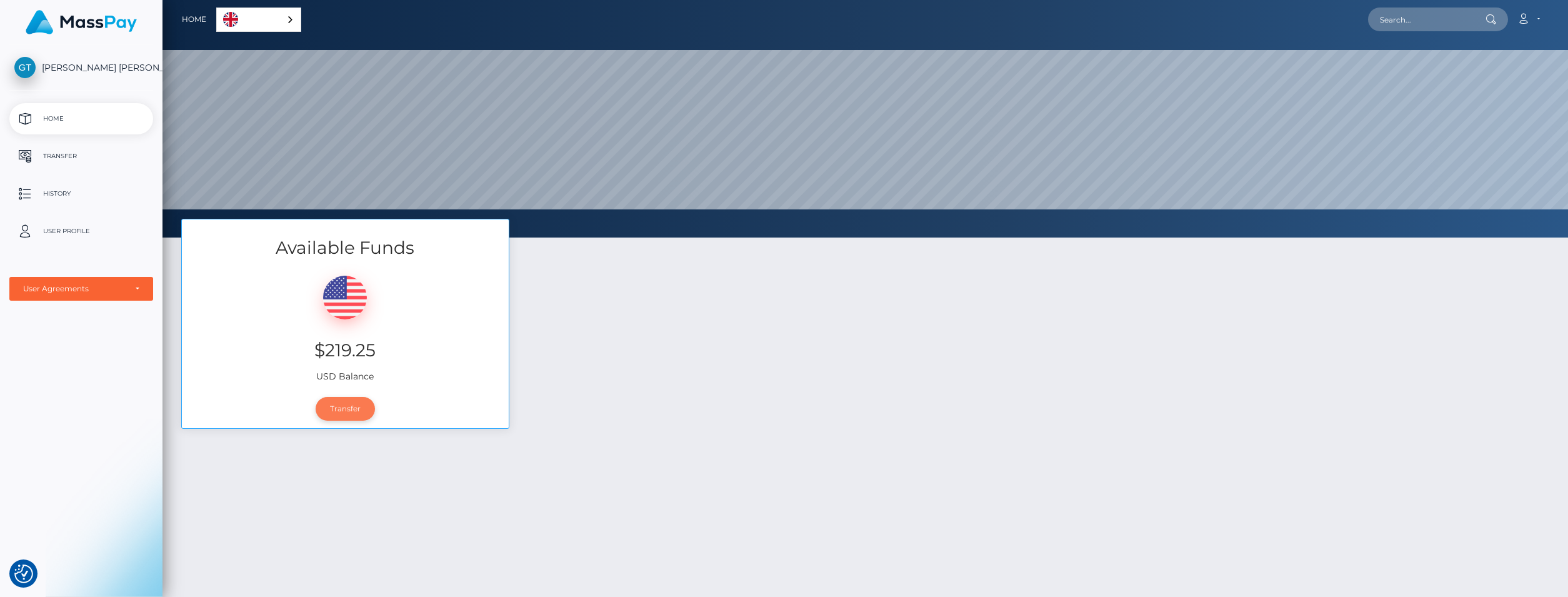 click on "Transfer" at bounding box center [345, 409] 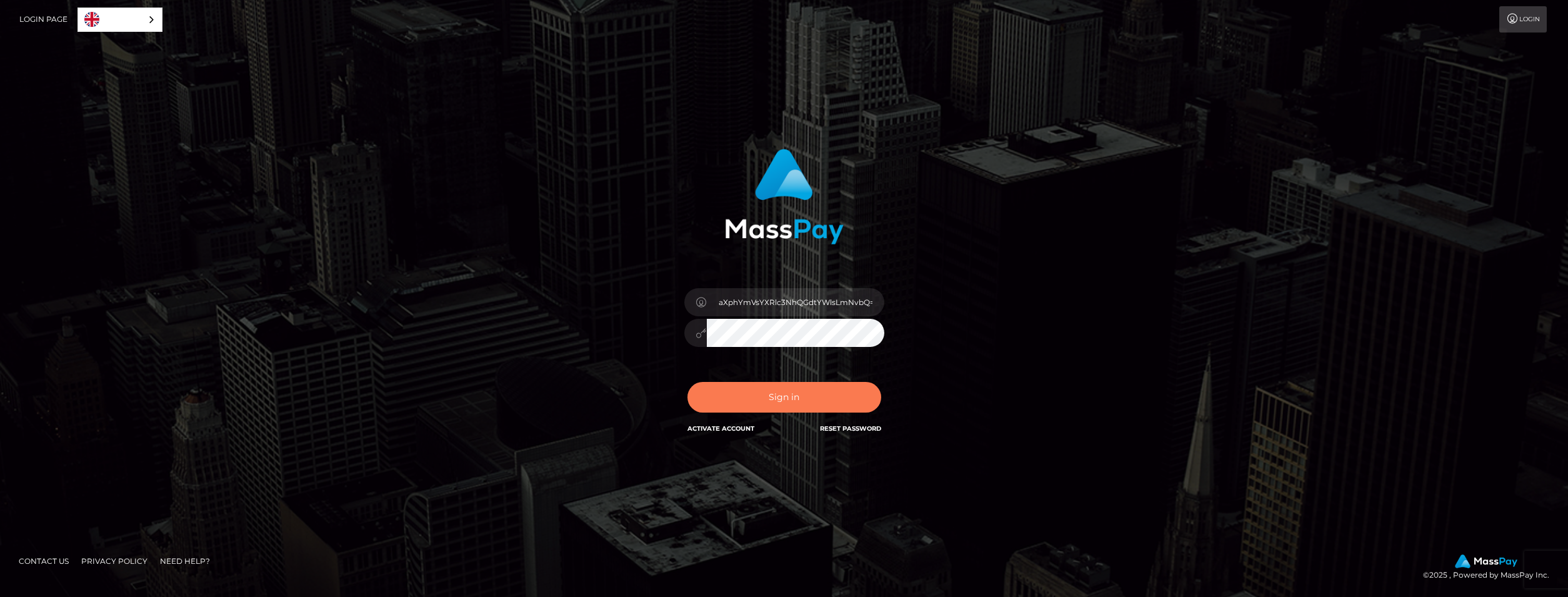 scroll, scrollTop: 0, scrollLeft: 0, axis: both 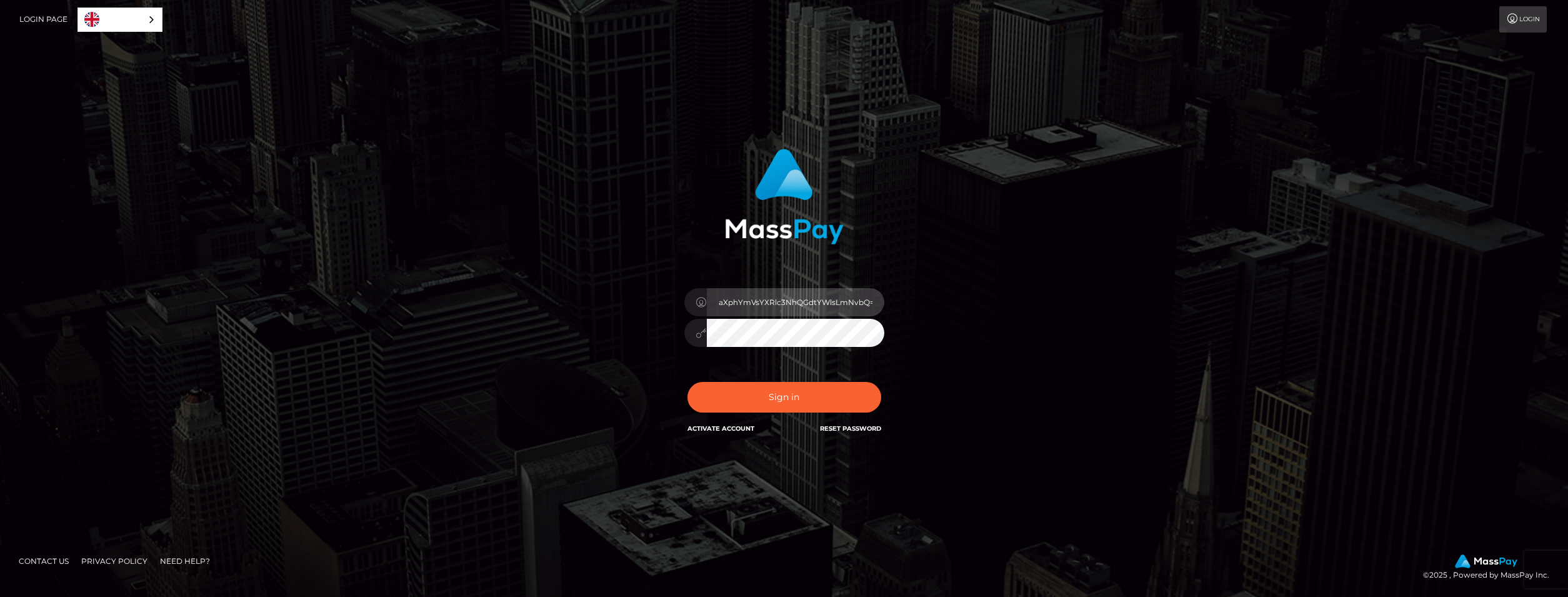 click on "aXphYmVsYXRlc3NhQGdtYWlsLmNvbQ==" at bounding box center (796, 302) 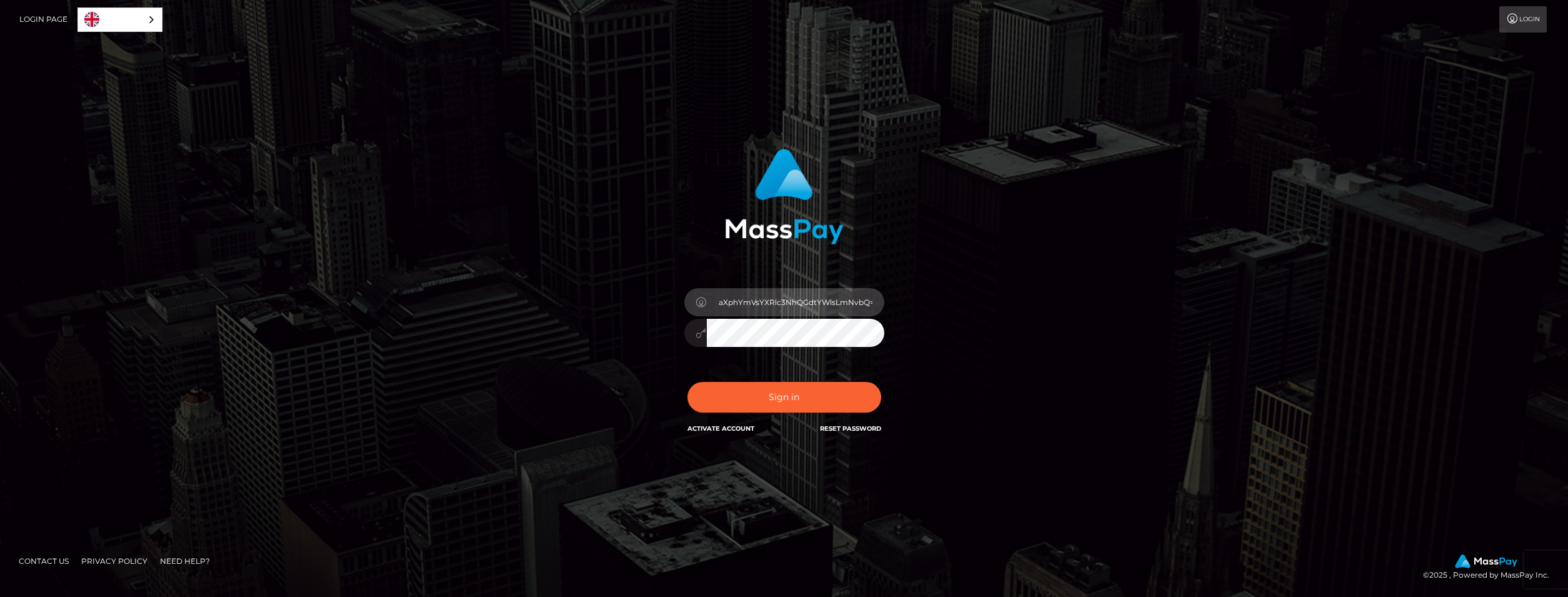 click on "aXphYmVsYXRlc3NhQGdtYWlsLmNvbQ==" at bounding box center [796, 302] 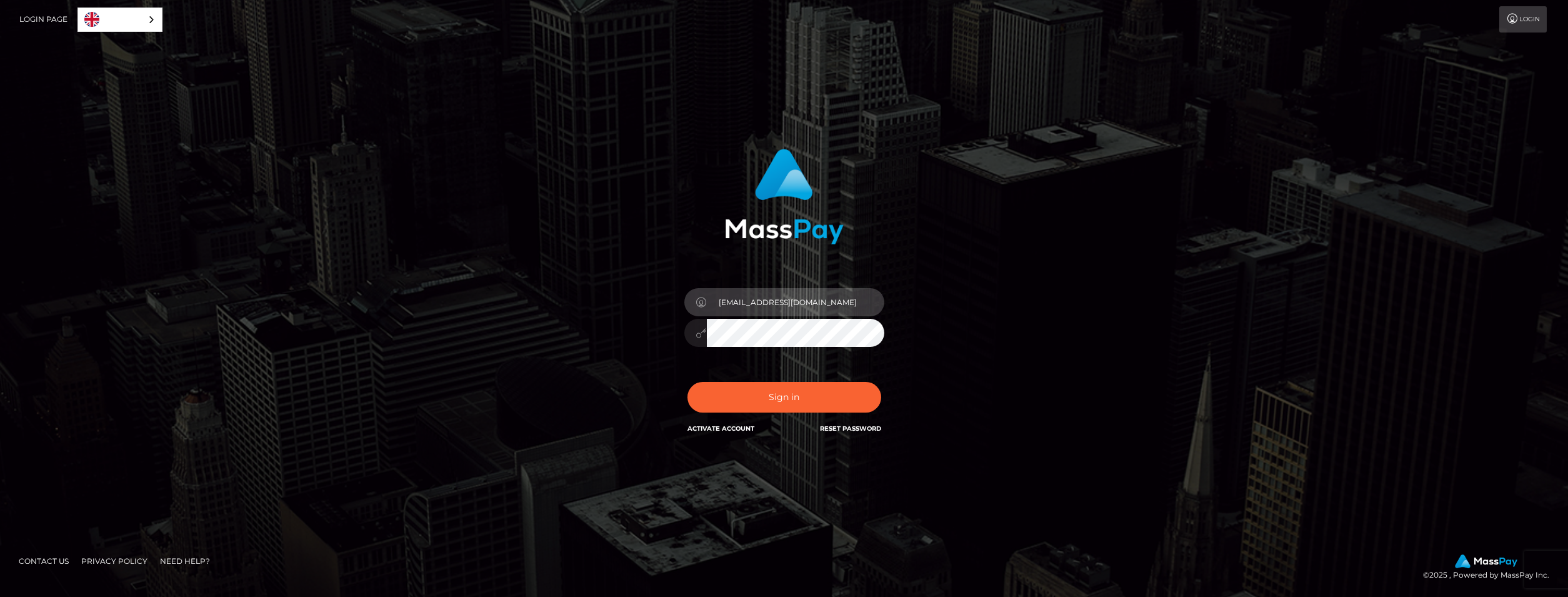 type on "izabelatessa@gmail.com" 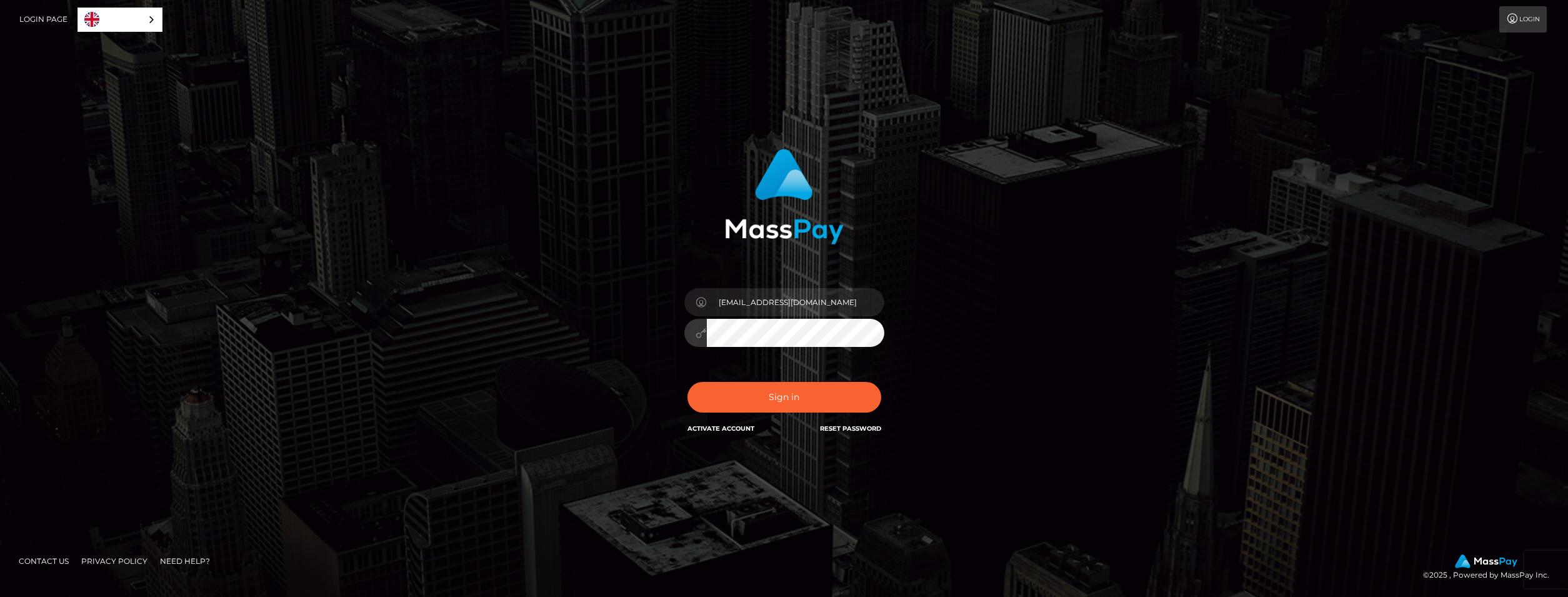 click on "Sign in" at bounding box center [784, 397] 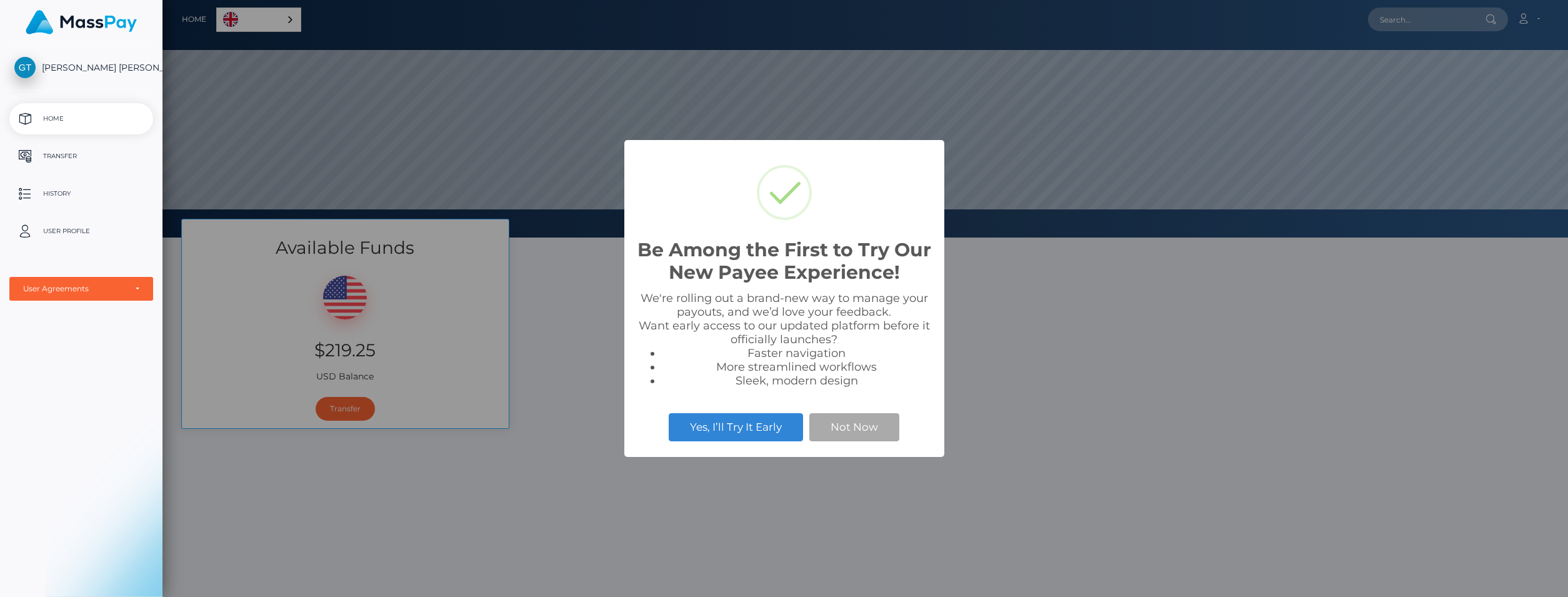 scroll, scrollTop: 0, scrollLeft: 0, axis: both 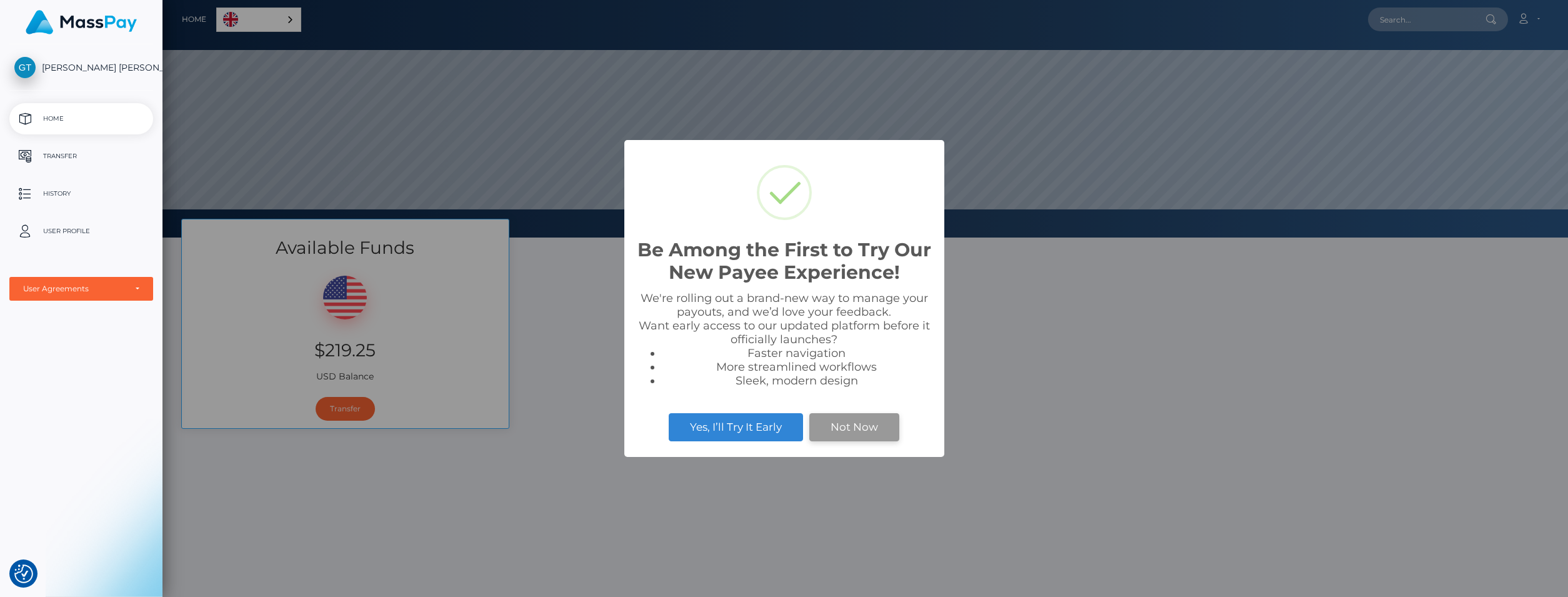 click on "Not Now" at bounding box center [854, 427] 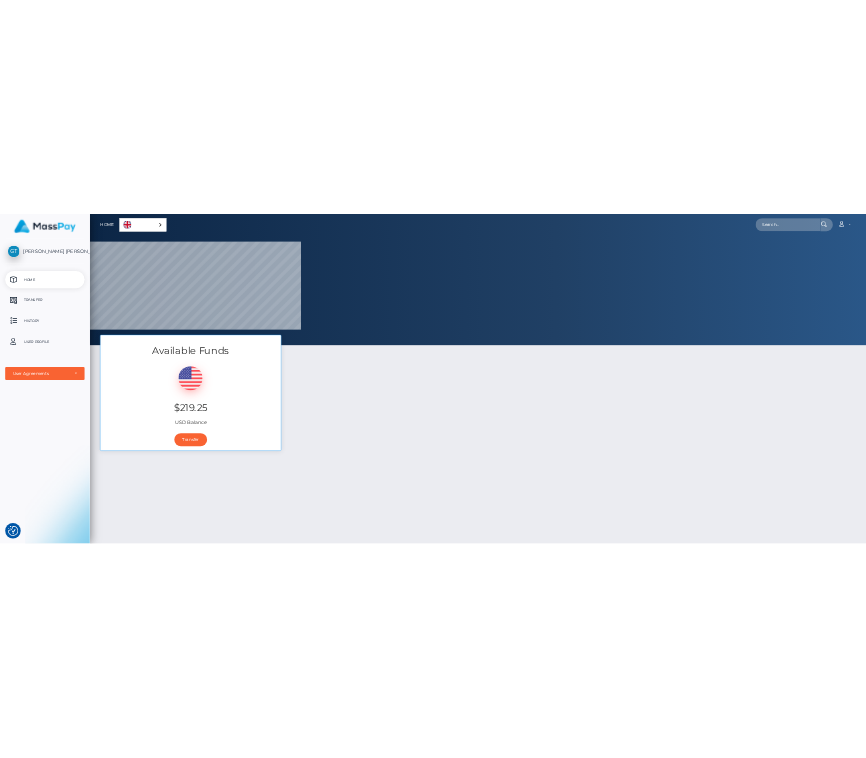scroll, scrollTop: 380, scrollLeft: 708, axis: both 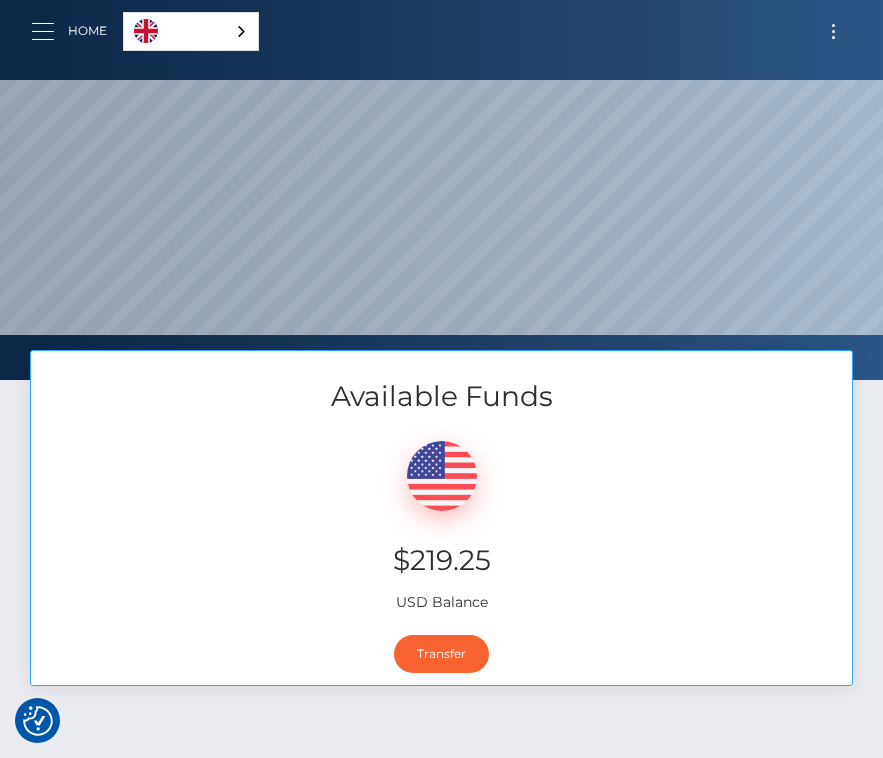 click at bounding box center [49, 31] 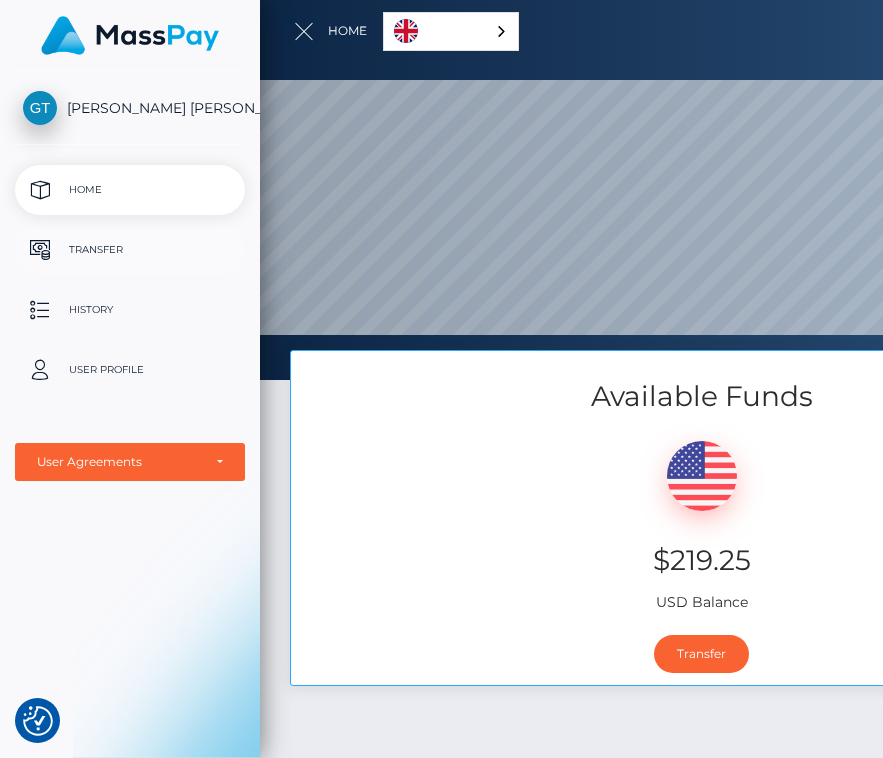 click on "Transfer" at bounding box center (130, 250) 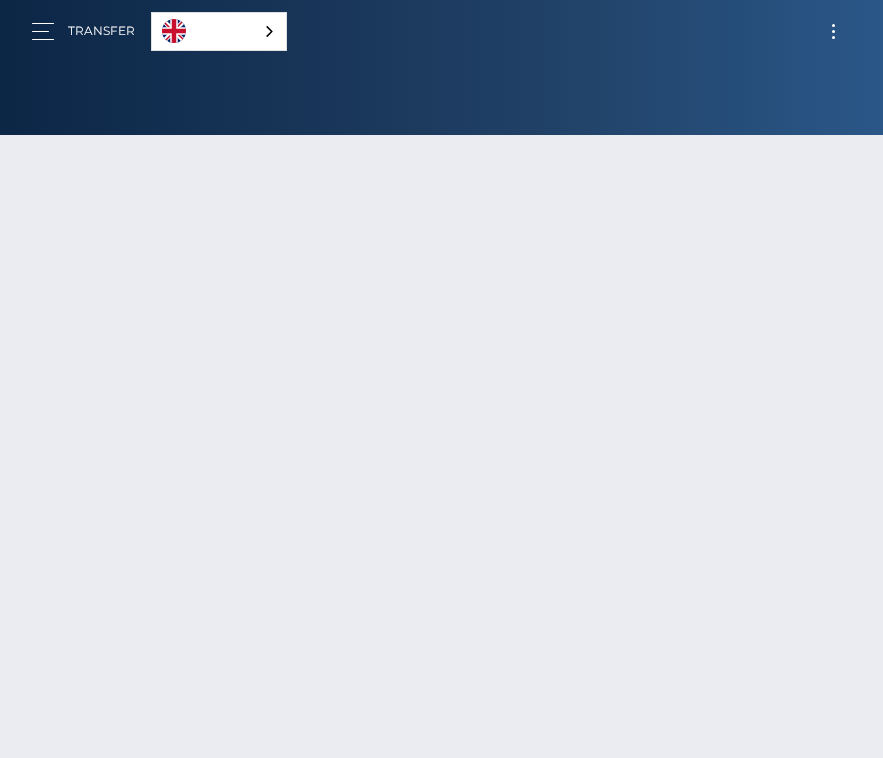 scroll, scrollTop: 0, scrollLeft: 0, axis: both 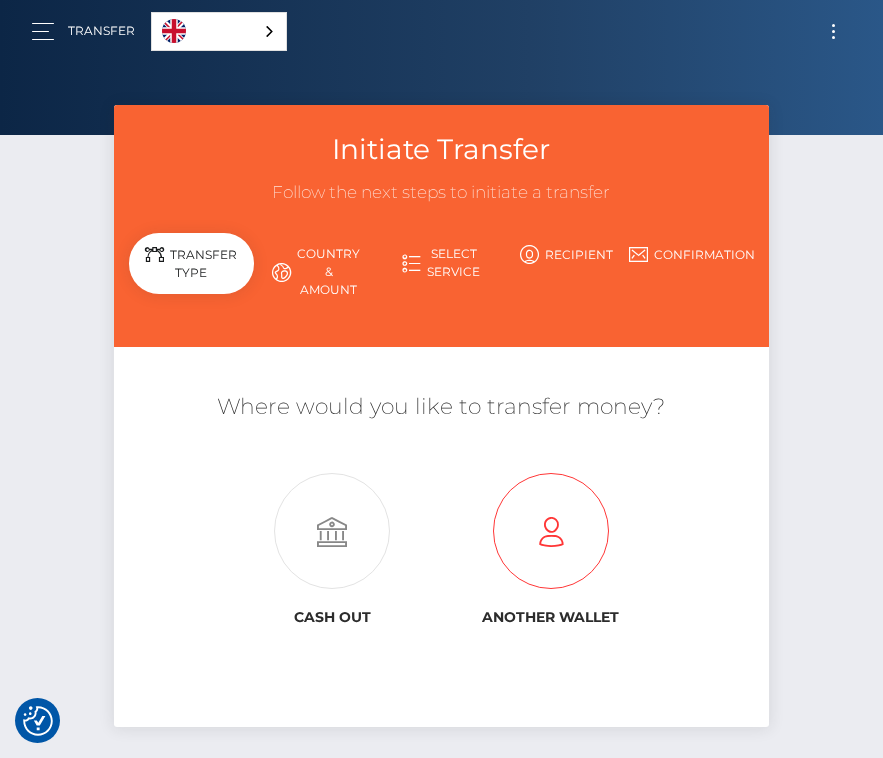 click at bounding box center [550, 532] 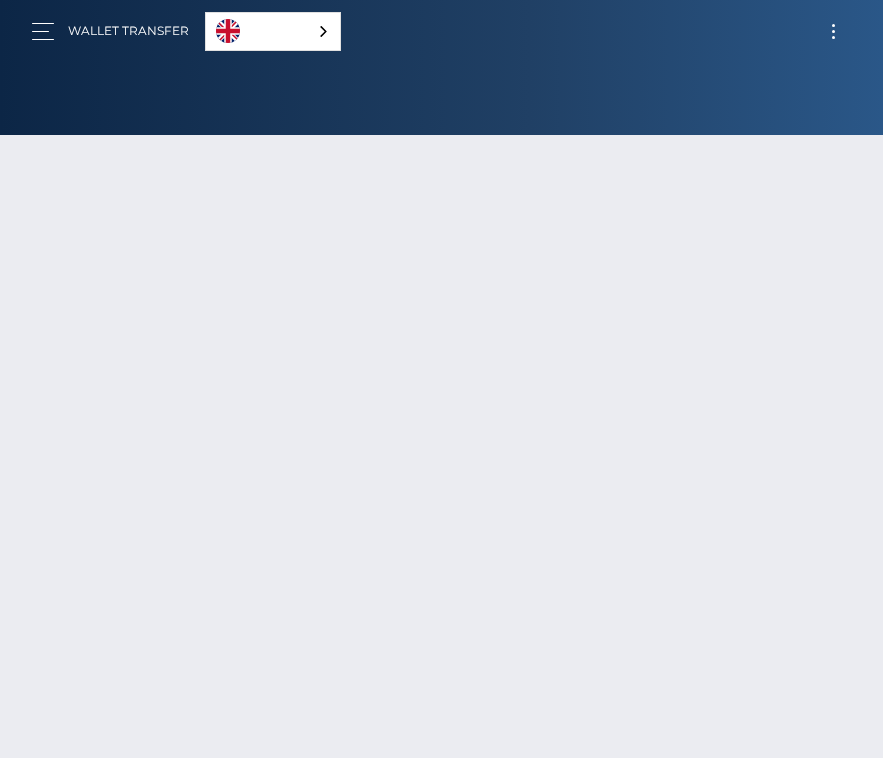 scroll, scrollTop: 0, scrollLeft: 0, axis: both 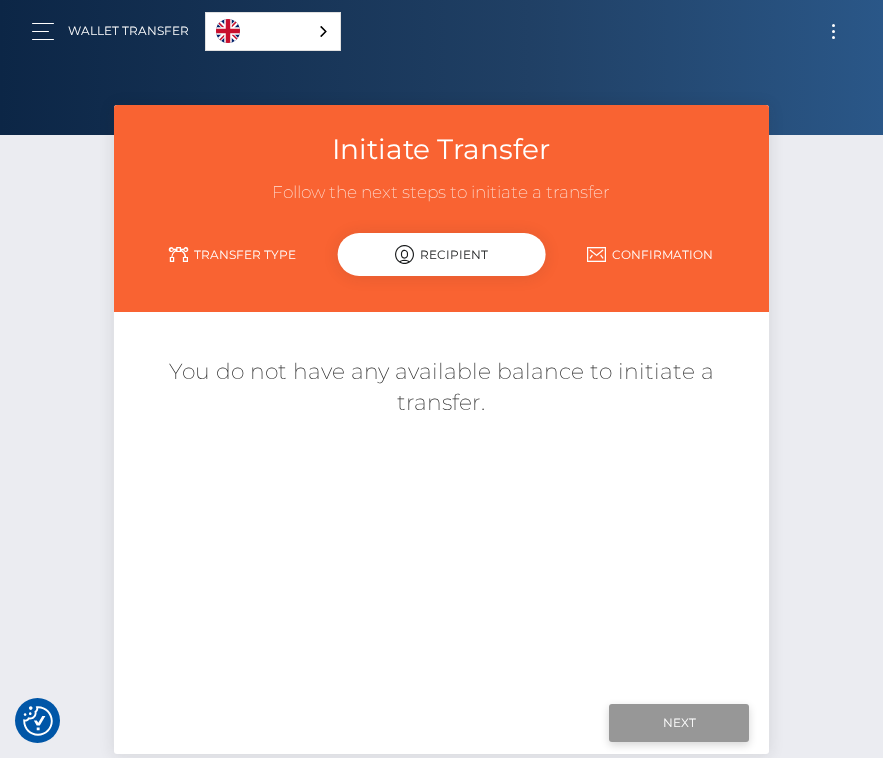 click on "Next" at bounding box center (679, 723) 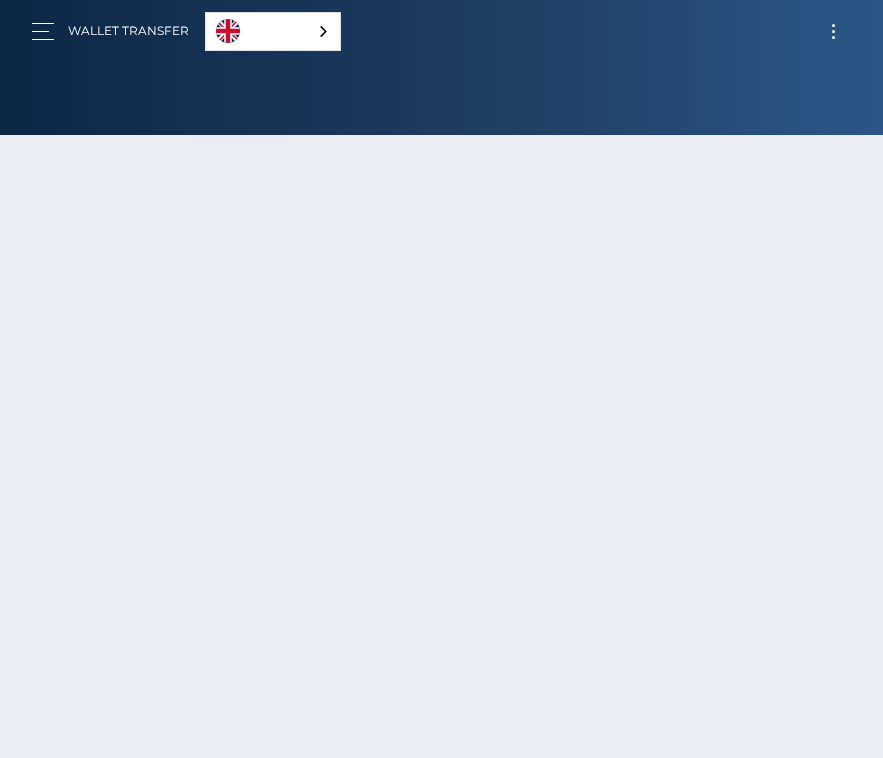 scroll, scrollTop: 0, scrollLeft: 0, axis: both 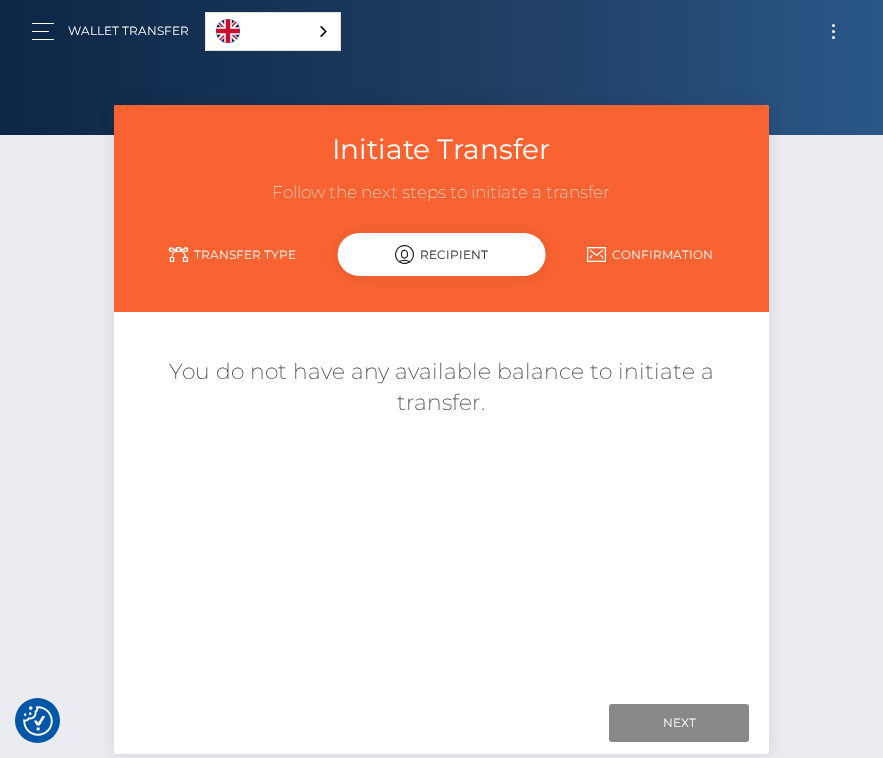 click on "Transfer Type" at bounding box center (233, 254) 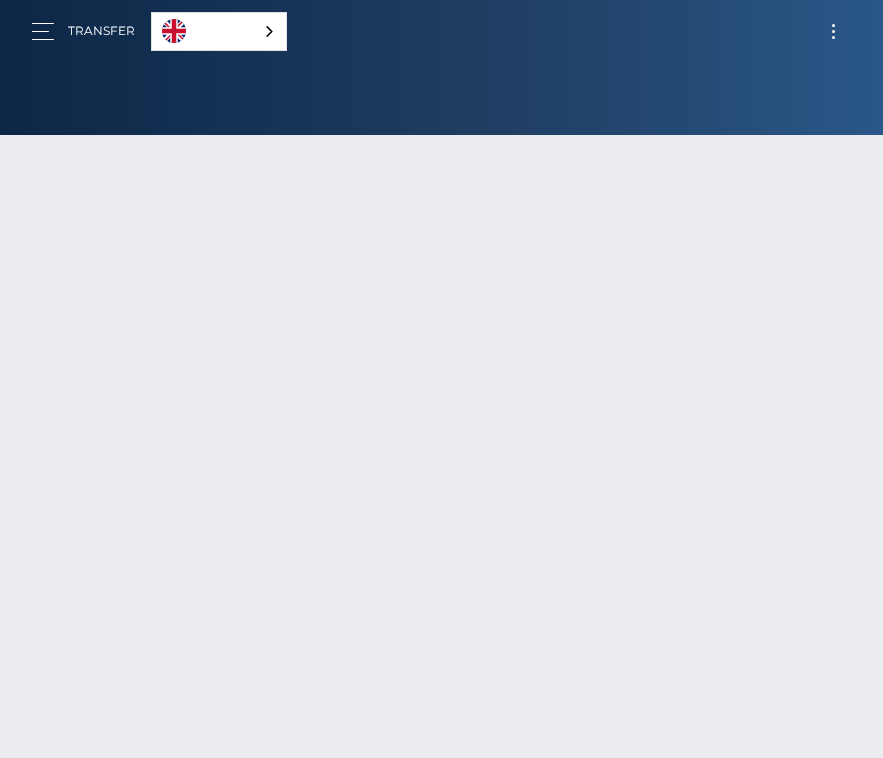 scroll, scrollTop: 0, scrollLeft: 0, axis: both 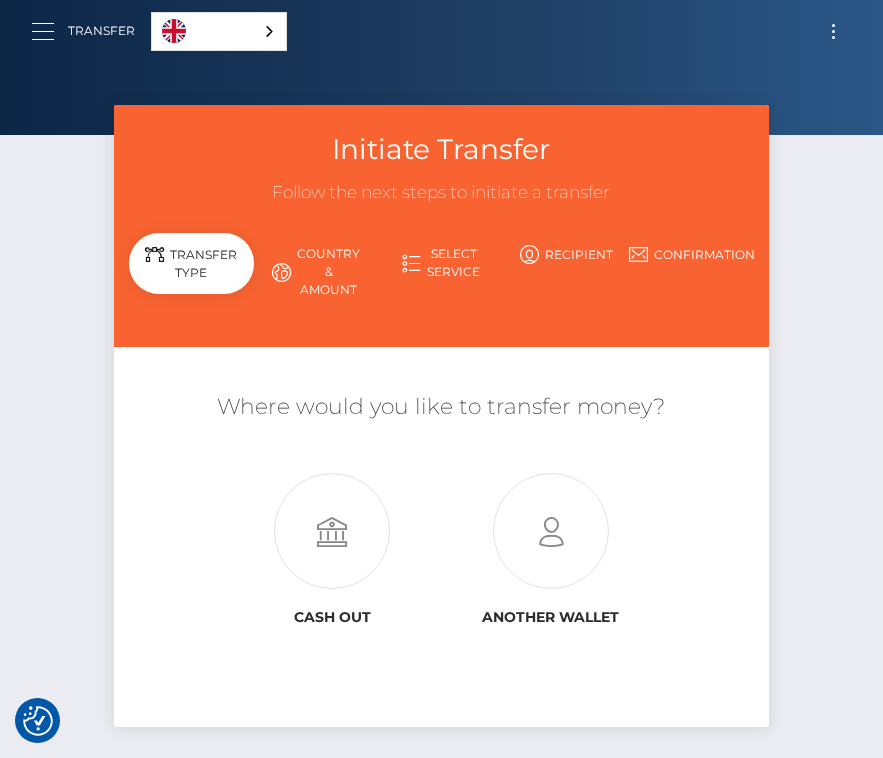 click at bounding box center [49, 31] 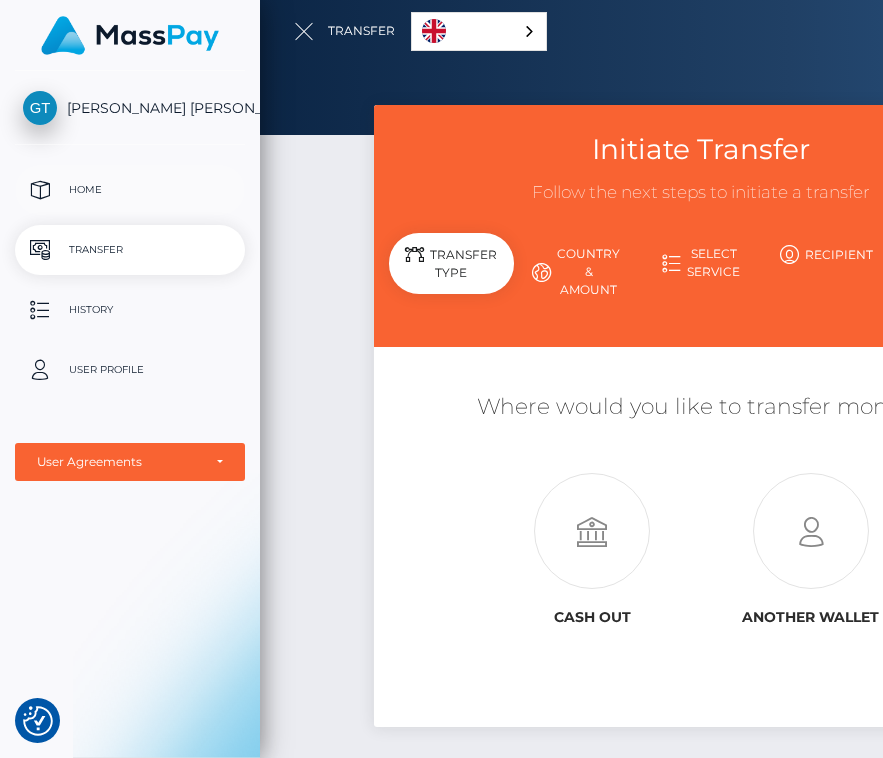 click on "Home" at bounding box center (130, 190) 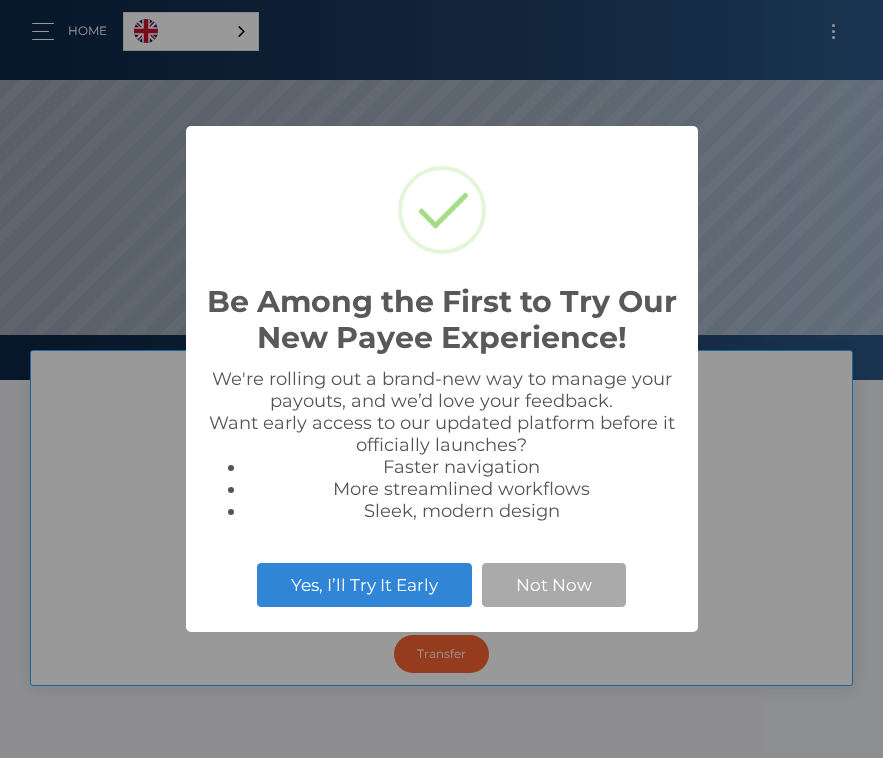 scroll, scrollTop: 0, scrollLeft: 0, axis: both 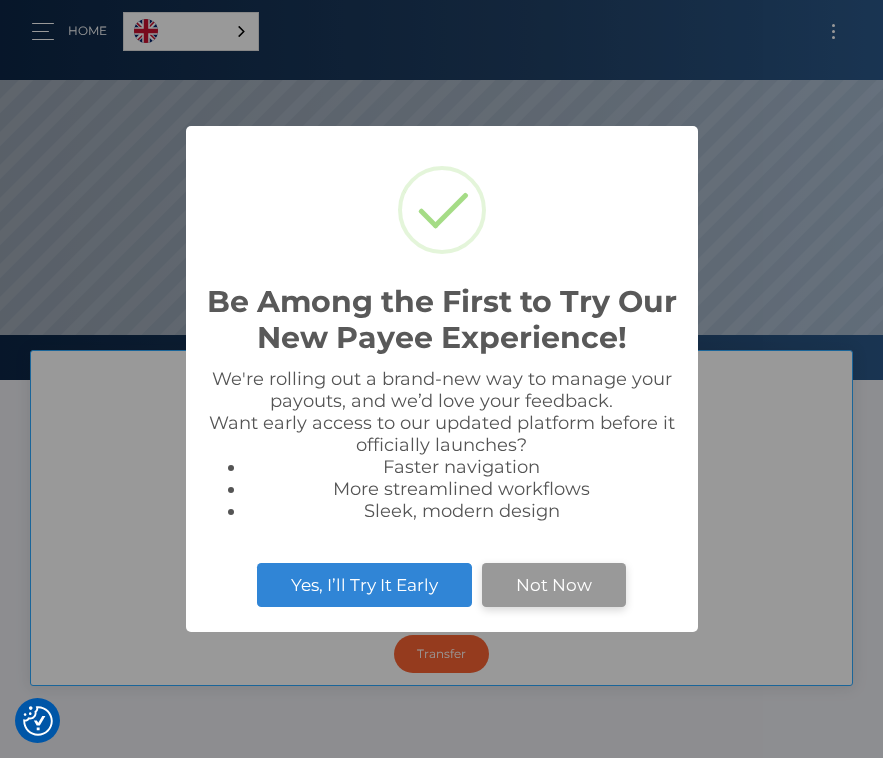 click on "Not Now" at bounding box center [554, 585] 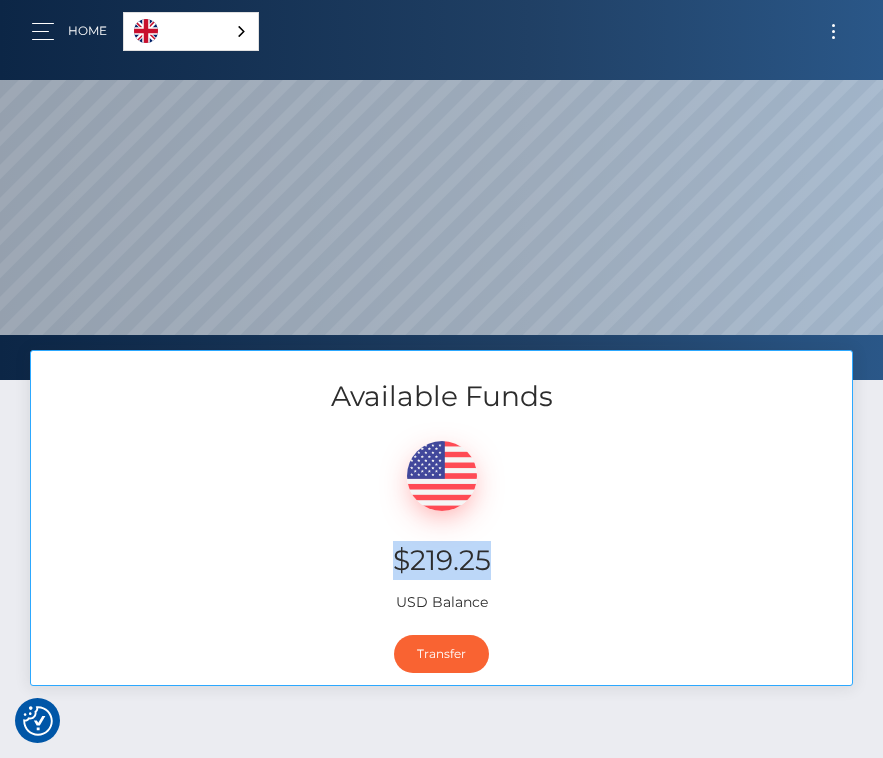 drag, startPoint x: 456, startPoint y: 567, endPoint x: 539, endPoint y: 567, distance: 83 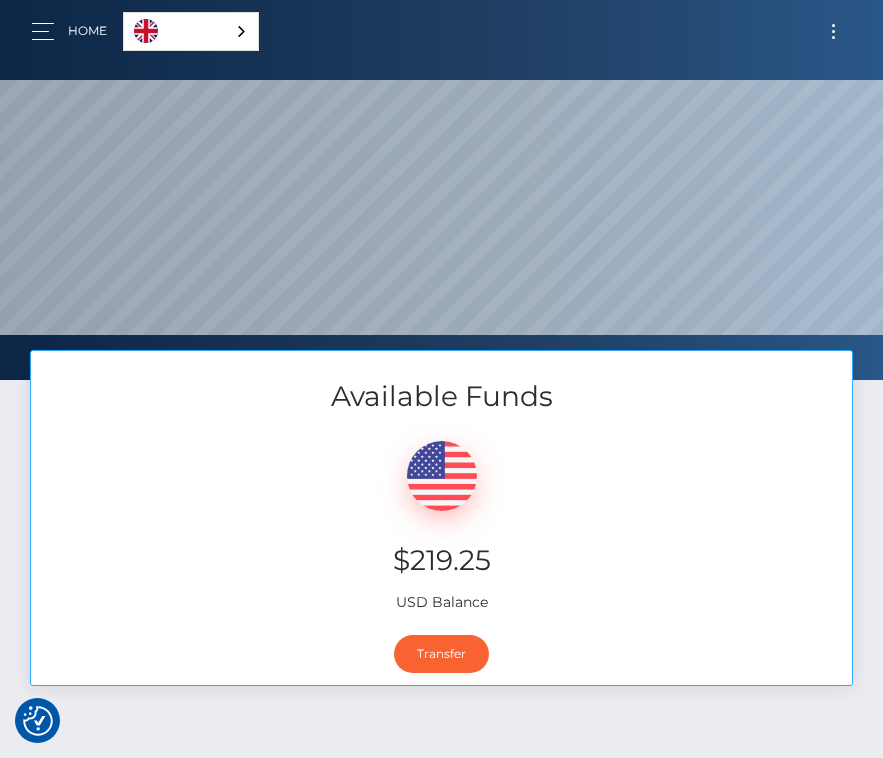 click on "$219.25" at bounding box center [441, 560] 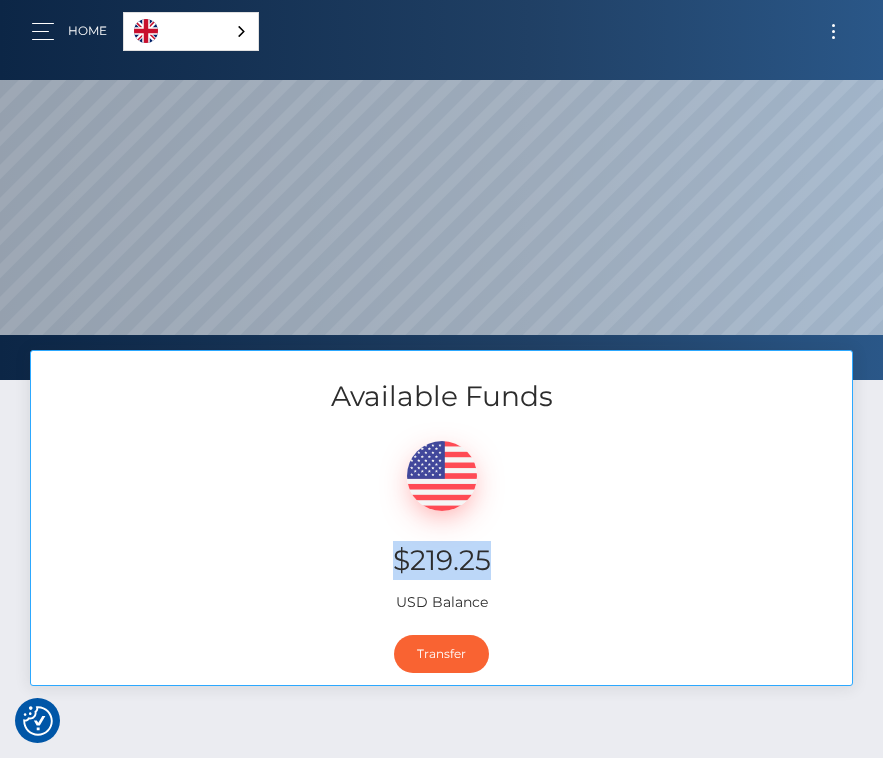 drag, startPoint x: 369, startPoint y: 539, endPoint x: 588, endPoint y: 561, distance: 220.10225 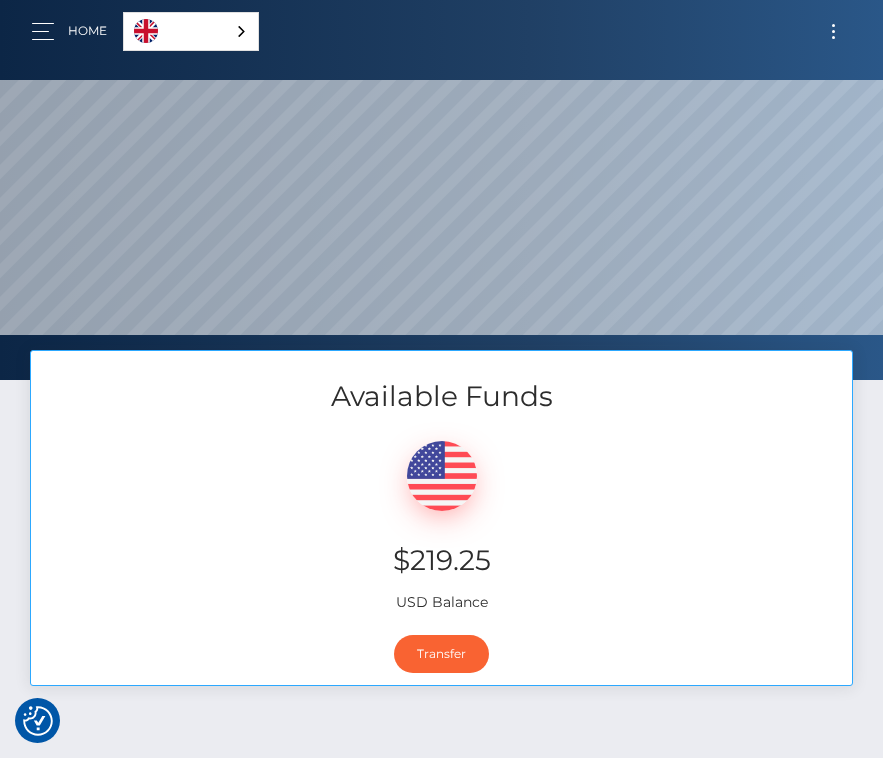 click on "$219.25" at bounding box center [441, 560] 